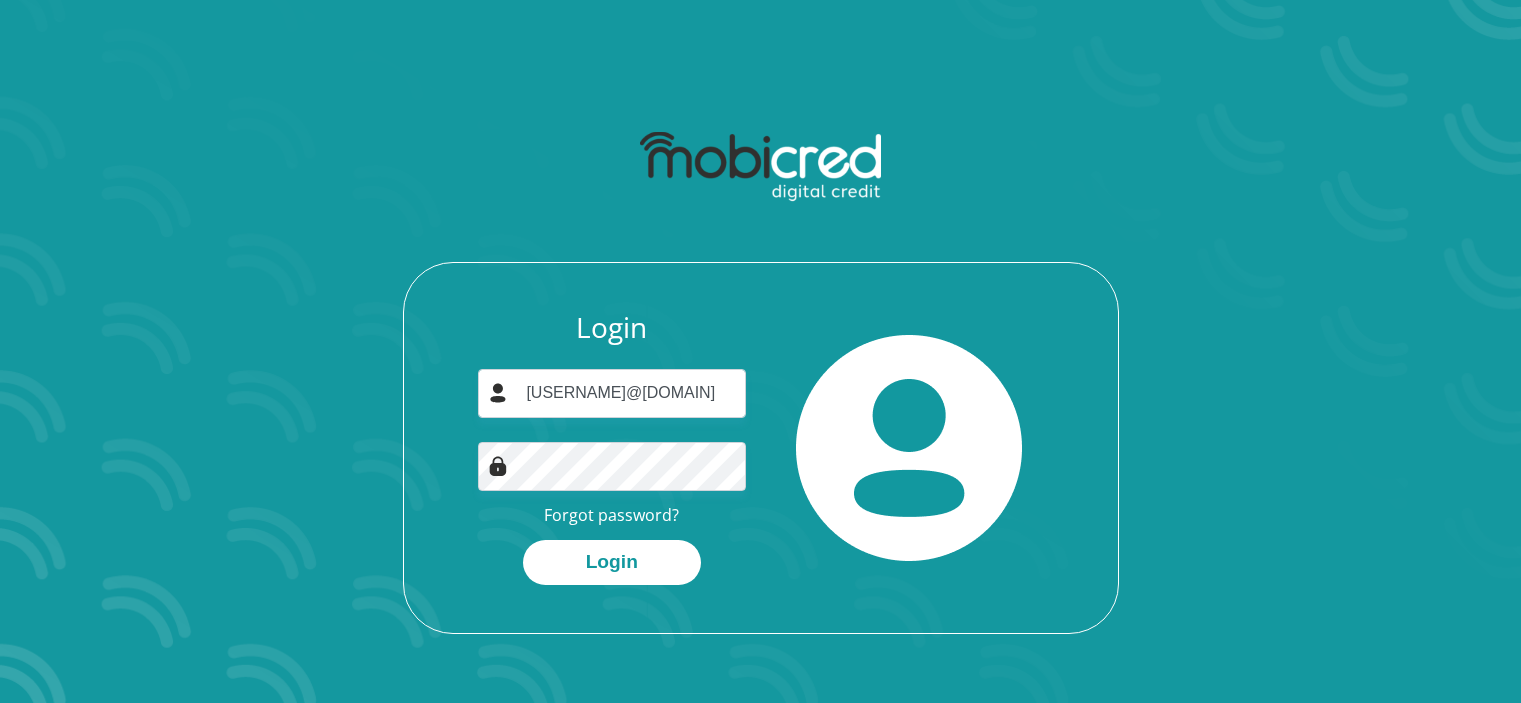 click on "philisiwemthimkulu@gmail.com" at bounding box center [612, 393] 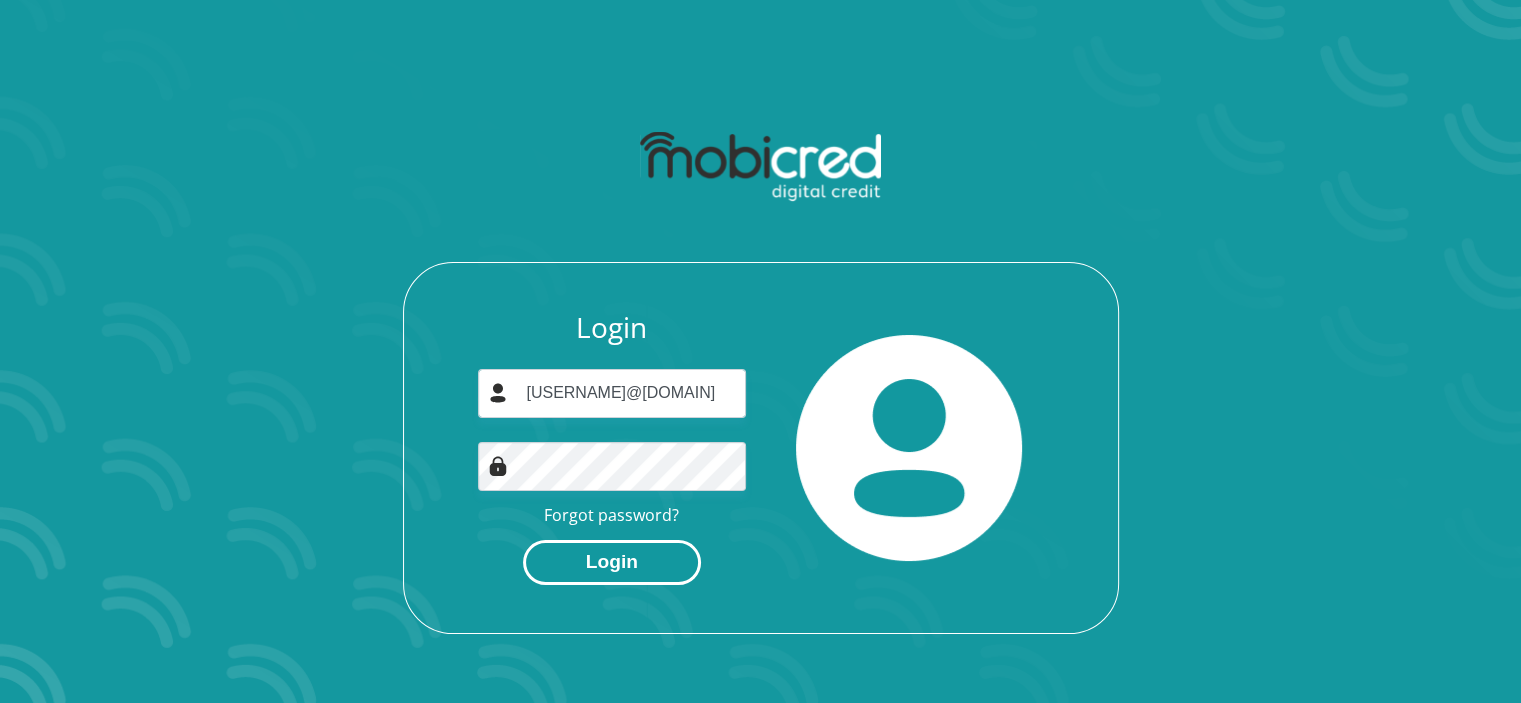 click on "Login" at bounding box center (612, 562) 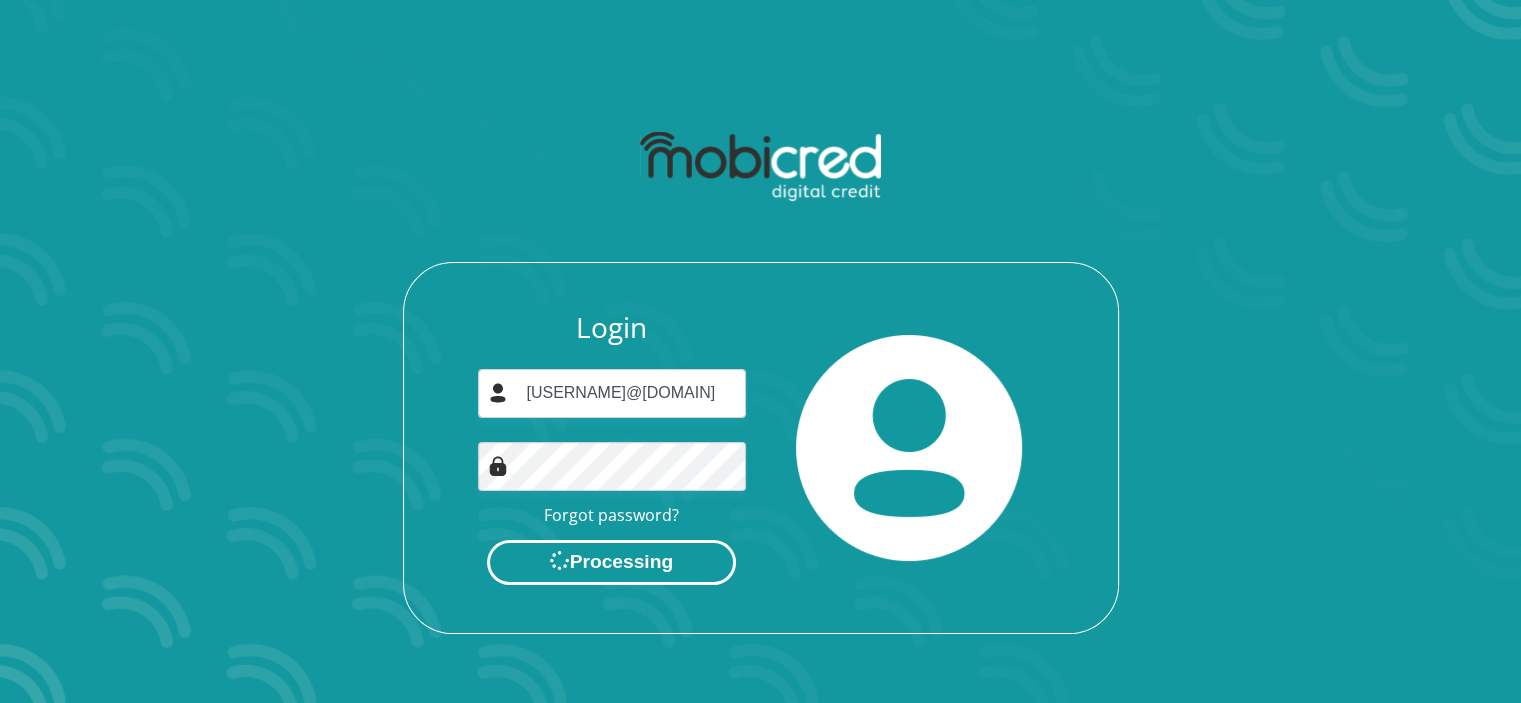 scroll, scrollTop: 0, scrollLeft: 0, axis: both 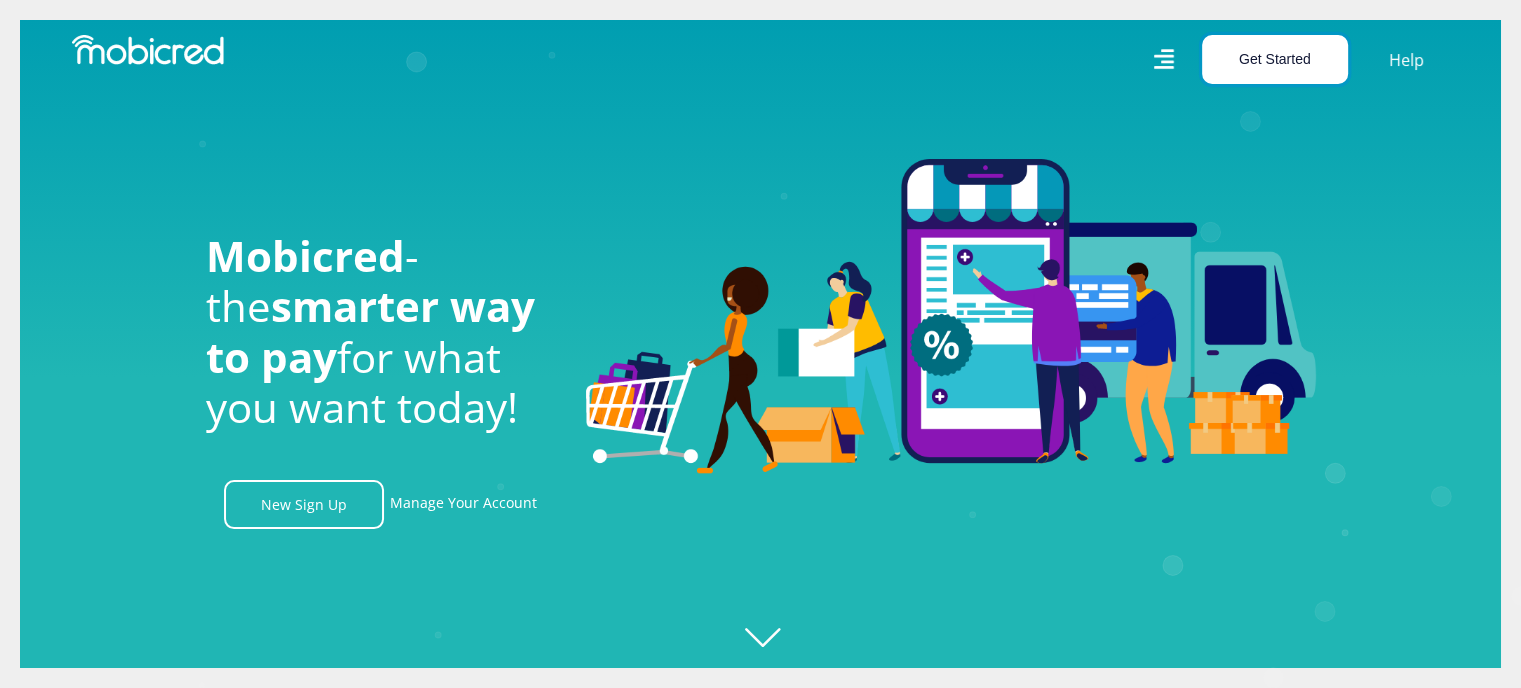 click on "Get Started" at bounding box center (1275, 59) 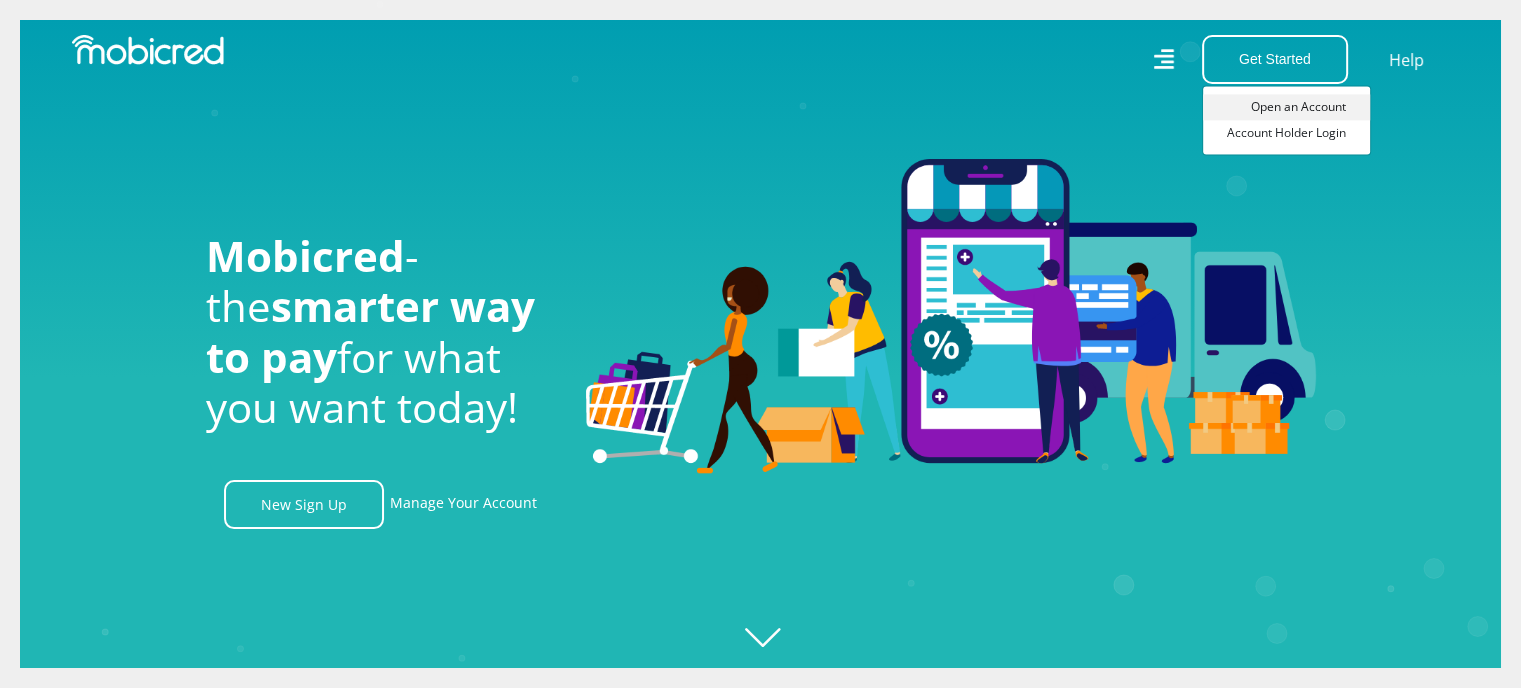 click on "Open an Account" at bounding box center (1286, 107) 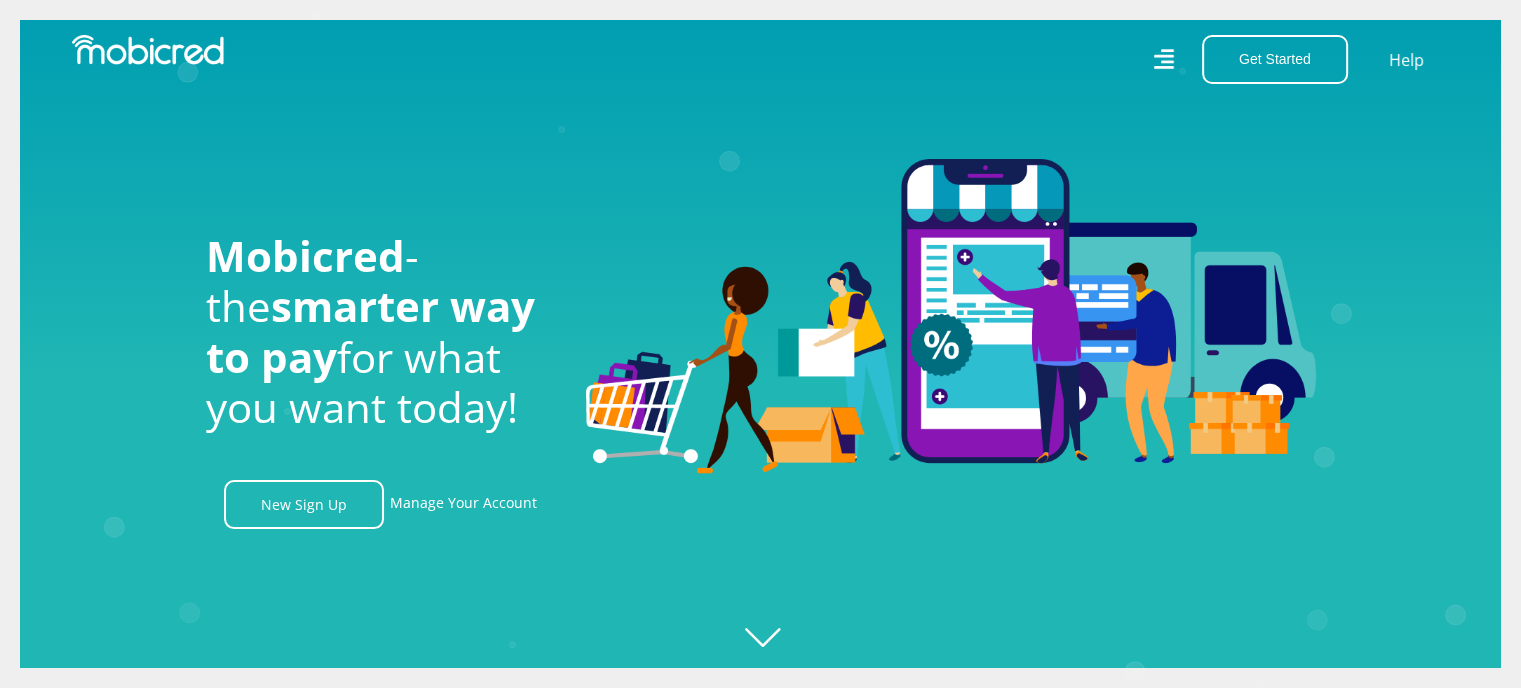 scroll, scrollTop: 0, scrollLeft: 3704, axis: horizontal 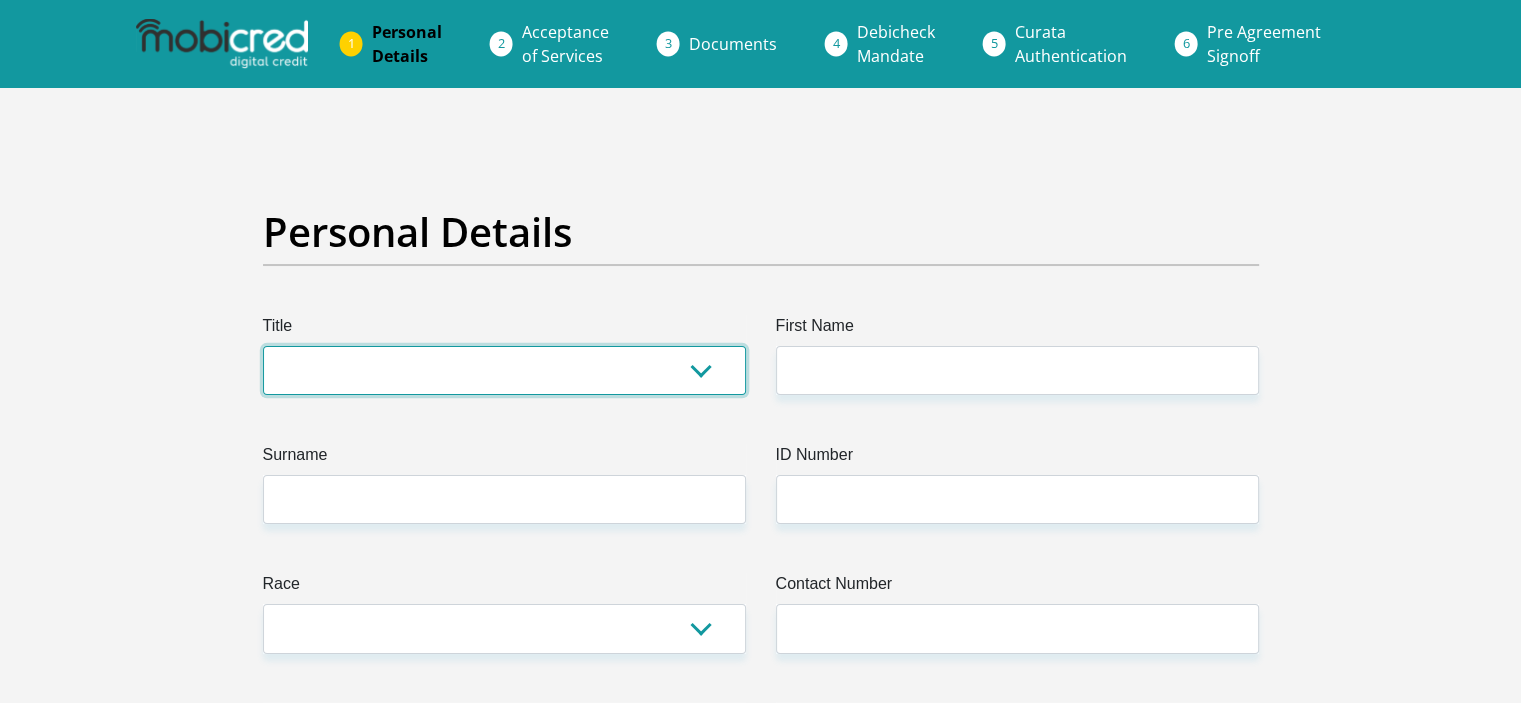 click on "Mr
Ms
Mrs
Dr
Other" at bounding box center (504, 370) 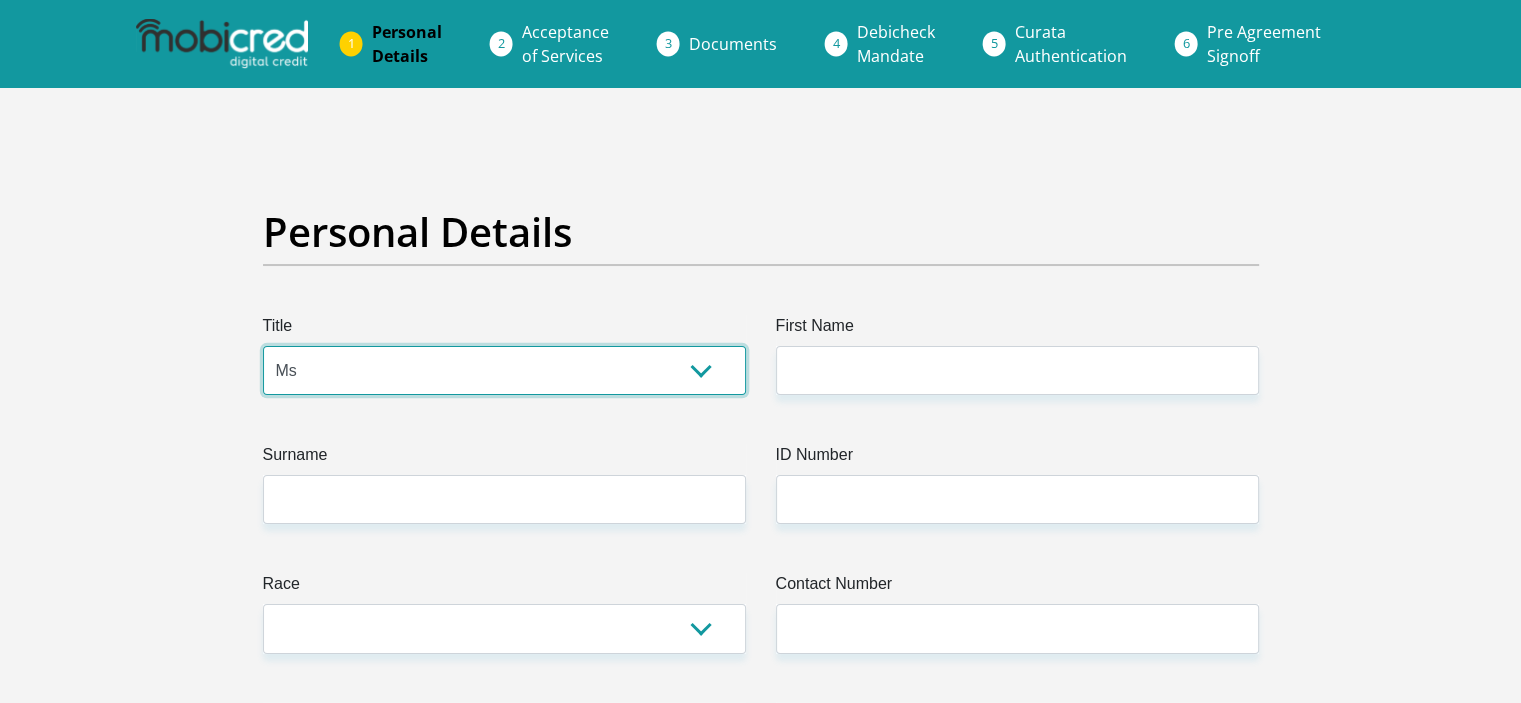 click on "Mr
Ms
Mrs
Dr
Other" at bounding box center [504, 370] 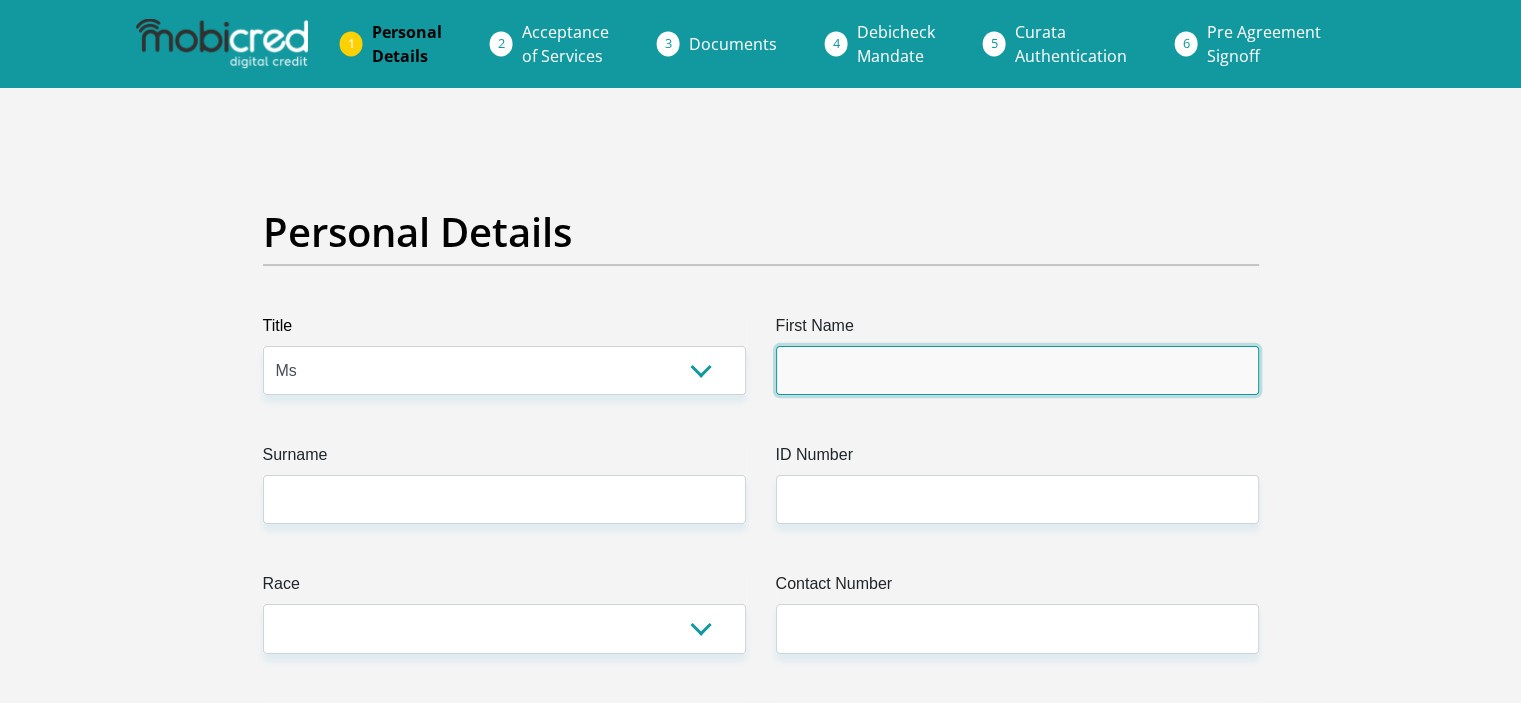 click on "First Name" at bounding box center [1017, 370] 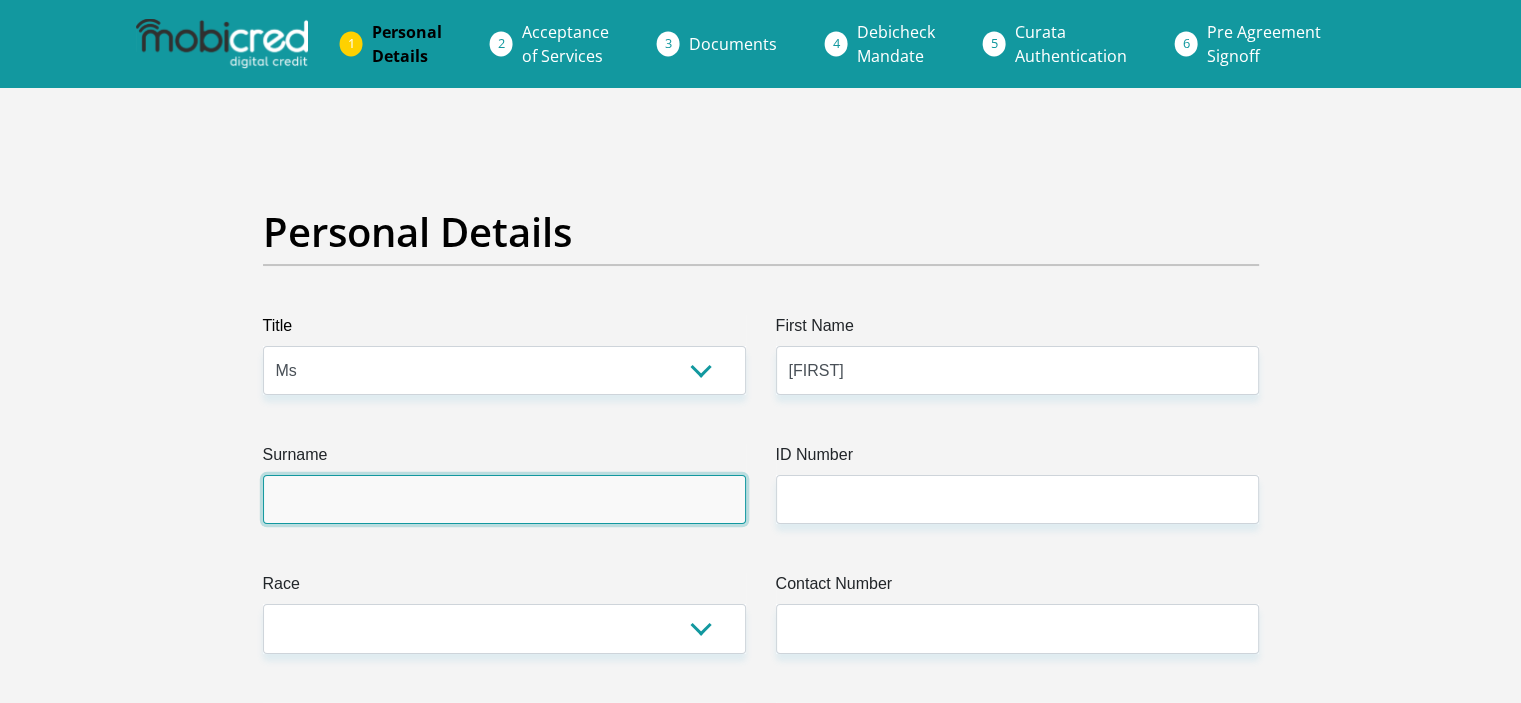 type on "Mthimkulu" 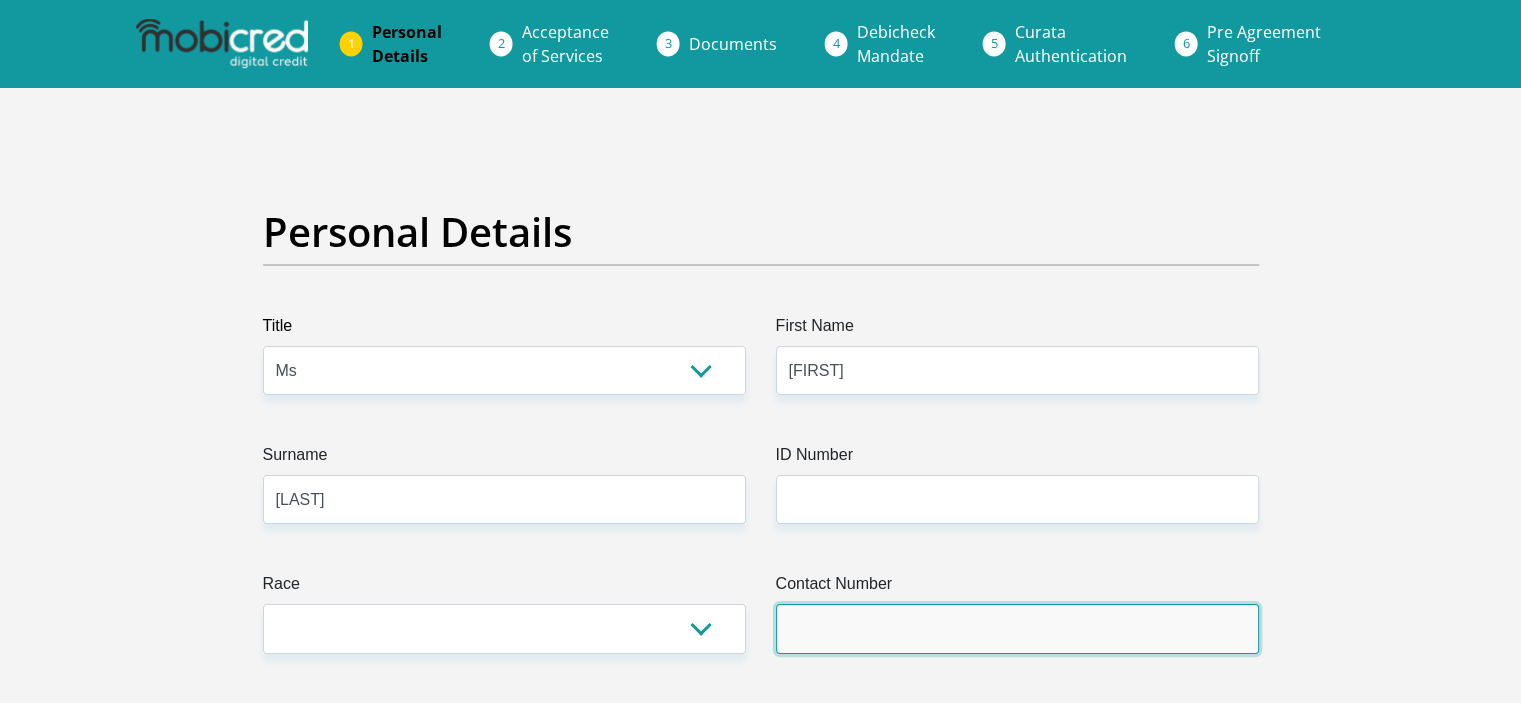 type on "0731229529" 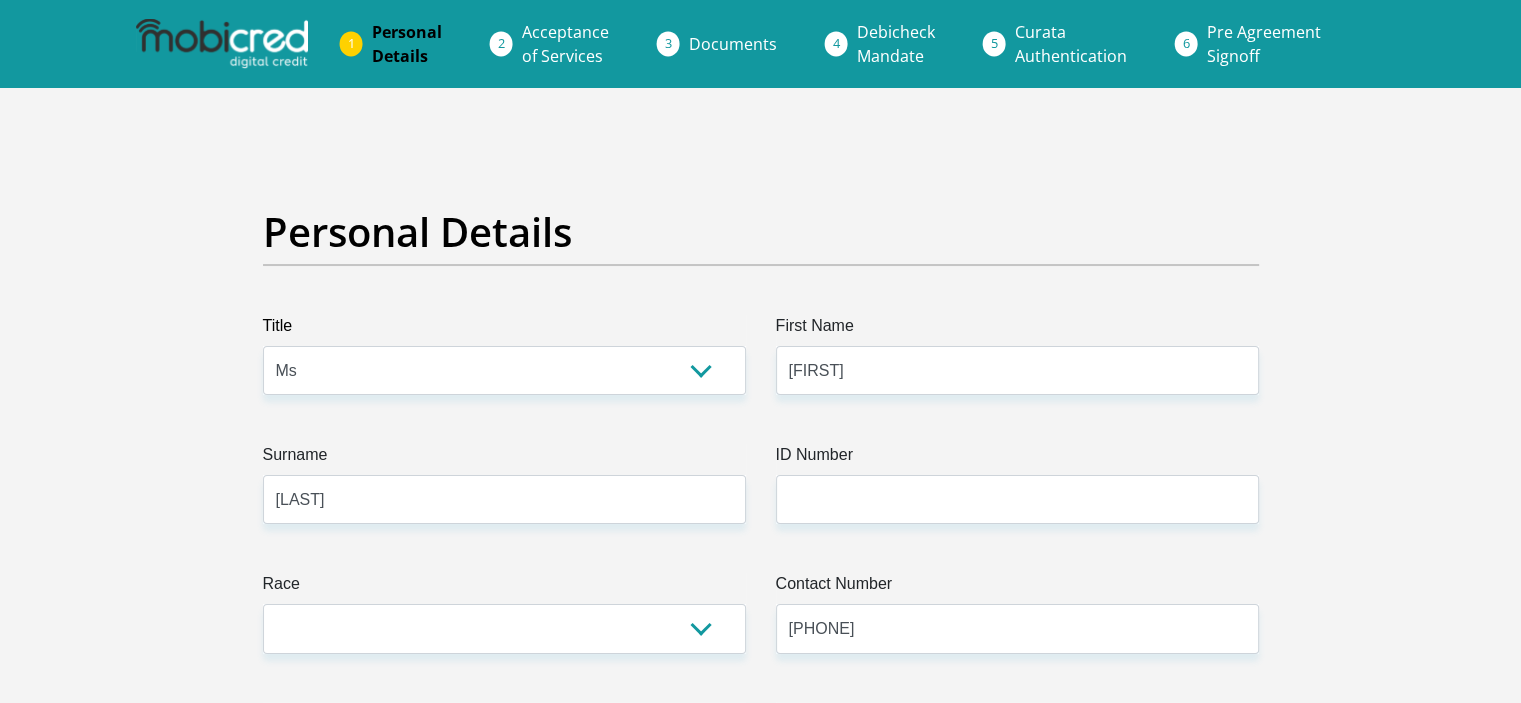 select on "ZAF" 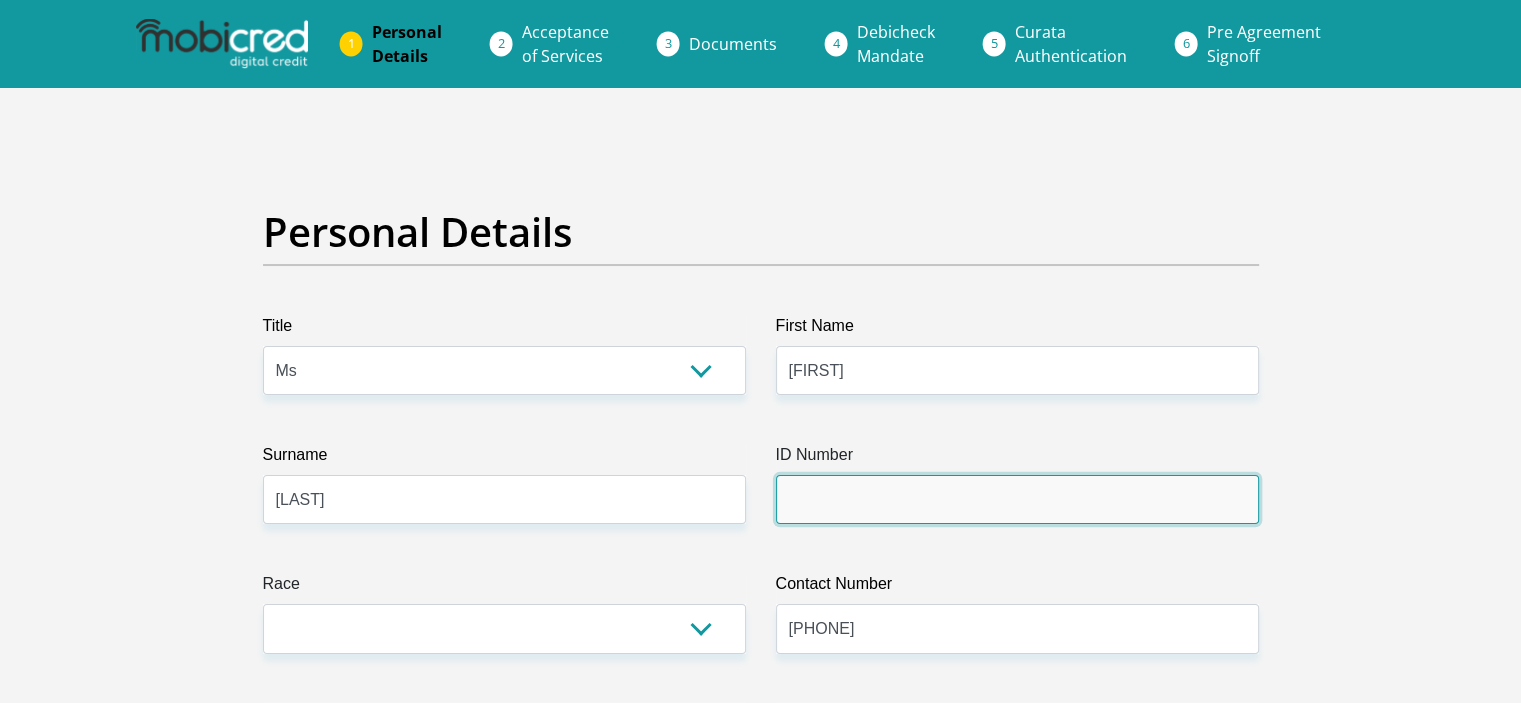 click on "ID Number" at bounding box center [1017, 499] 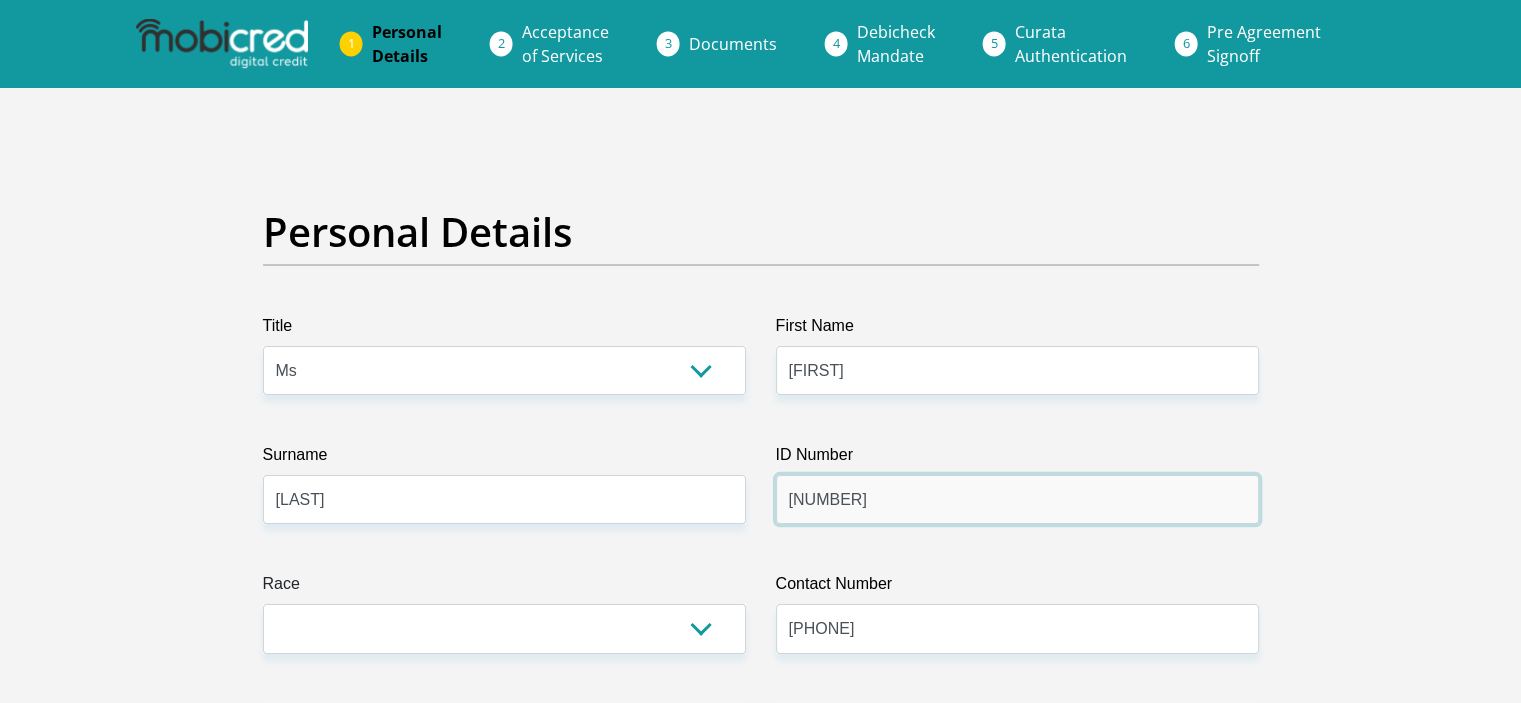 type on "9106050714084" 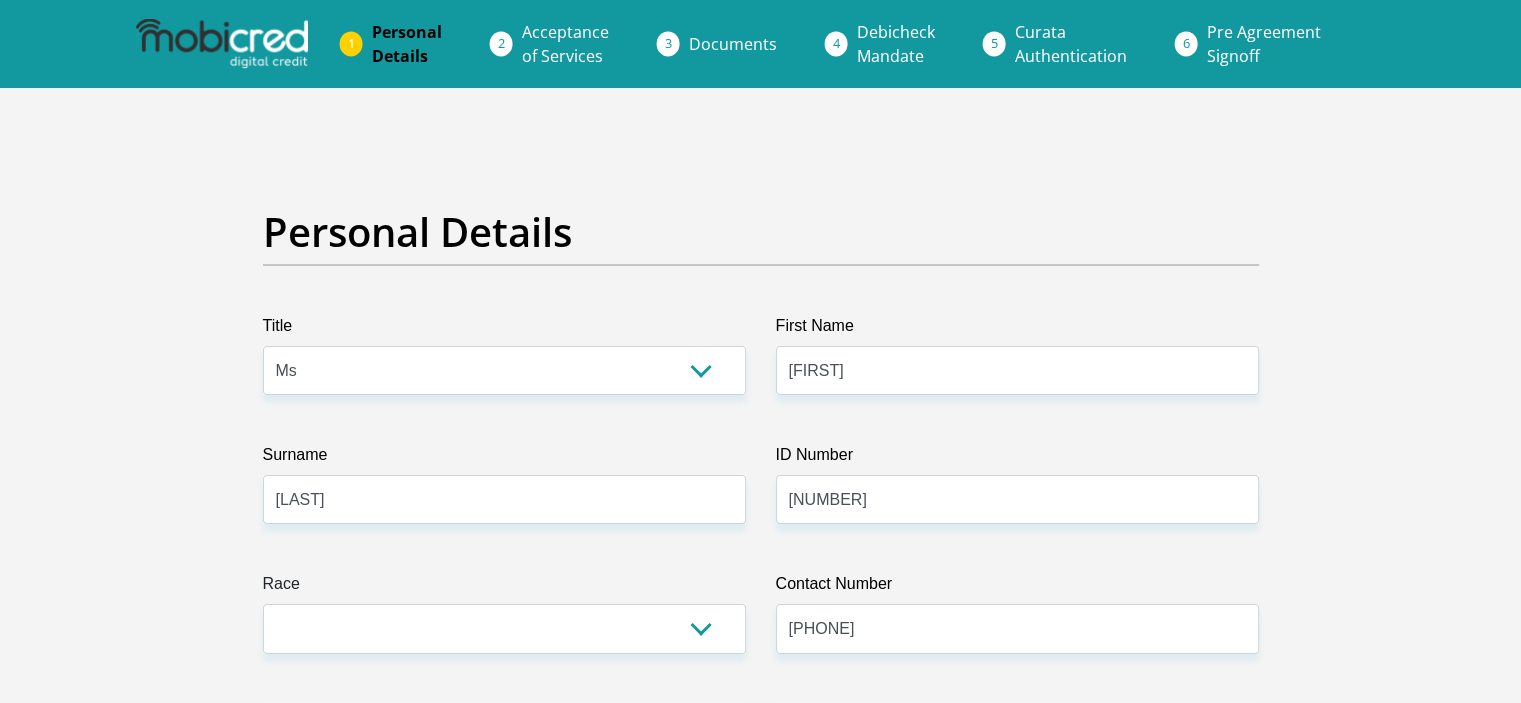 click on "Title
Mr
Ms
Mrs
Dr
Other
First Name
Philisiwe
Surname
Mthimkulu
ID Number
9106050714084
Please input valid ID number
Race
Black
Coloured
Indian
White
Other
Contact Number
0731229529
Please input valid contact number
Nationality
South Africa
Afghanistan
Aland Islands  Albania  Chad" at bounding box center (761, 3567) 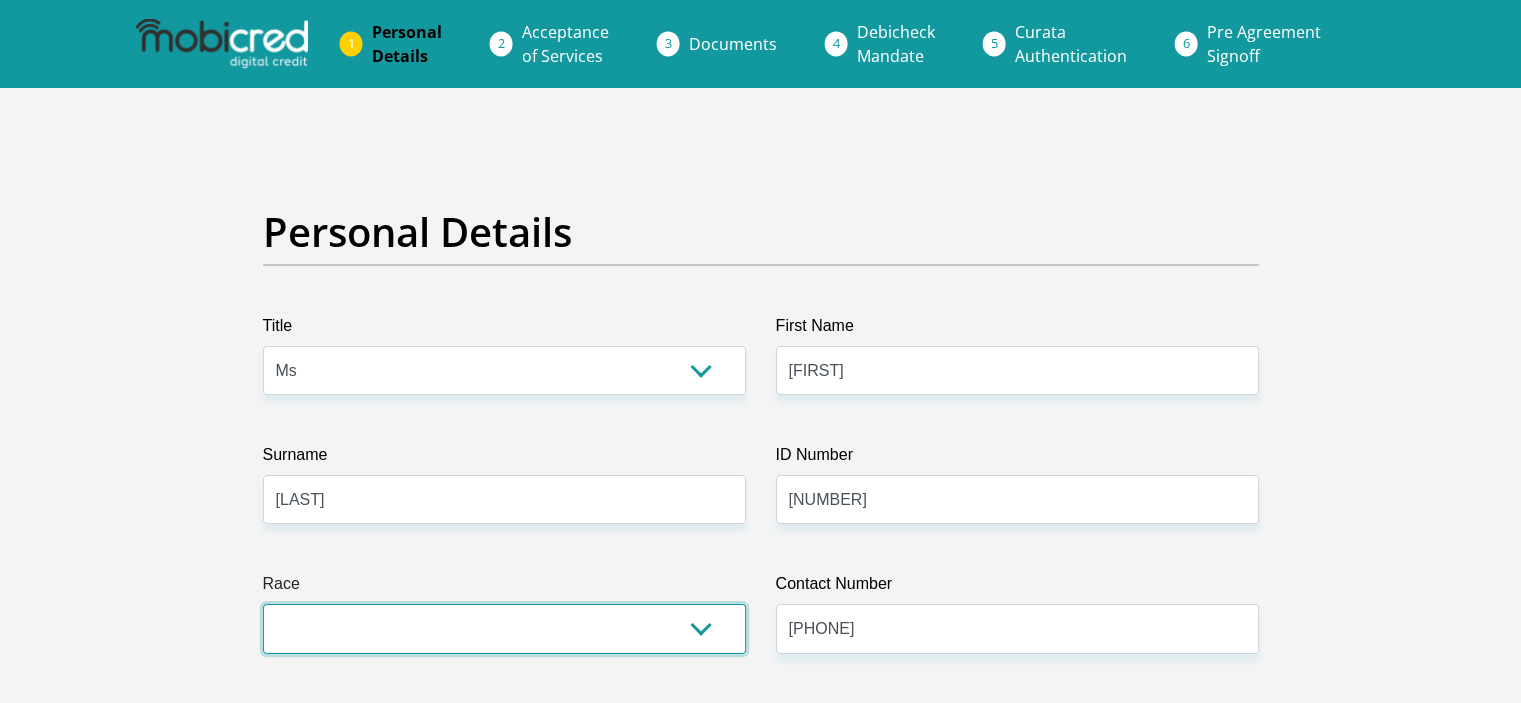 click on "Black
Coloured
Indian
White
Other" at bounding box center (504, 628) 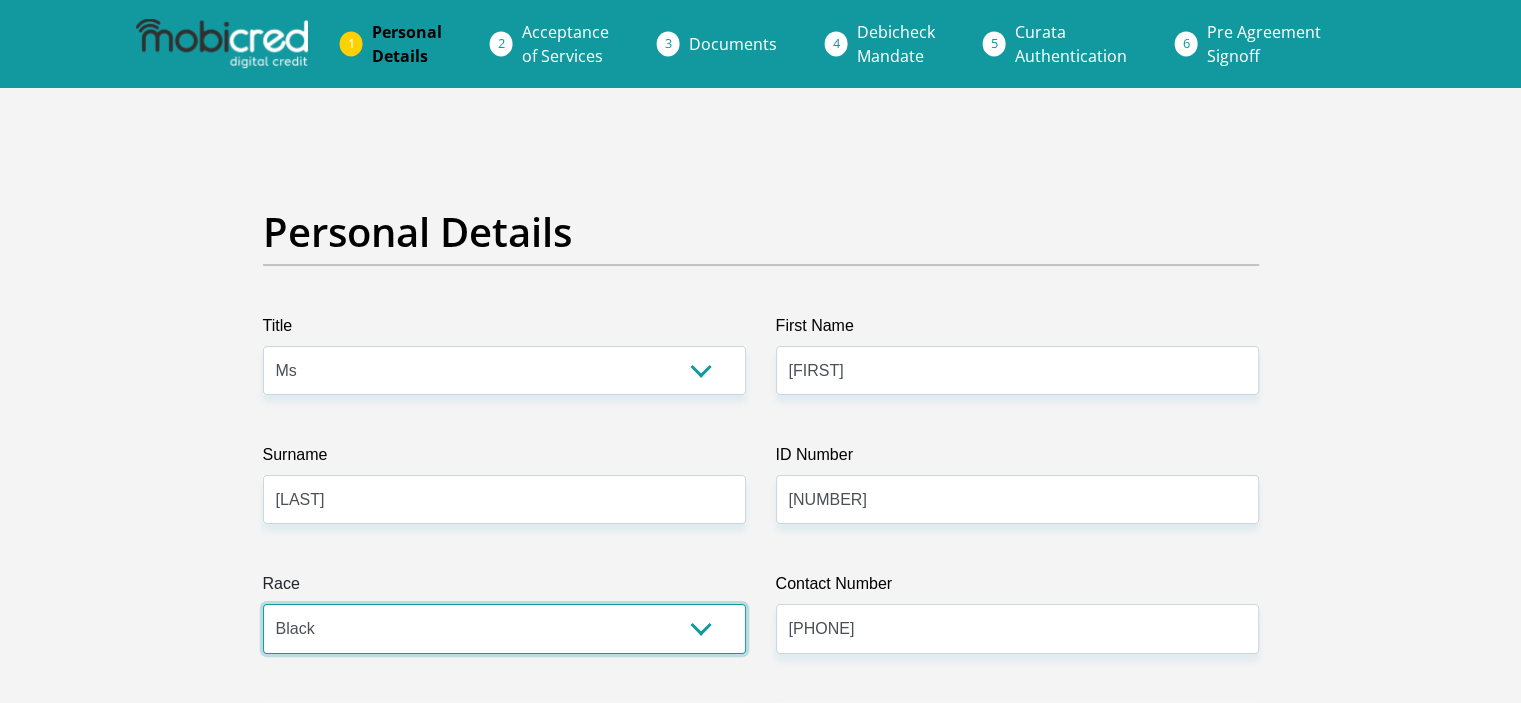 click on "Black
Coloured
Indian
White
Other" at bounding box center (504, 628) 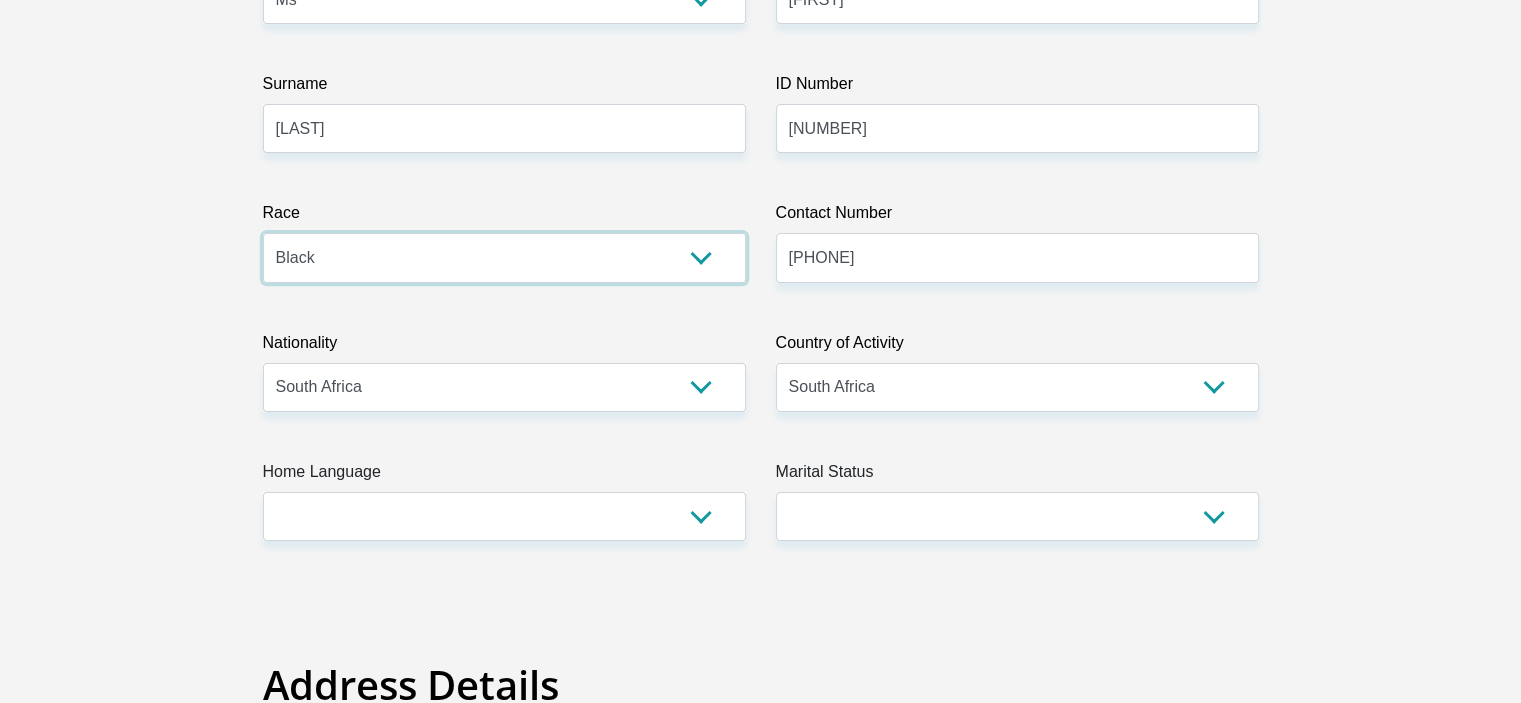 scroll, scrollTop: 372, scrollLeft: 0, axis: vertical 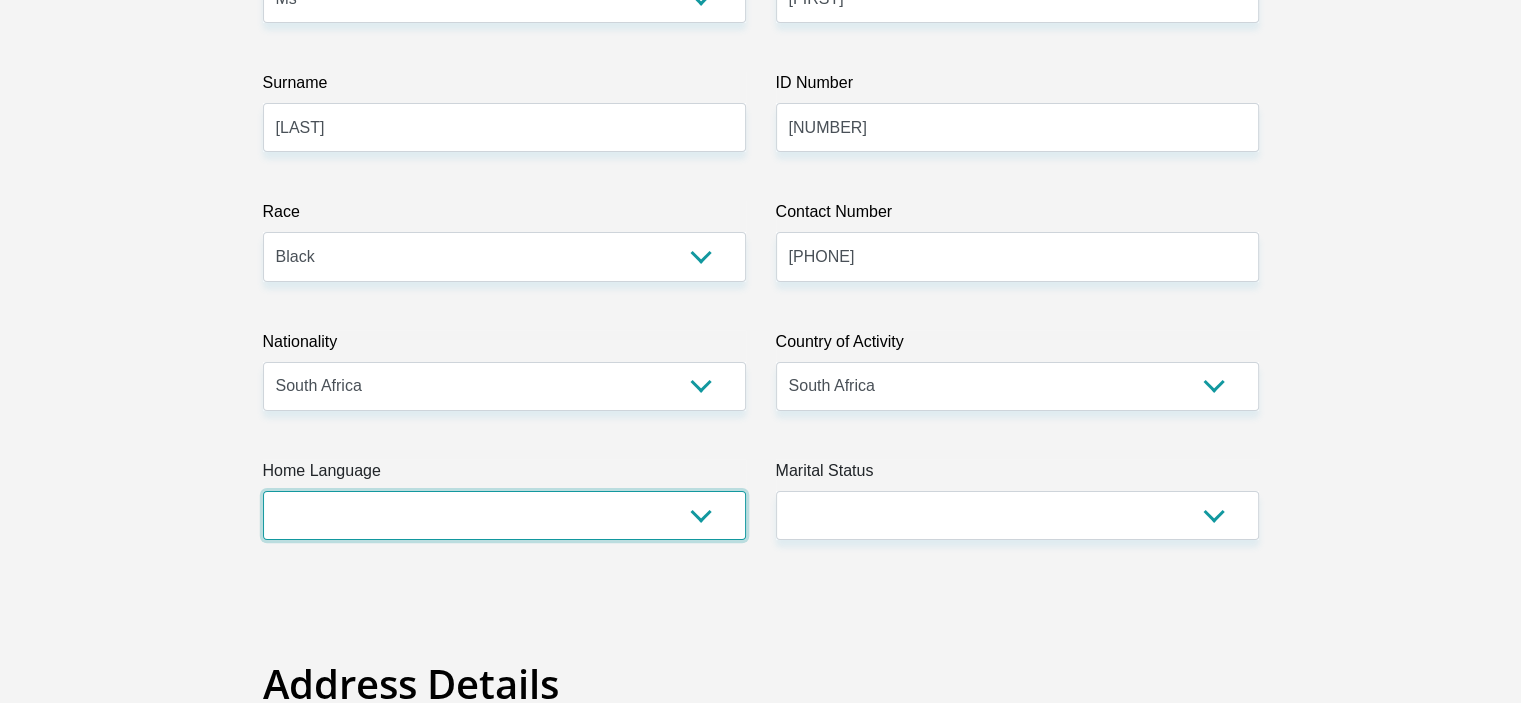 click on "Afrikaans
English
Sepedi
South Ndebele
Southern Sotho
Swati
Tsonga
Tswana
Venda
Xhosa
Zulu
Other" at bounding box center [504, 515] 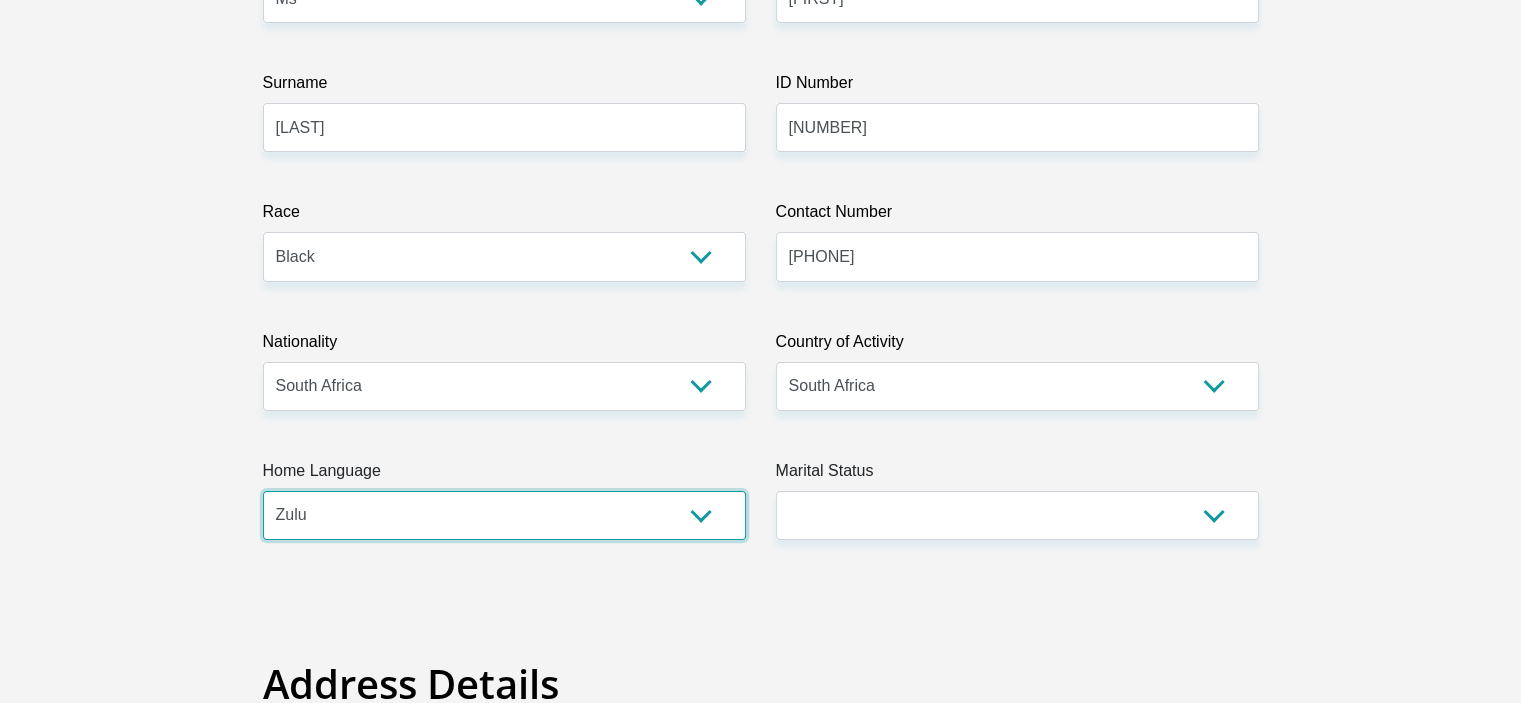 click on "Afrikaans
English
Sepedi
South Ndebele
Southern Sotho
Swati
Tsonga
Tswana
Venda
Xhosa
Zulu
Other" at bounding box center (504, 515) 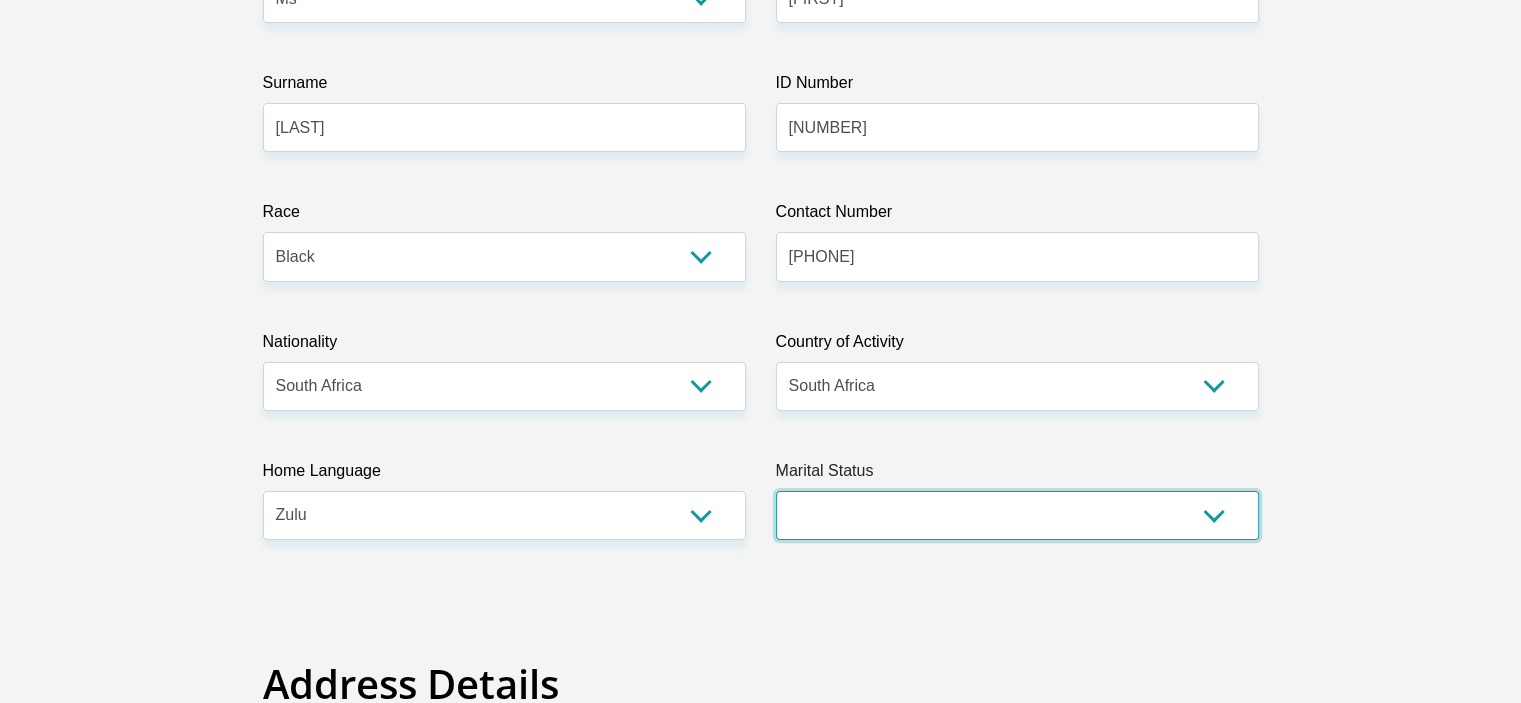 click on "Married ANC
Single
Divorced
Widowed
Married COP or Customary Law" at bounding box center (1017, 515) 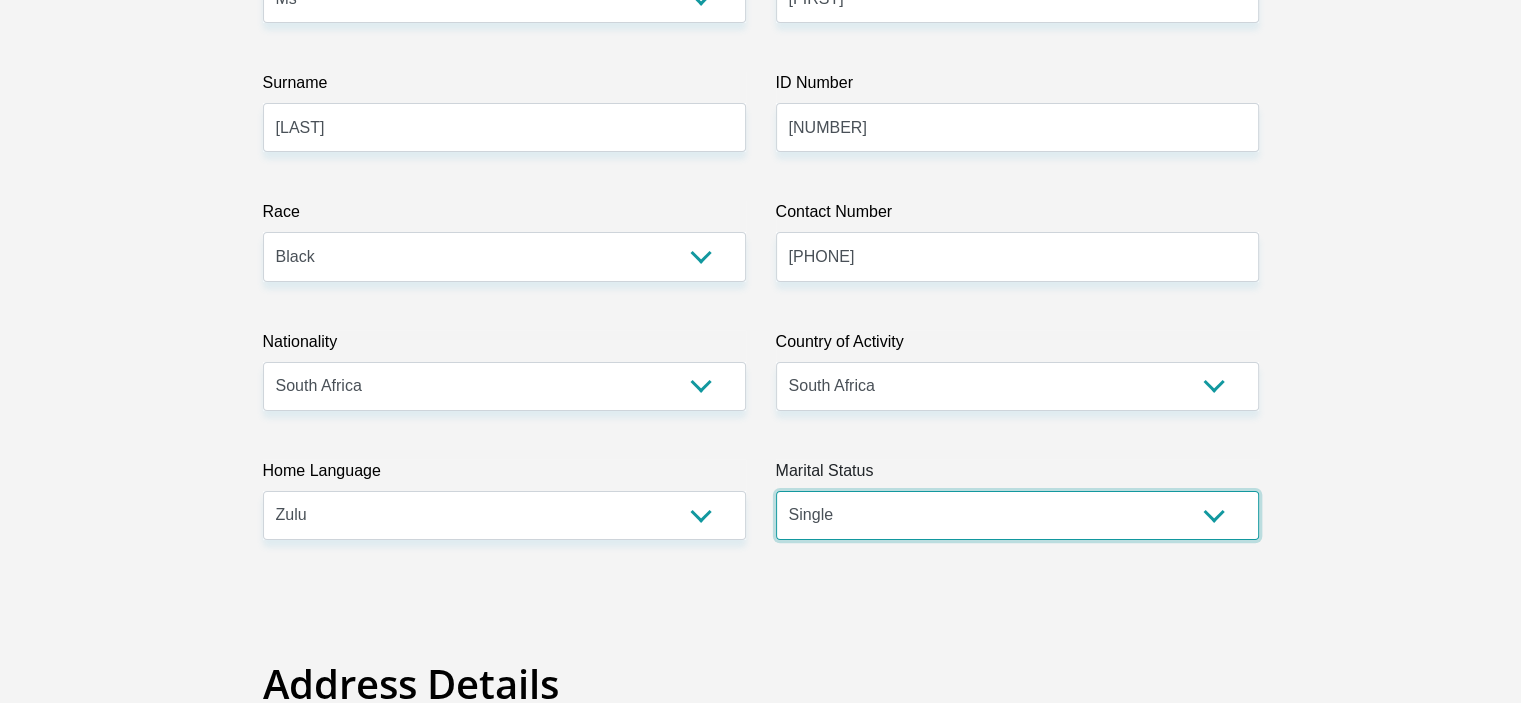 click on "Married ANC
Single
Divorced
Widowed
Married COP or Customary Law" at bounding box center (1017, 515) 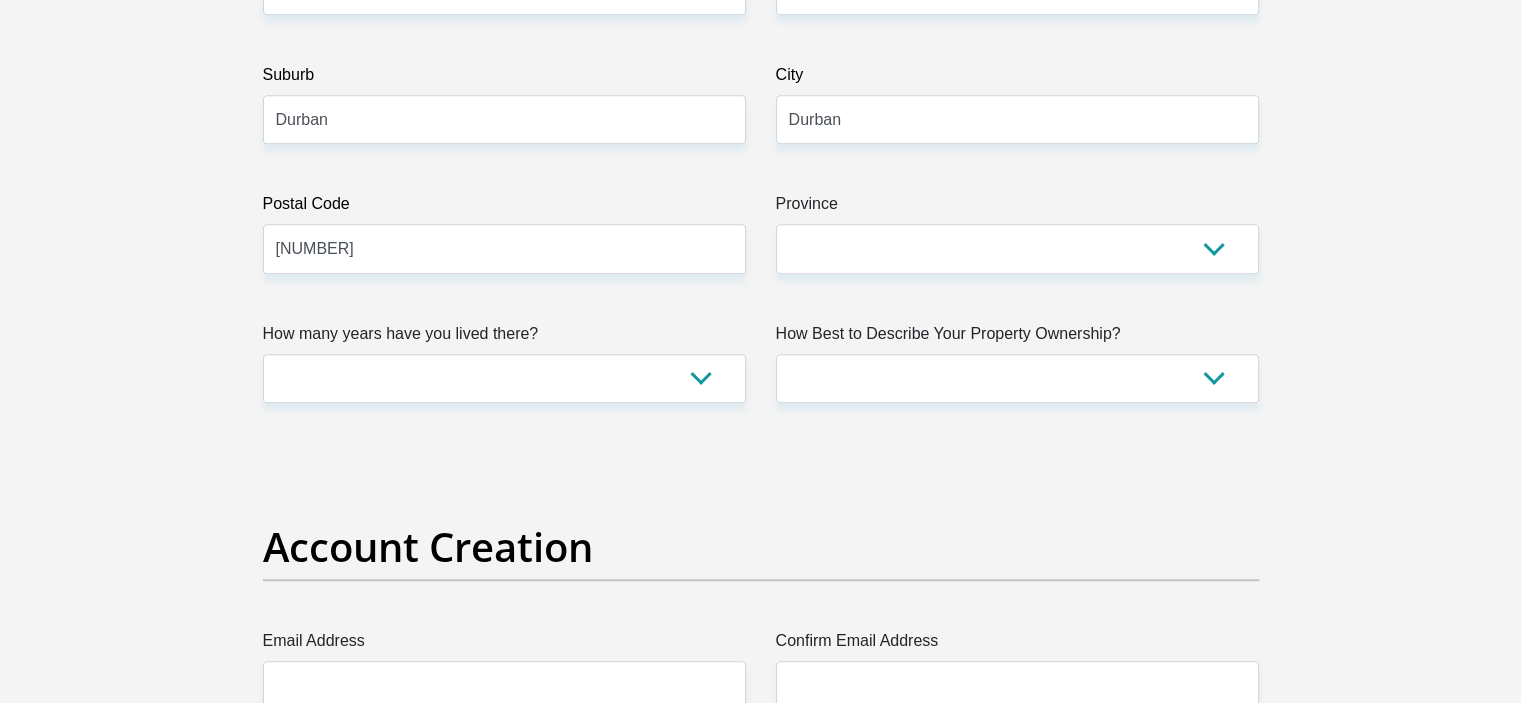 scroll, scrollTop: 1206, scrollLeft: 0, axis: vertical 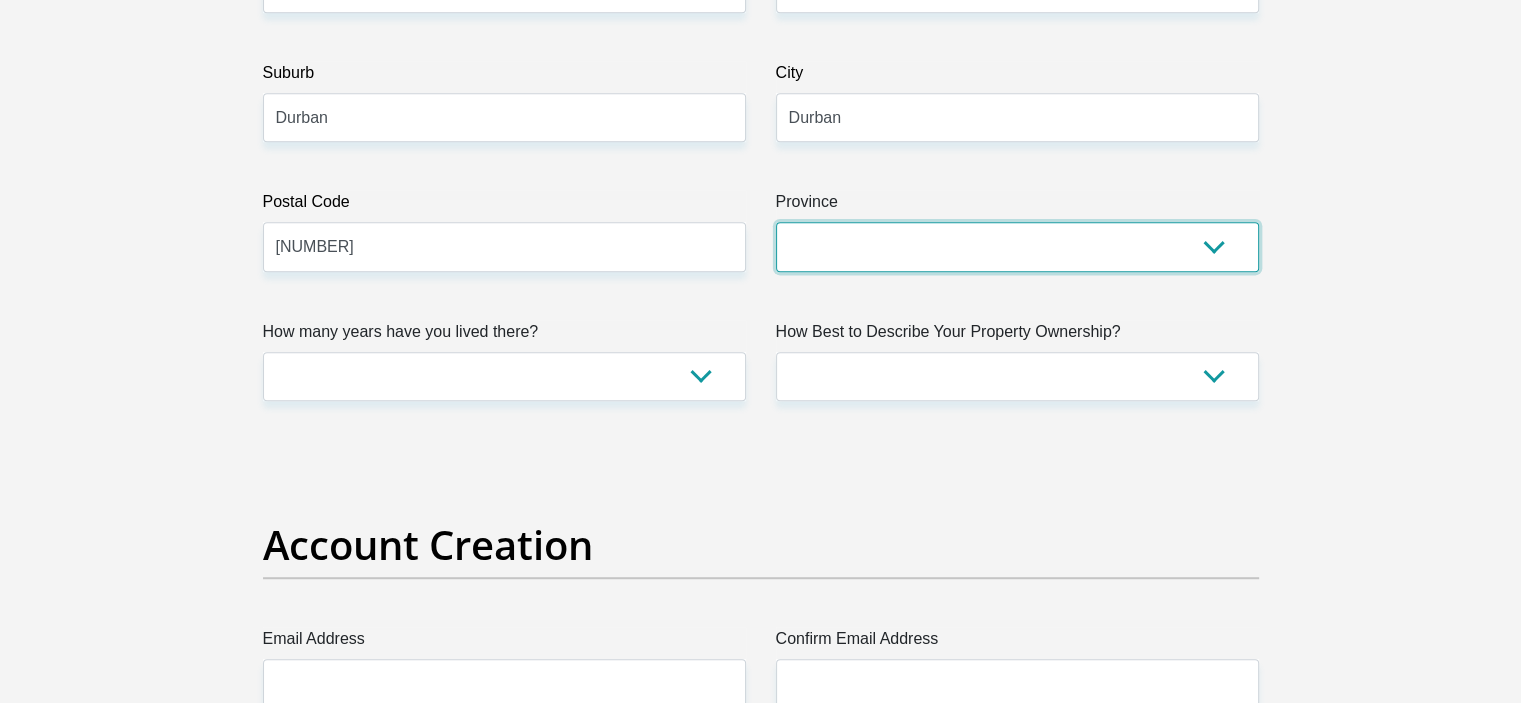 click on "Eastern Cape
Free State
Gauteng
KwaZulu-Natal
Limpopo
Mpumalanga
Northern Cape
North West
Western Cape" at bounding box center [1017, 246] 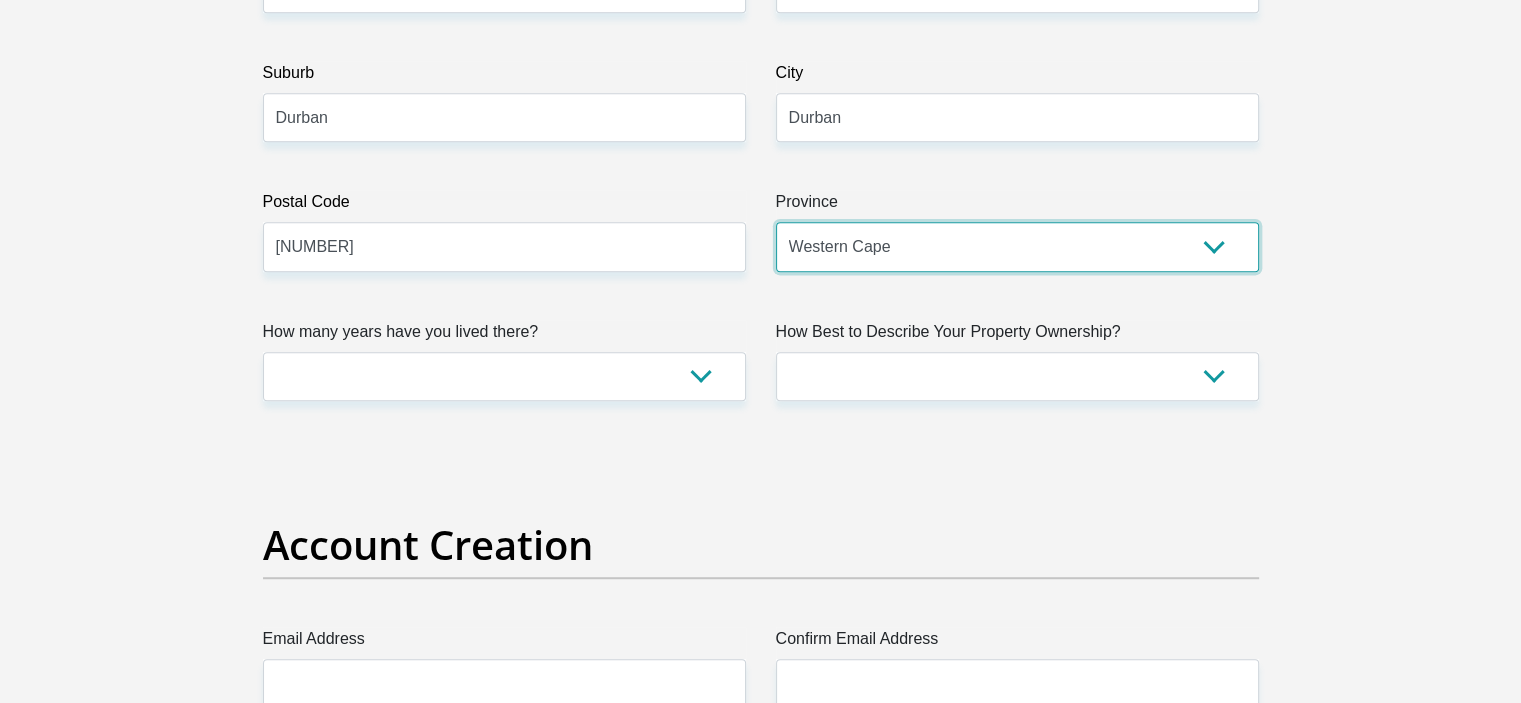 click on "Eastern Cape
Free State
Gauteng
KwaZulu-Natal
Limpopo
Mpumalanga
Northern Cape
North West
Western Cape" at bounding box center [1017, 246] 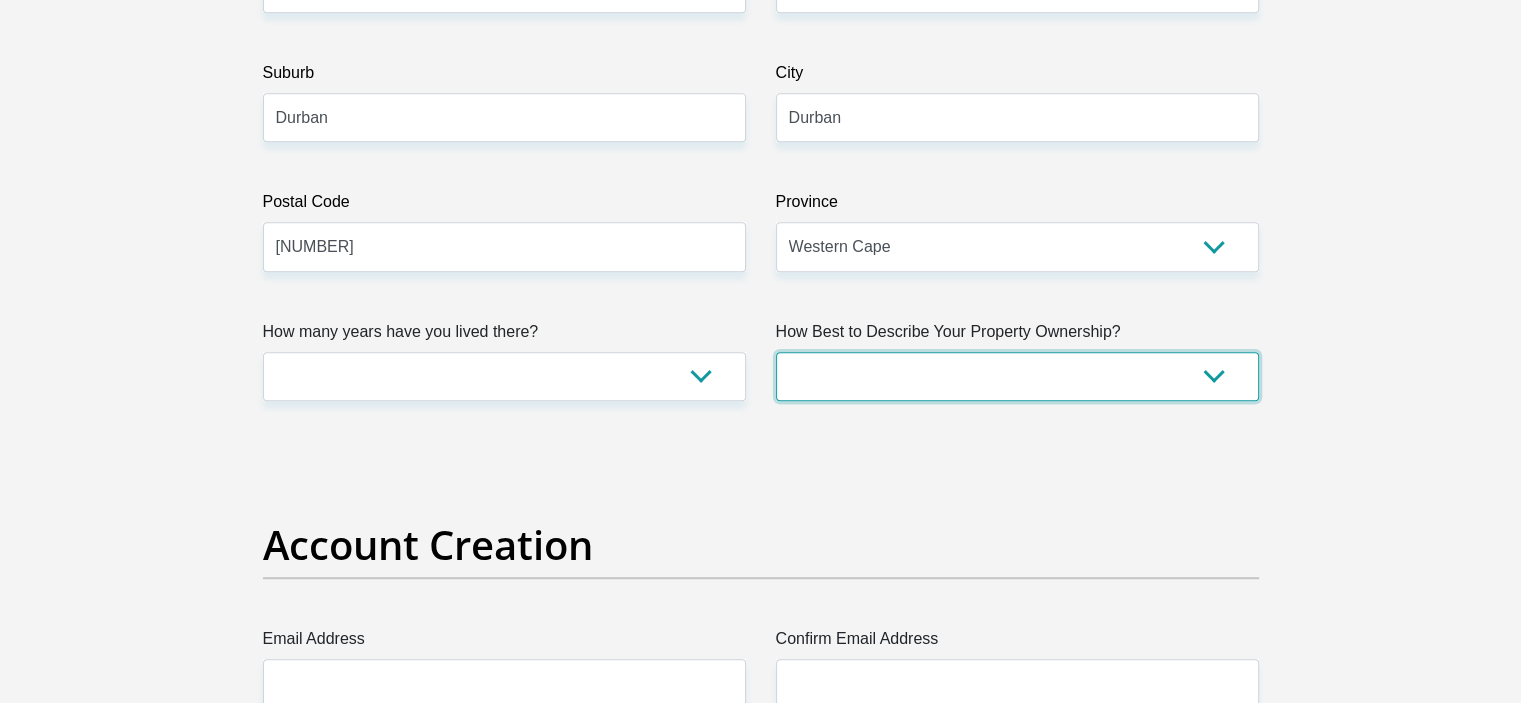 click on "Owned
Rented
Family Owned
Company Dwelling" at bounding box center [1017, 376] 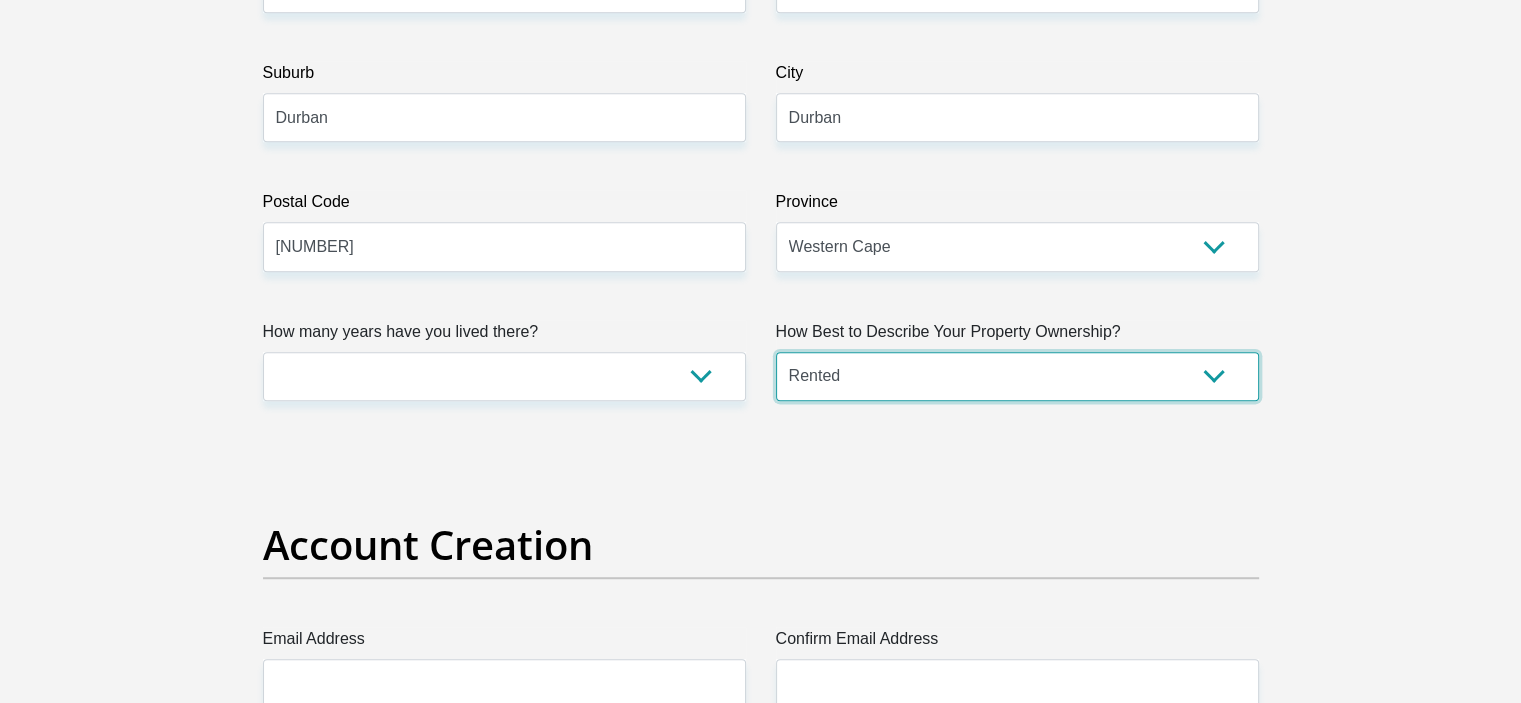 click on "Owned
Rented
Family Owned
Company Dwelling" at bounding box center [1017, 376] 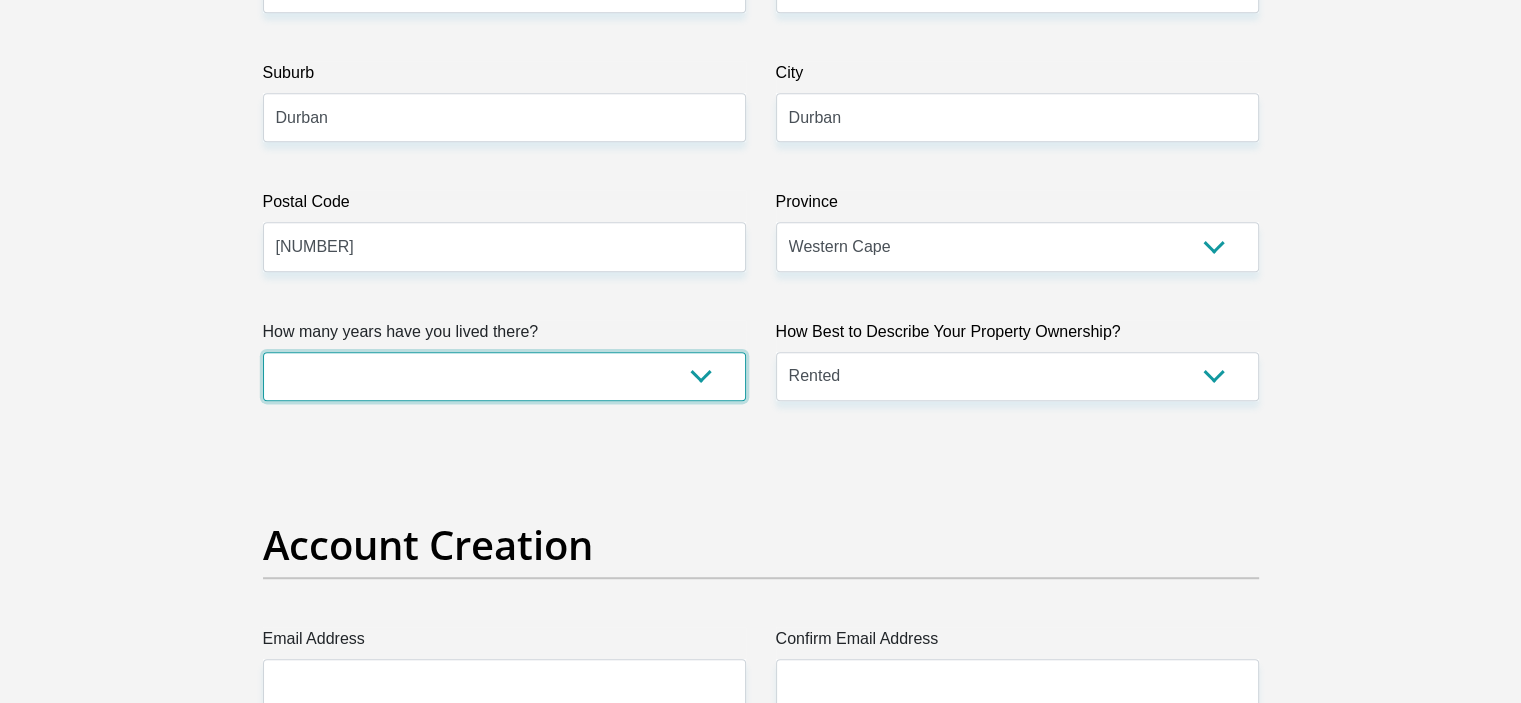 click on "less than 1 year
1-3 years
3-5 years
5+ years" at bounding box center [504, 376] 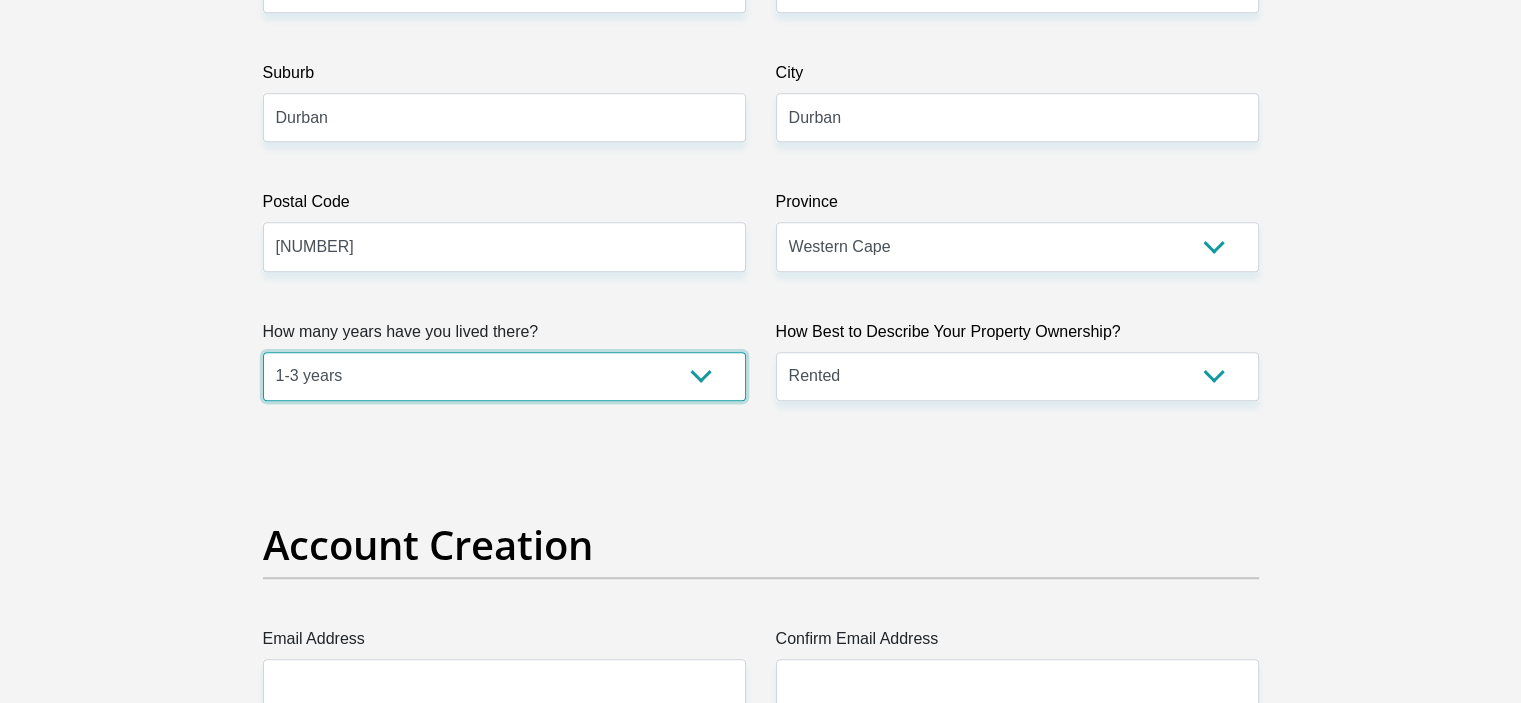 click on "less than 1 year
1-3 years
3-5 years
5+ years" at bounding box center [504, 376] 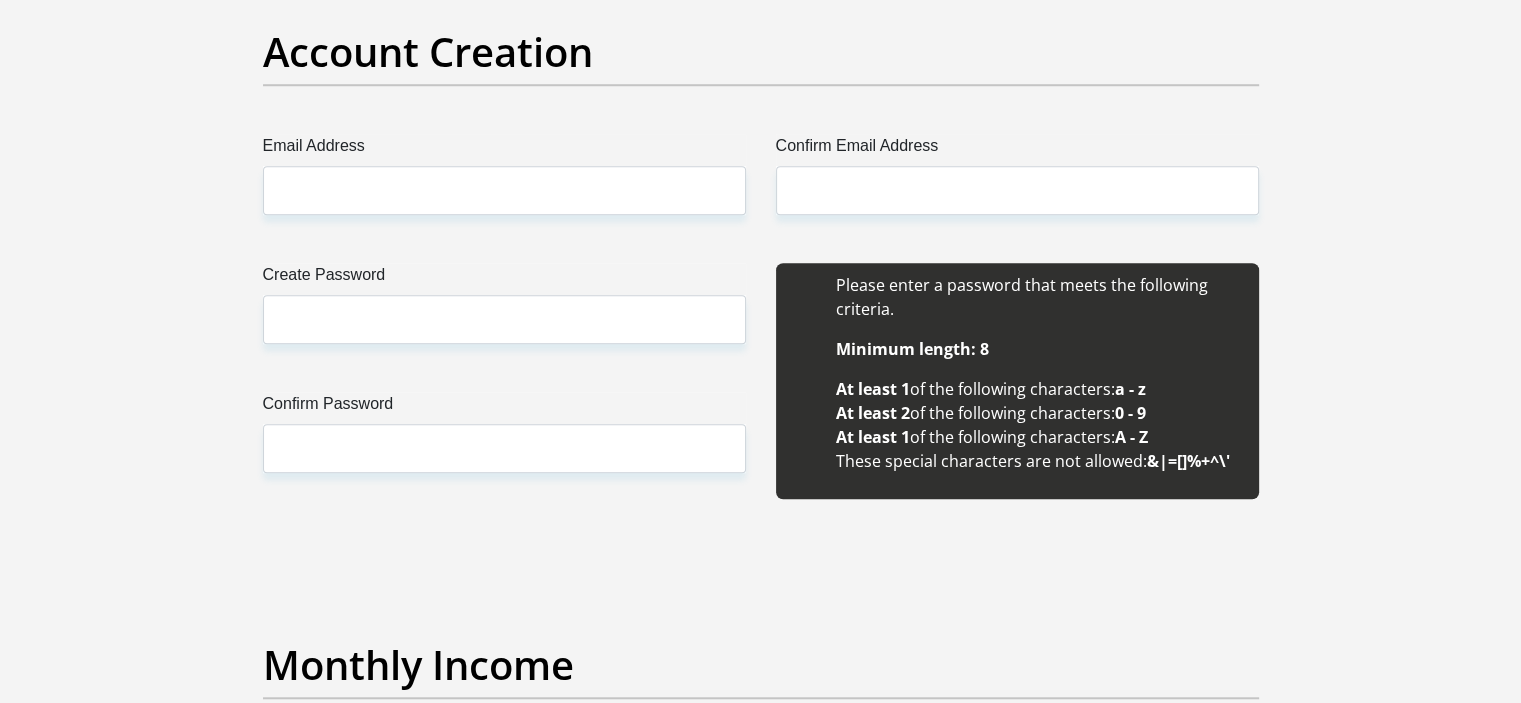 scroll, scrollTop: 1698, scrollLeft: 0, axis: vertical 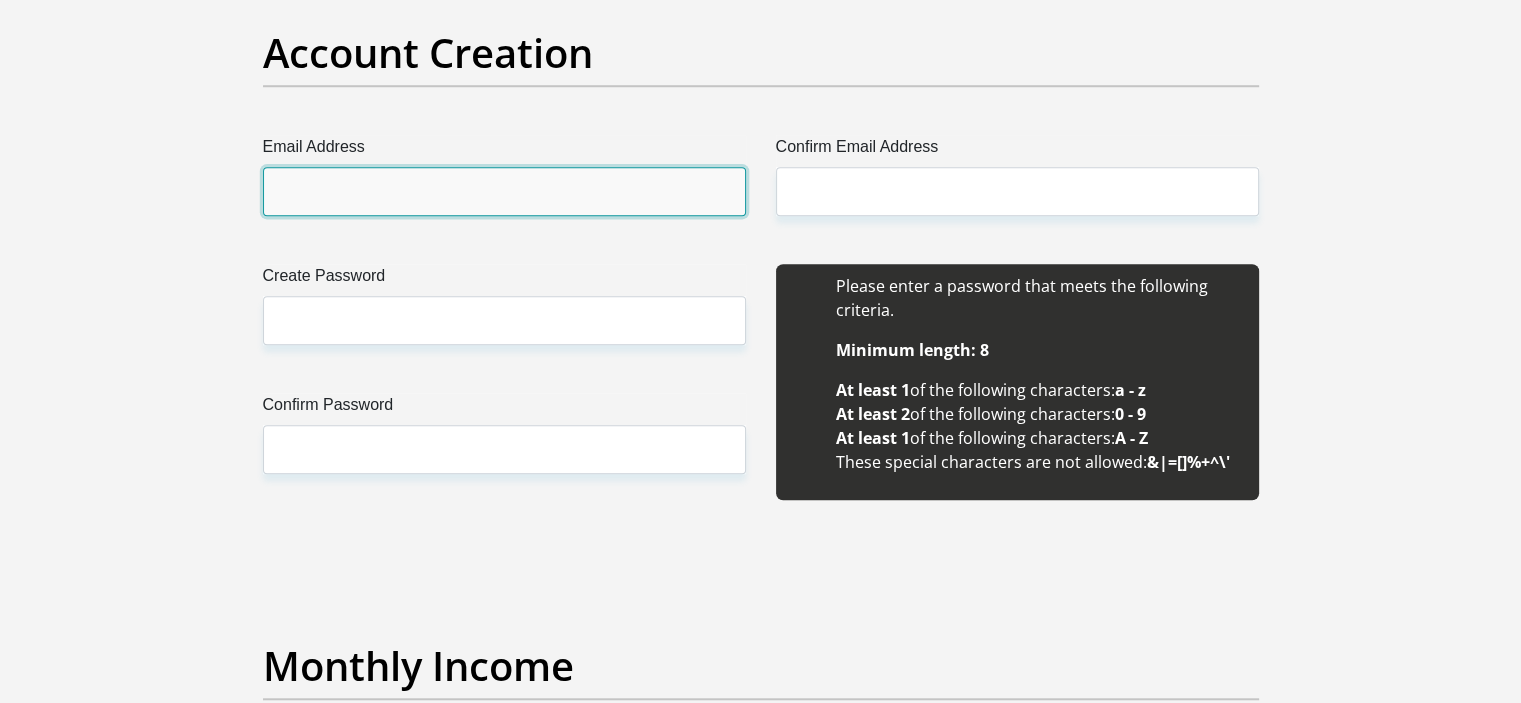click on "Email Address" at bounding box center [504, 191] 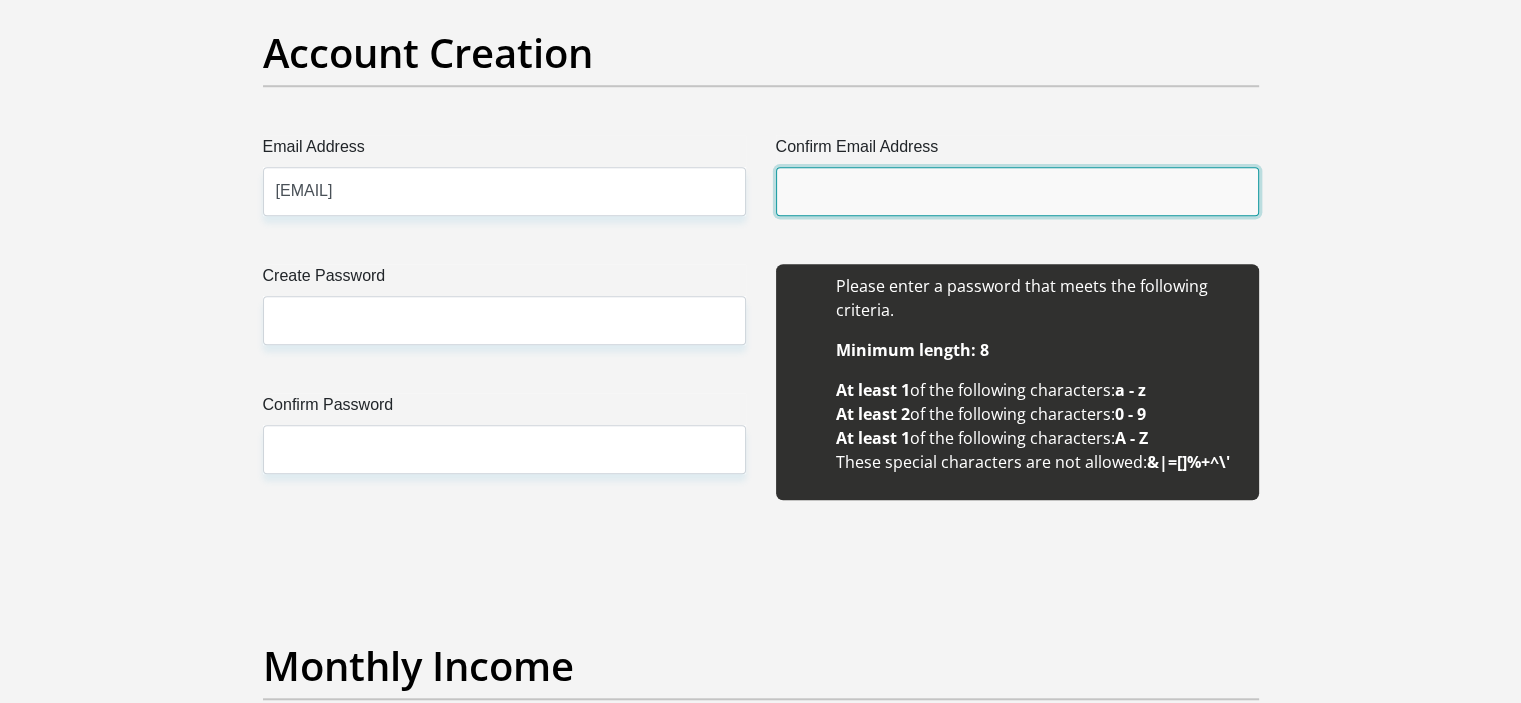 type on "philisiwemthimkulu@gmail.com" 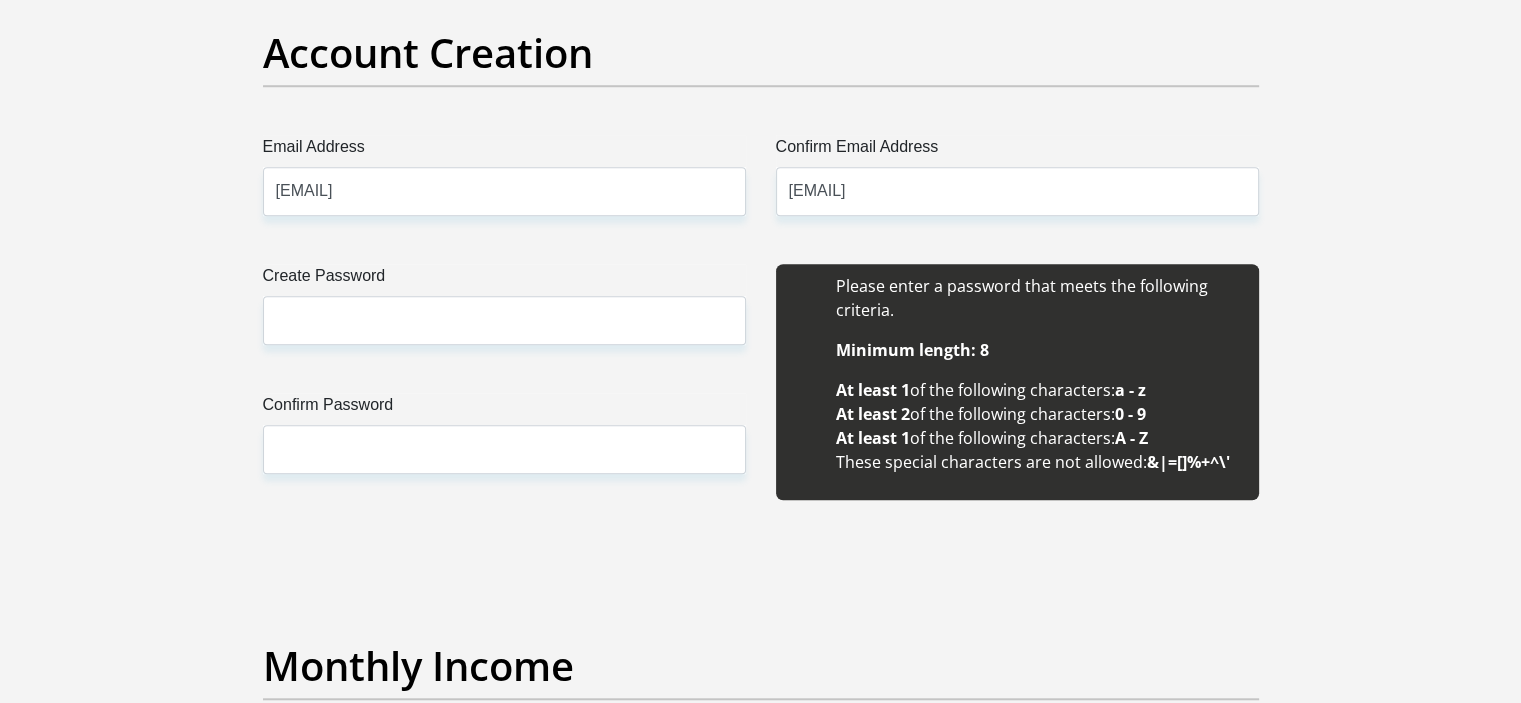type 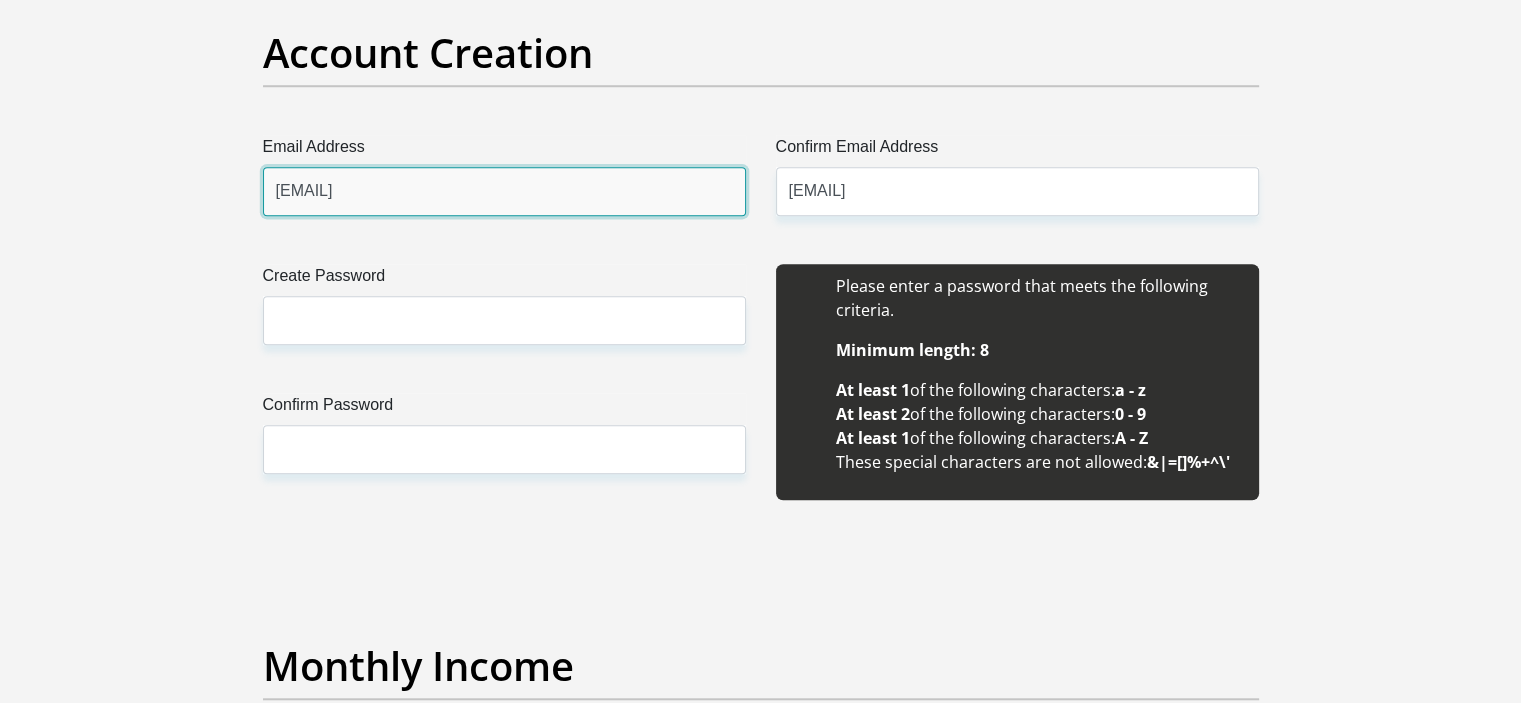 type 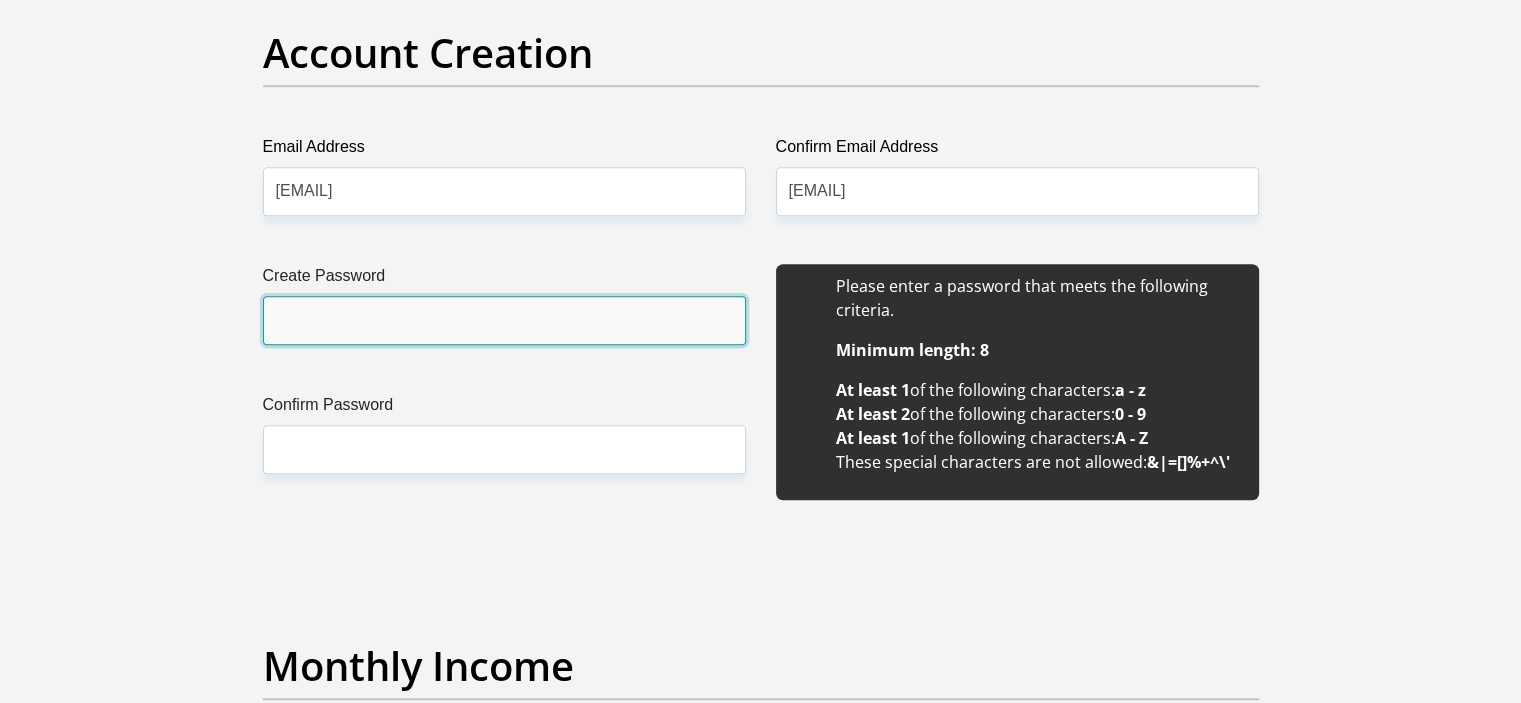 click on "Create Password" at bounding box center (504, 320) 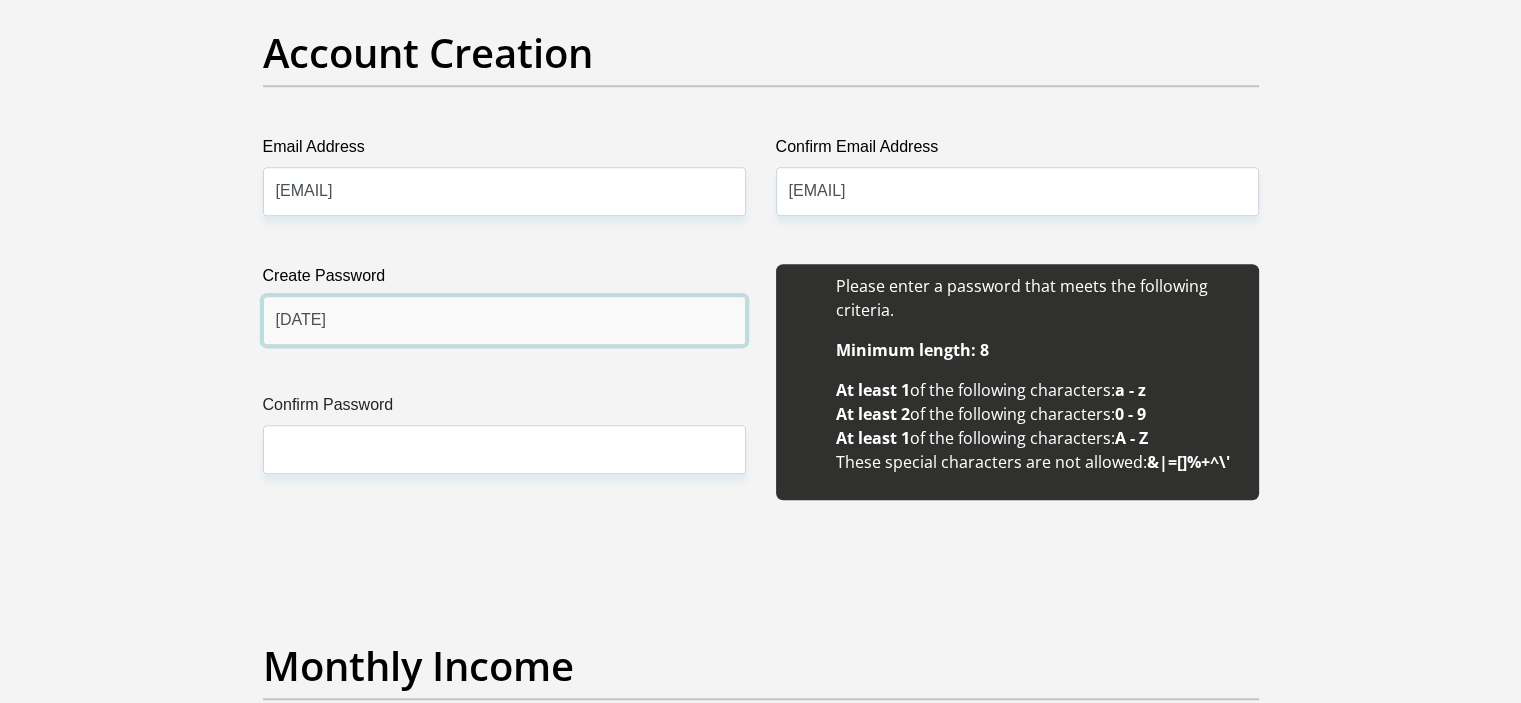 type on "052719Pm@!" 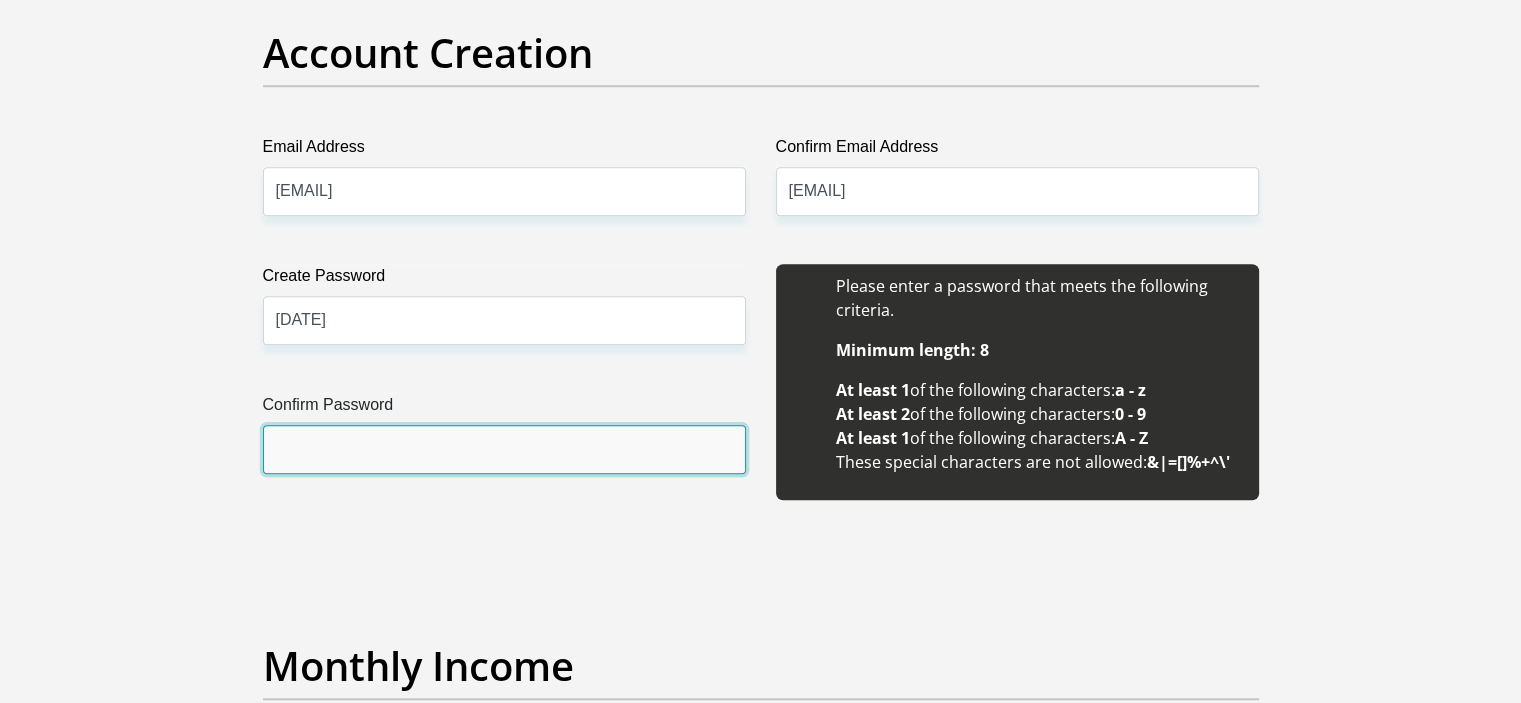 click on "Confirm Password" at bounding box center (504, 449) 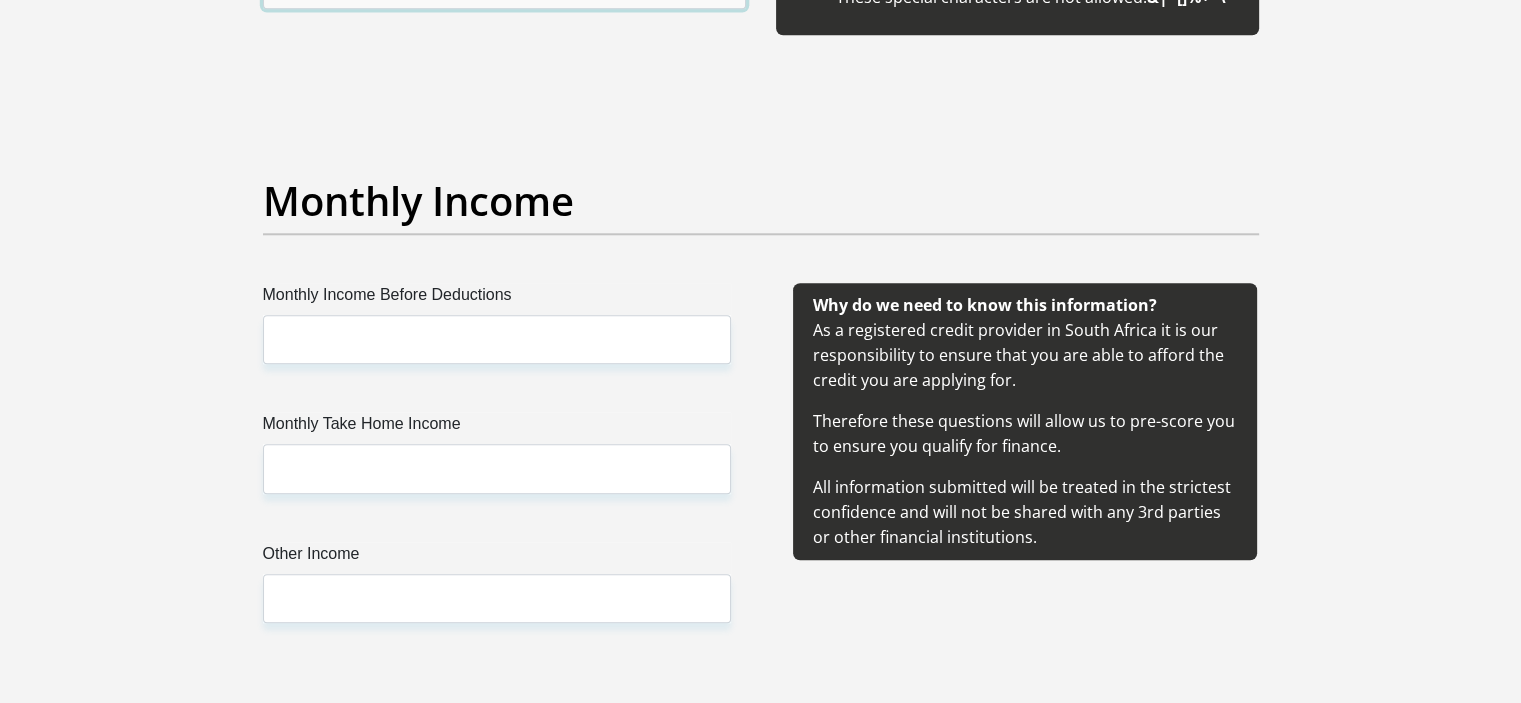 scroll, scrollTop: 2164, scrollLeft: 0, axis: vertical 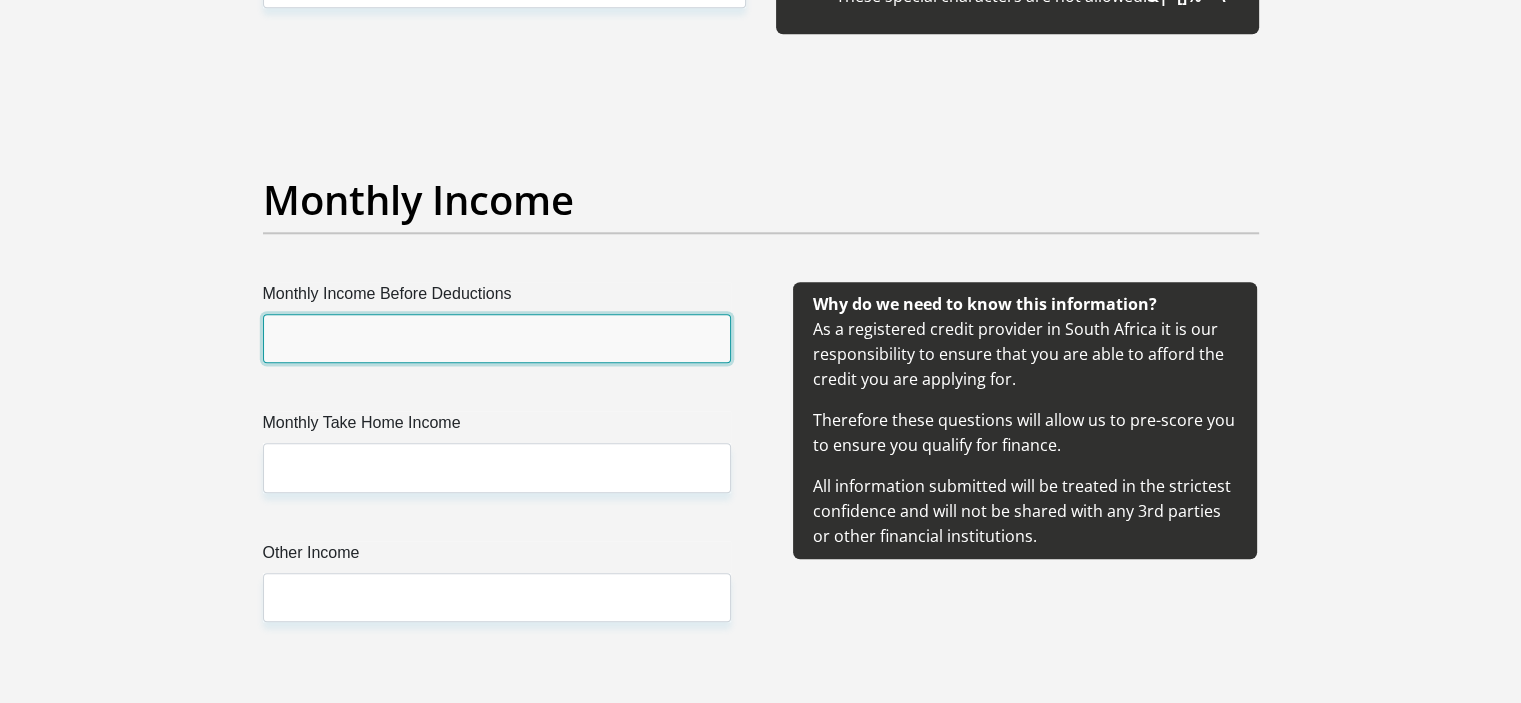 click on "Monthly Income Before Deductions" at bounding box center [497, 338] 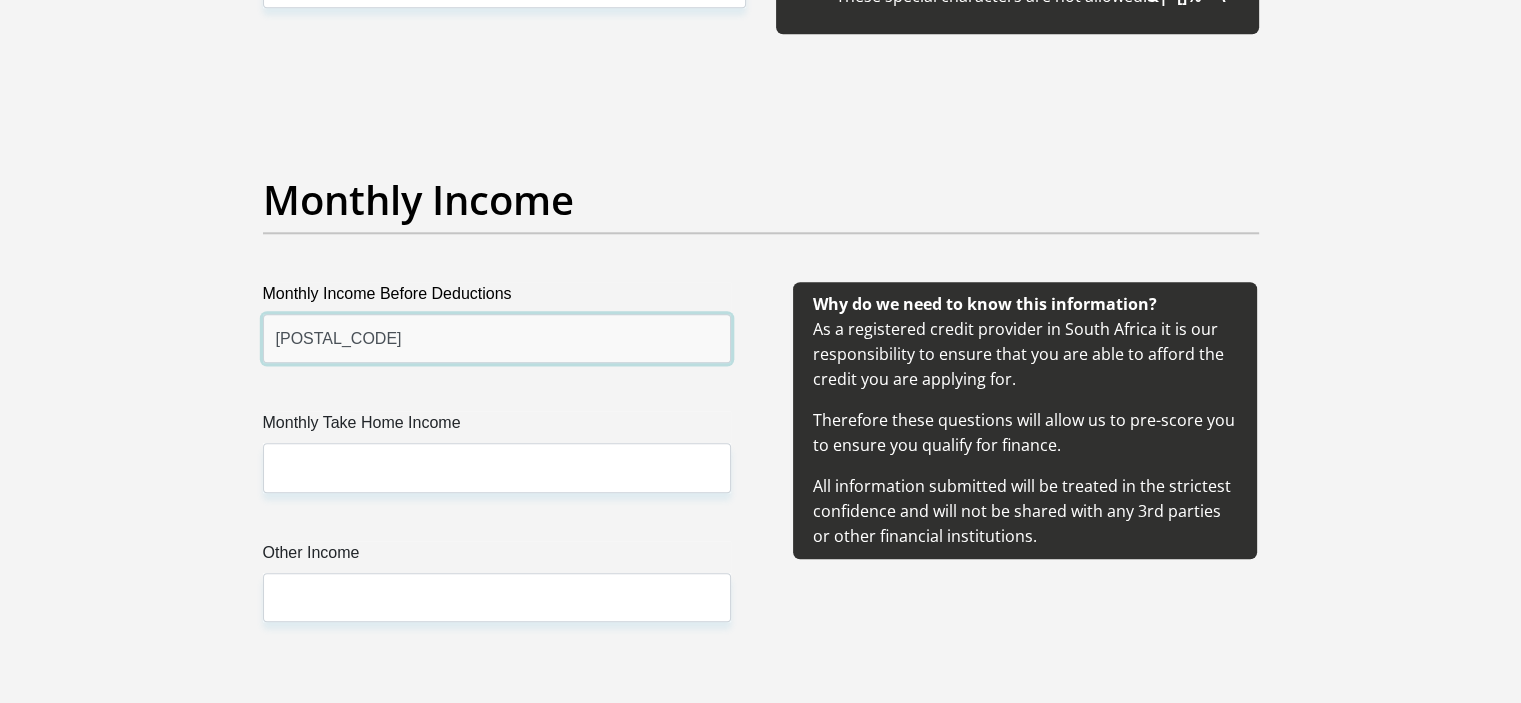 type on "73000" 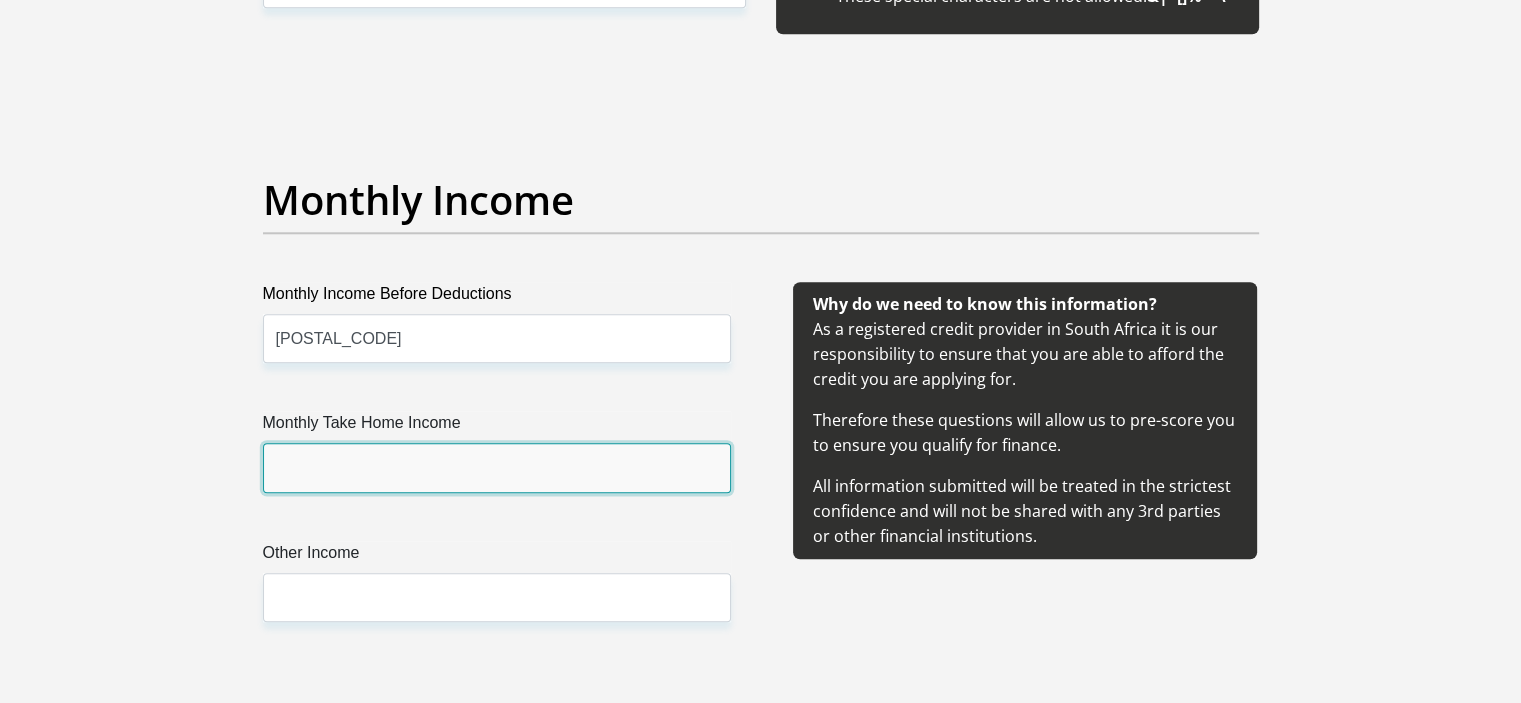 click on "Monthly Take Home Income" at bounding box center (497, 467) 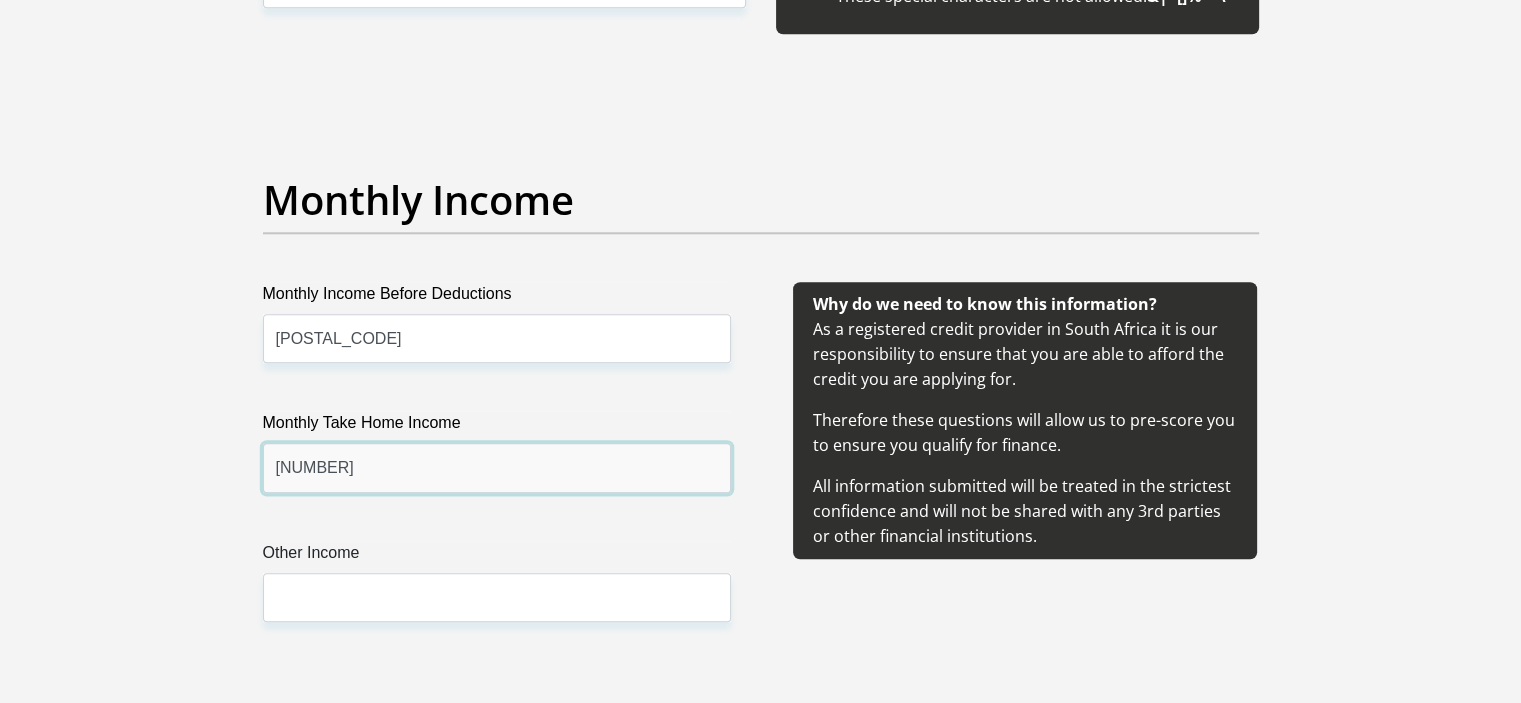 type on "53000" 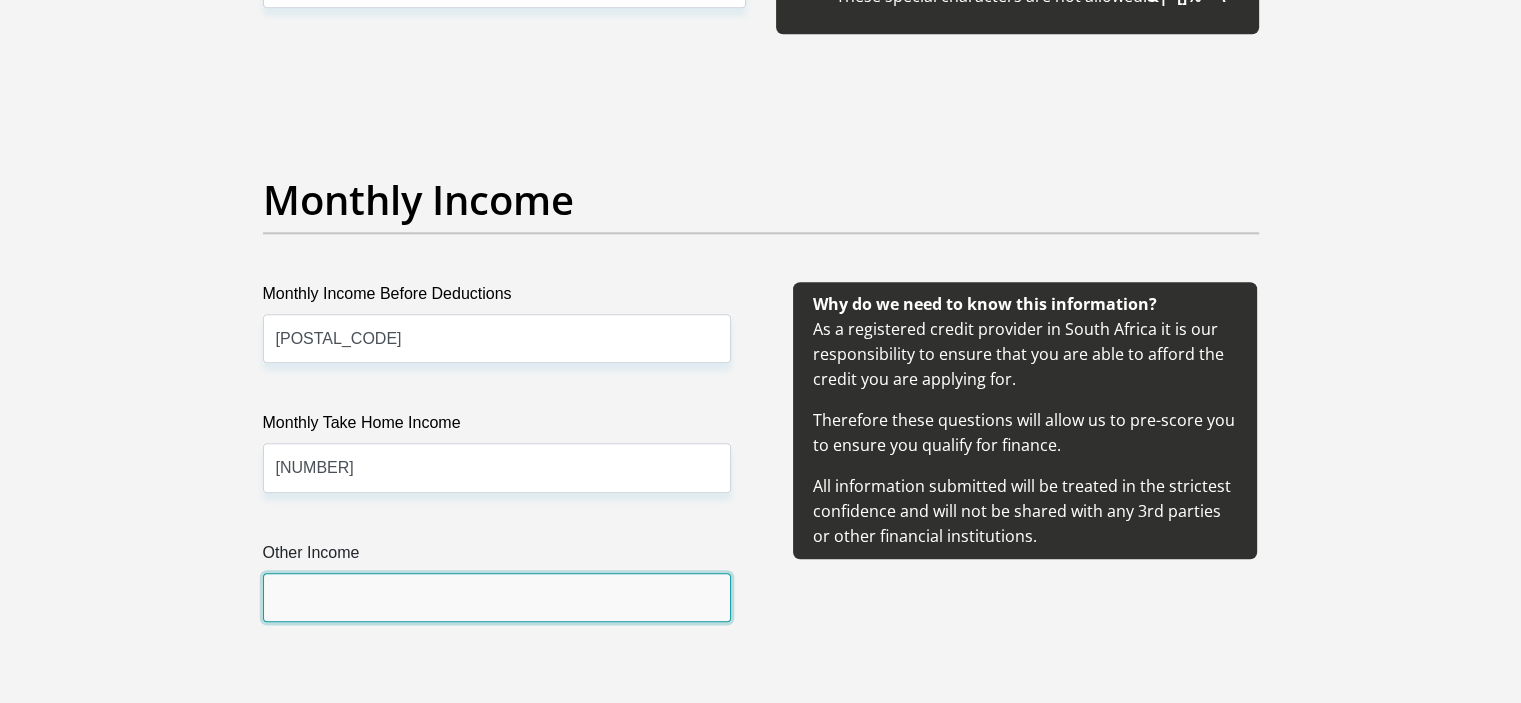 click on "Other Income" at bounding box center (497, 597) 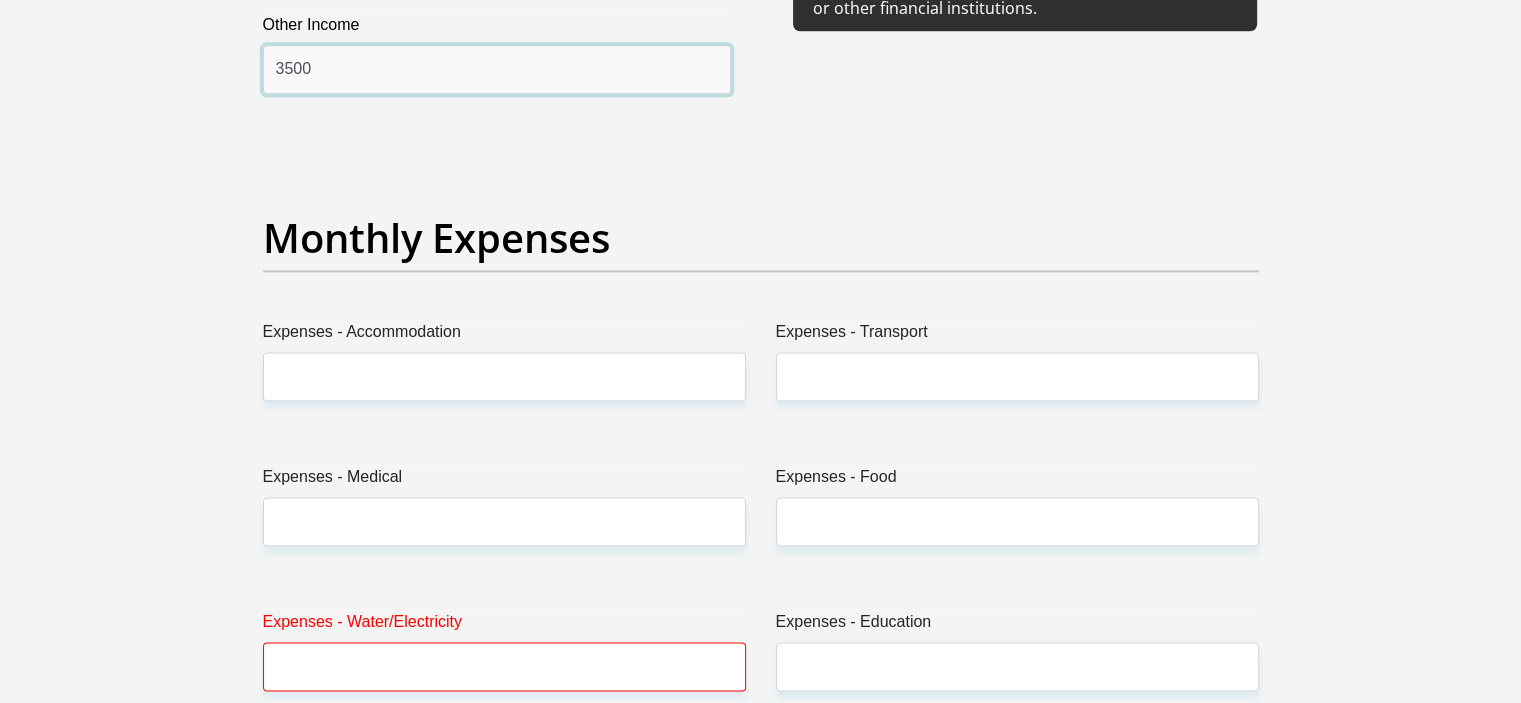 scroll, scrollTop: 2694, scrollLeft: 0, axis: vertical 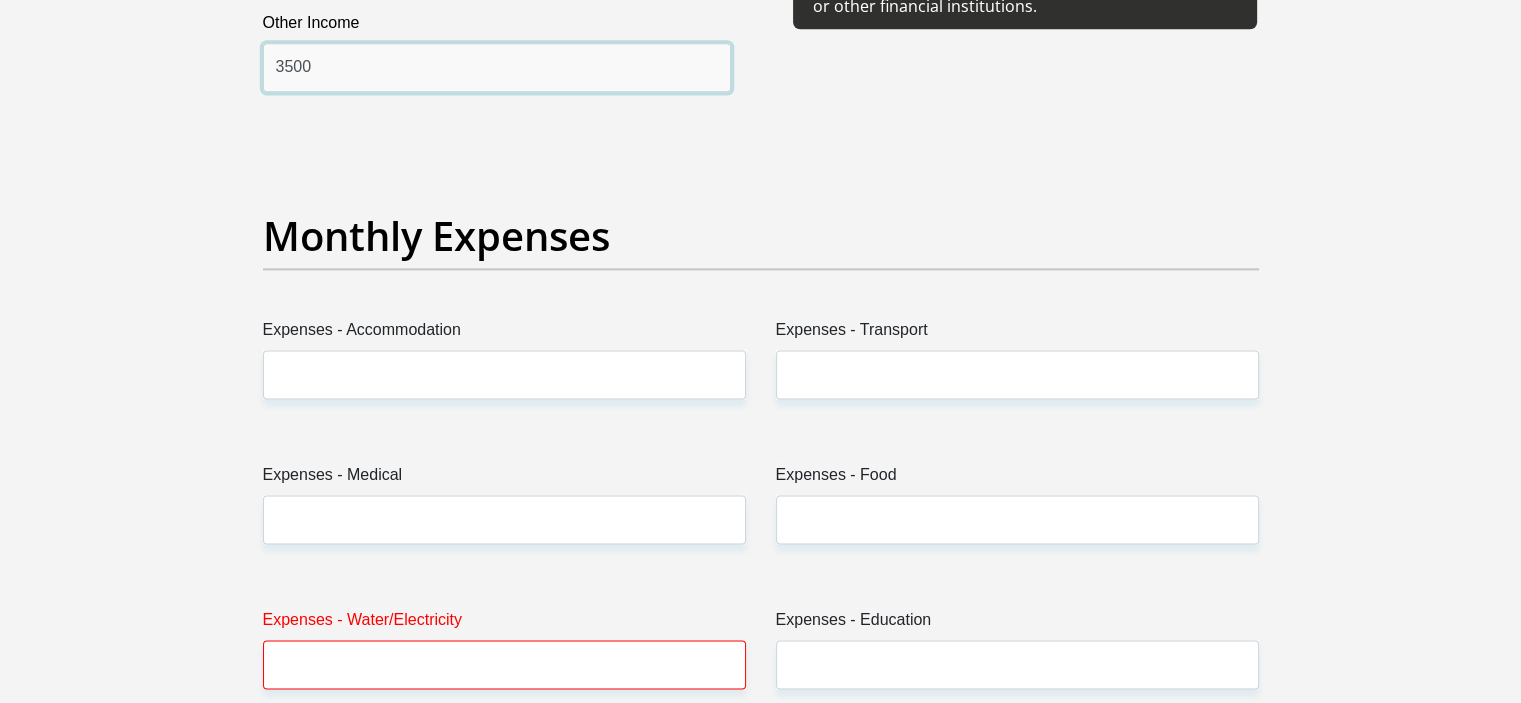 type on "3500" 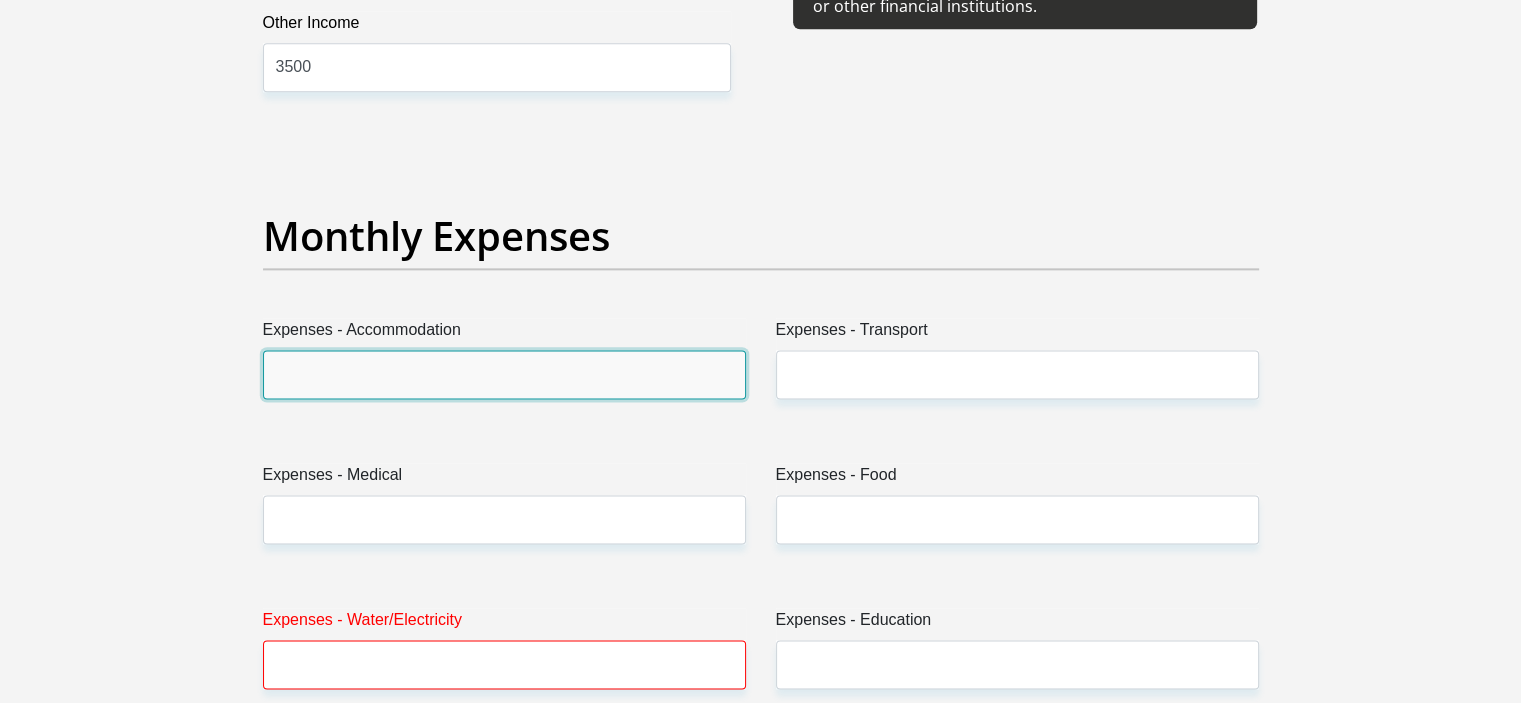 click on "Expenses - Accommodation" at bounding box center (504, 374) 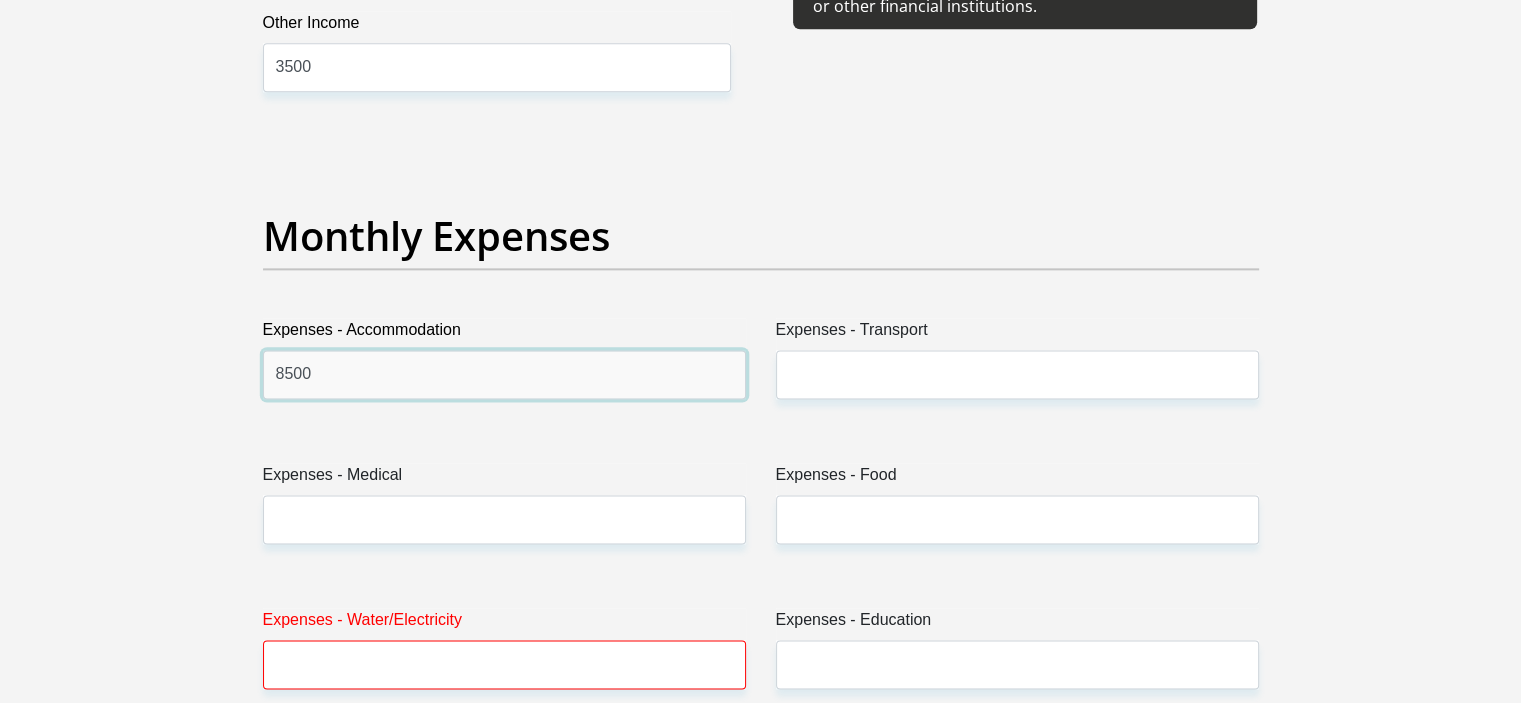 type on "8500" 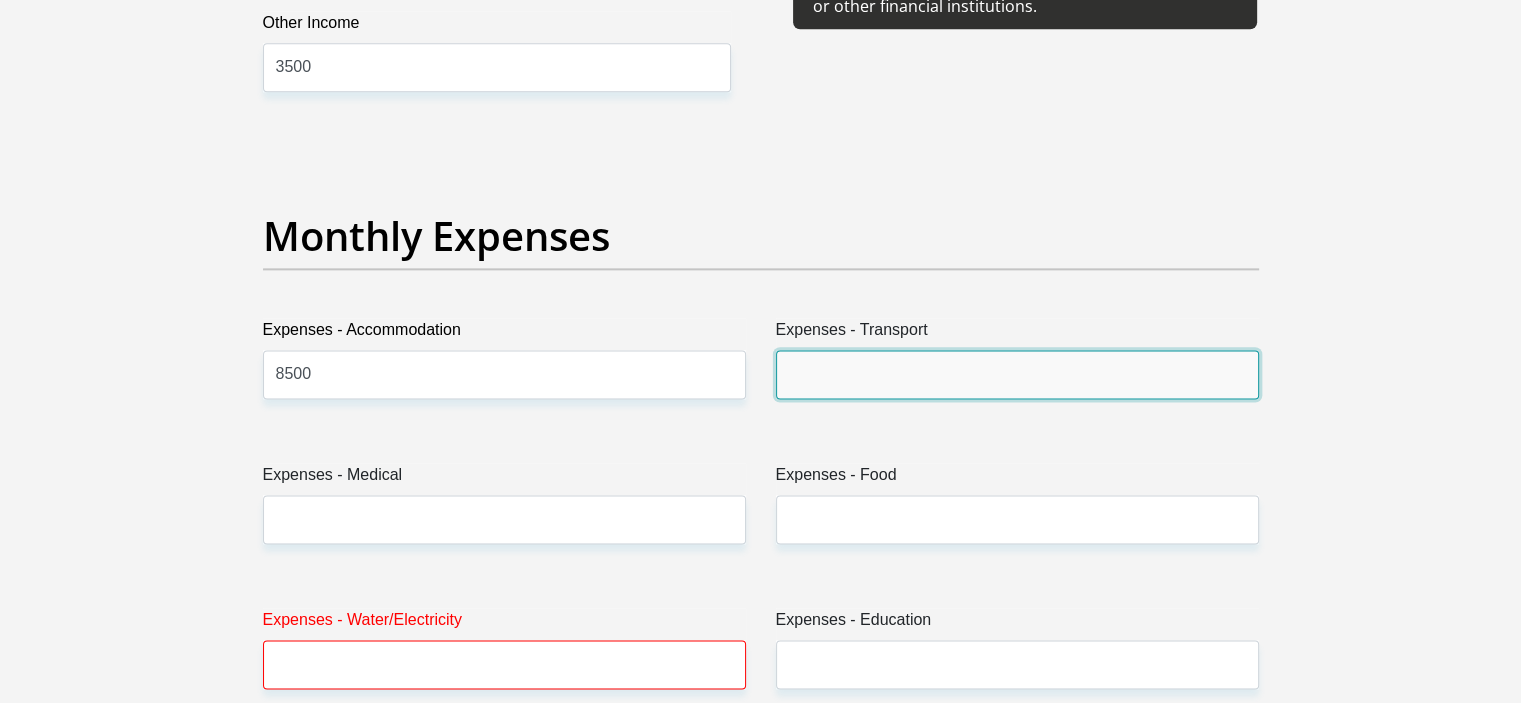 click on "Expenses - Transport" at bounding box center (1017, 374) 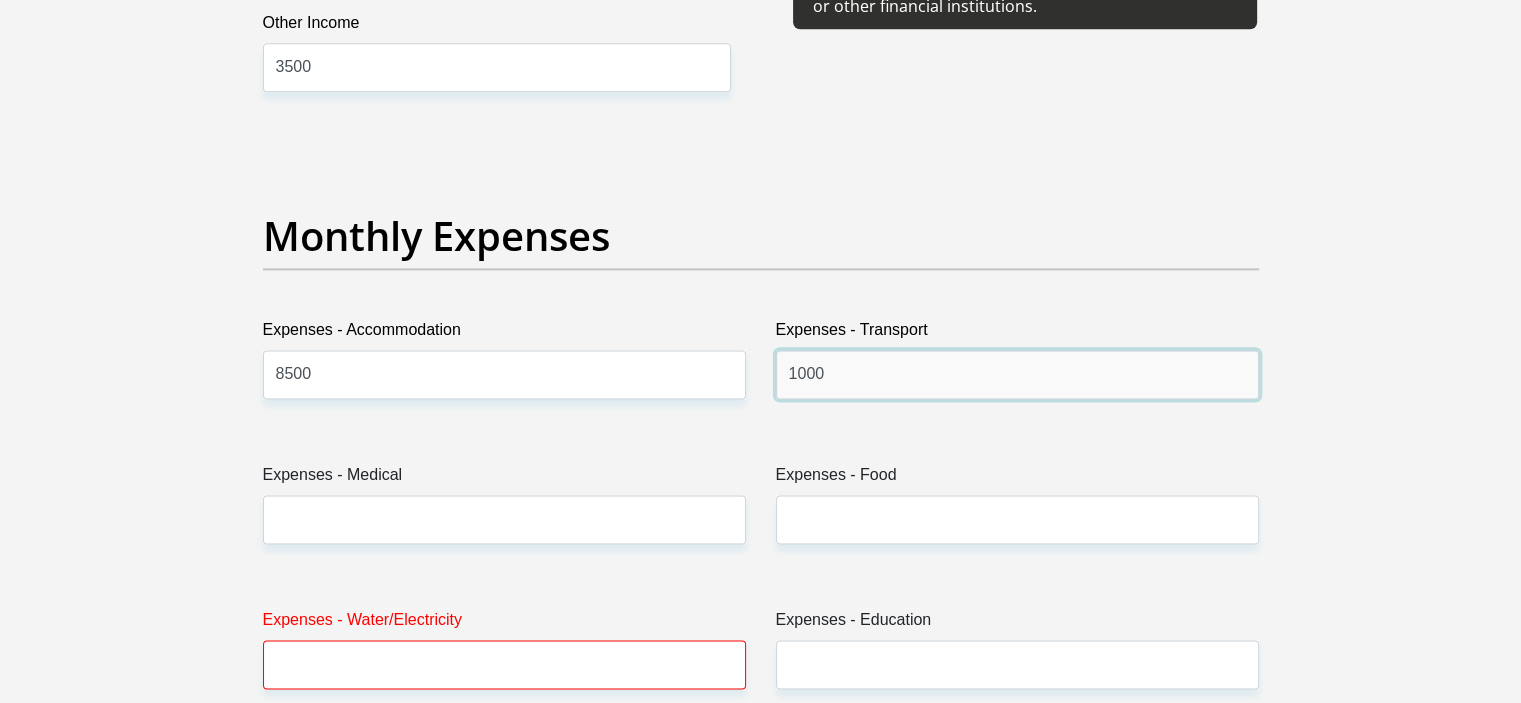 type on "1000" 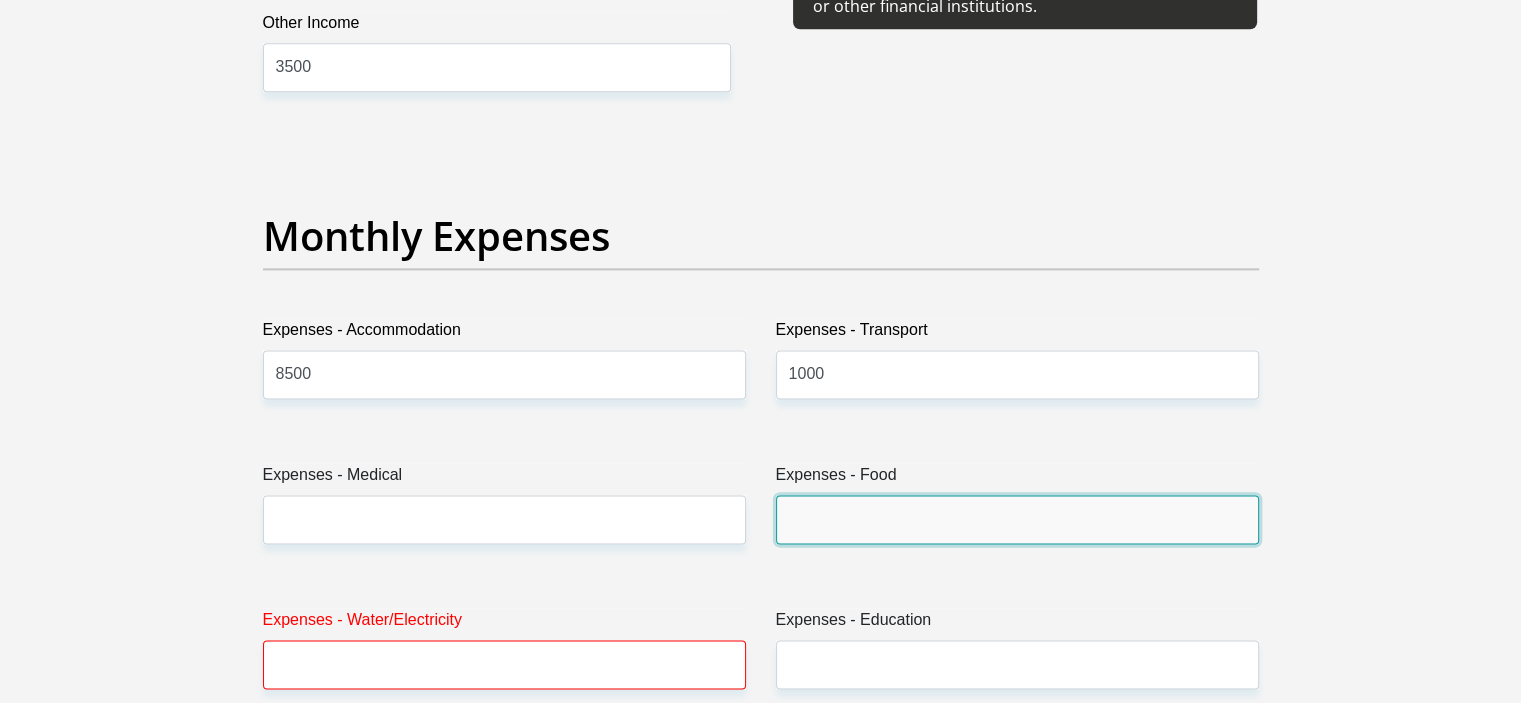 click on "Expenses - Food" at bounding box center [1017, 519] 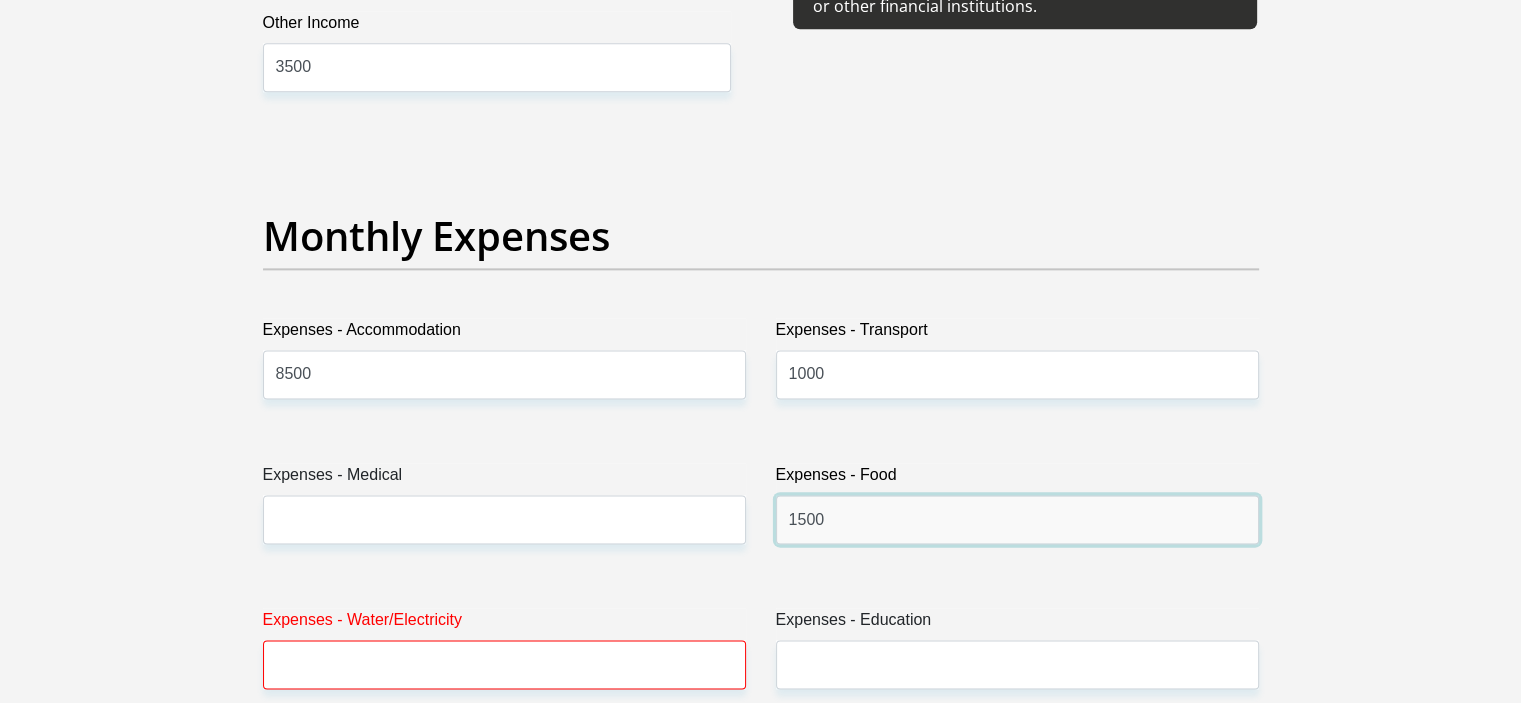 type on "1500" 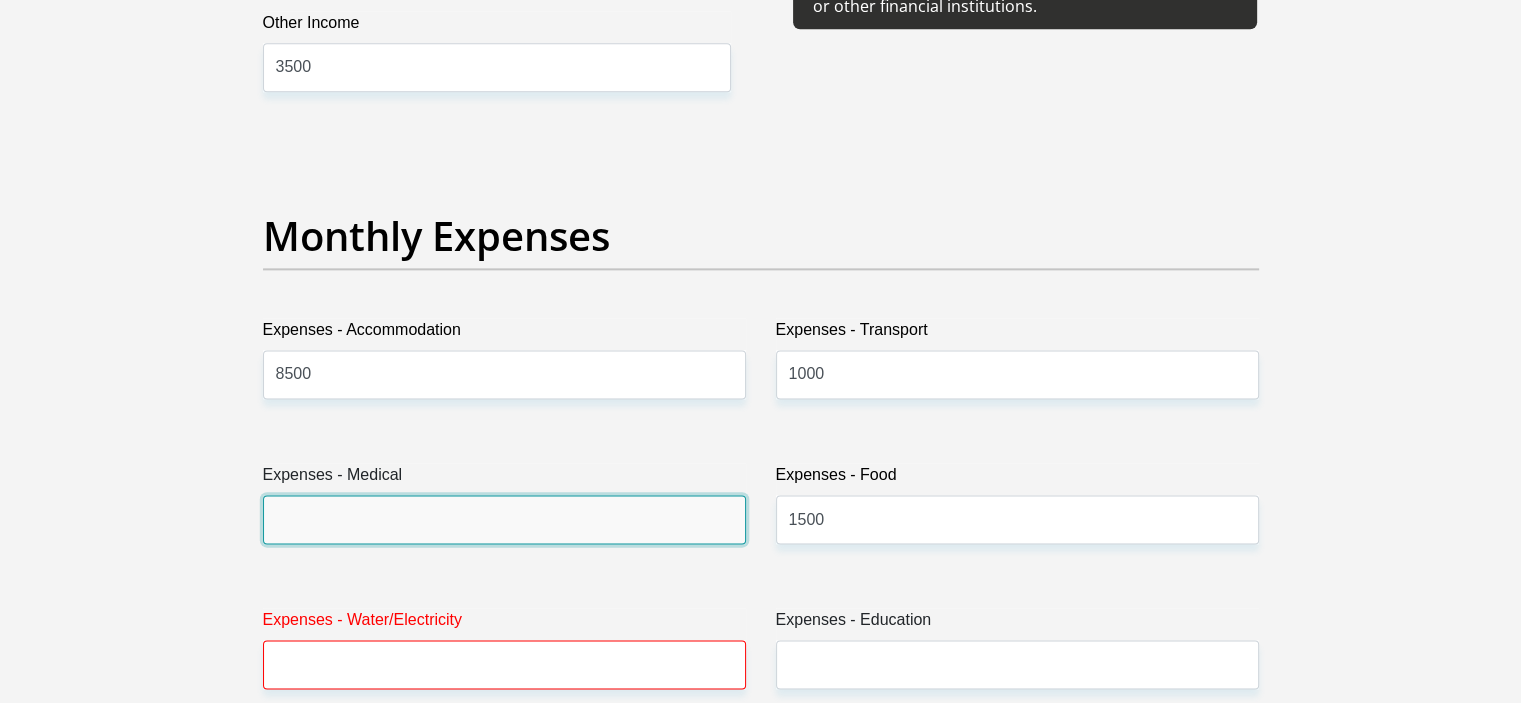 click on "Expenses - Medical" at bounding box center [504, 519] 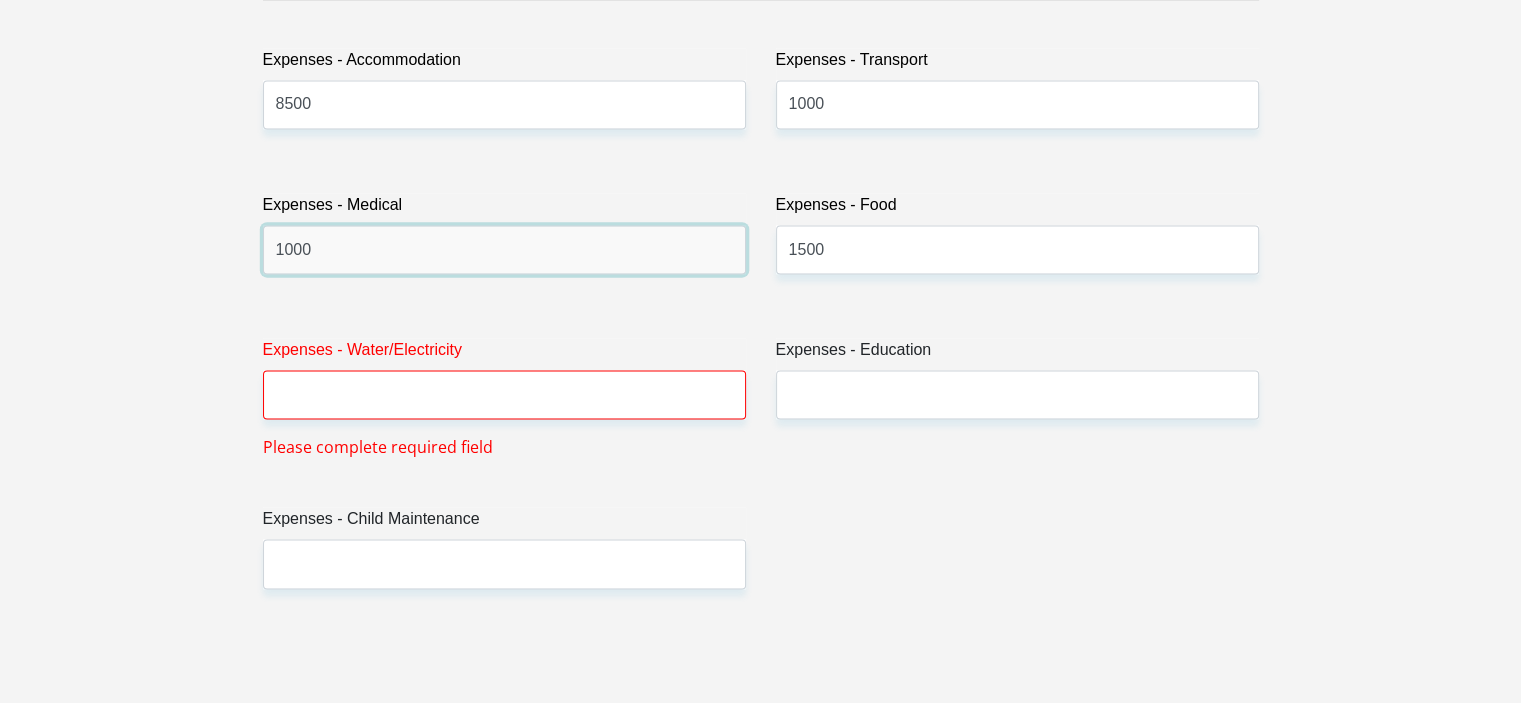 scroll, scrollTop: 2966, scrollLeft: 0, axis: vertical 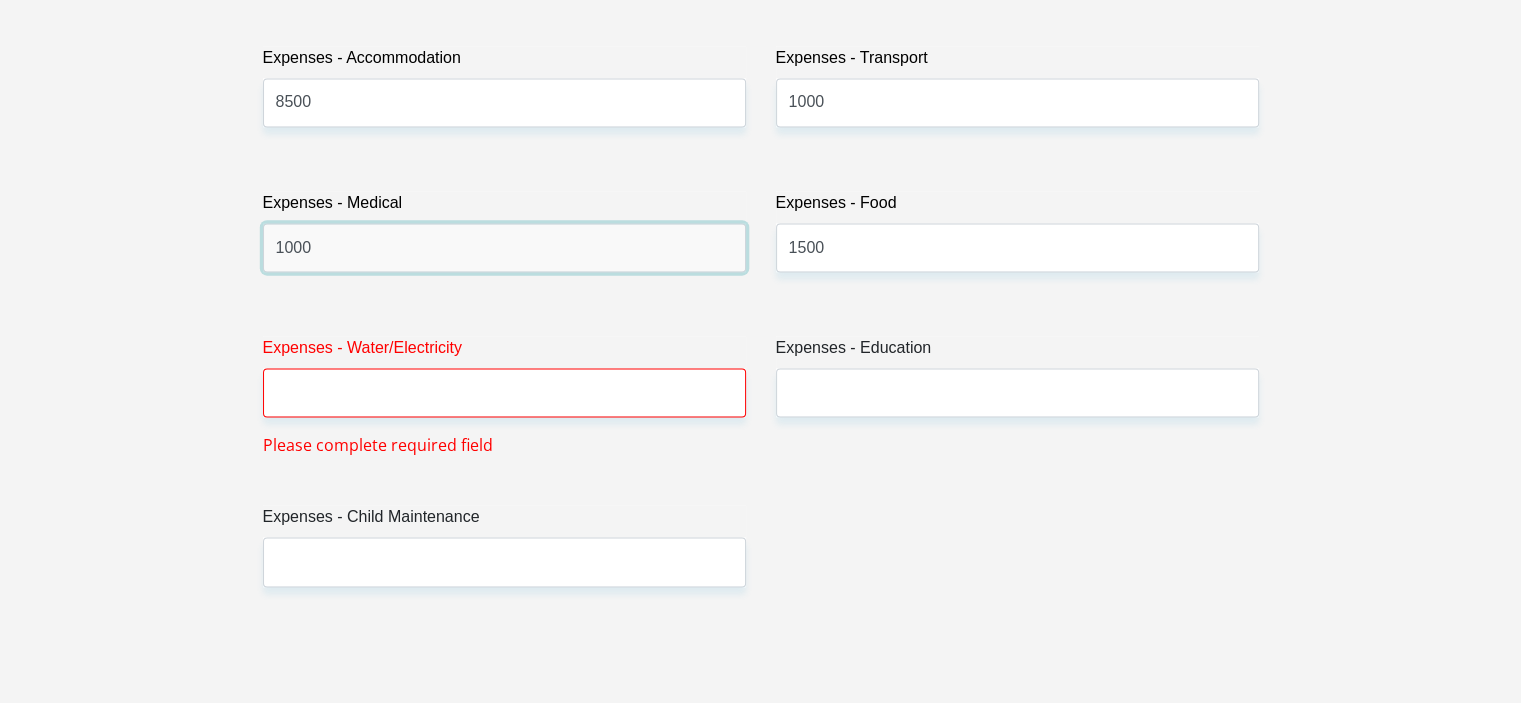 type on "1000" 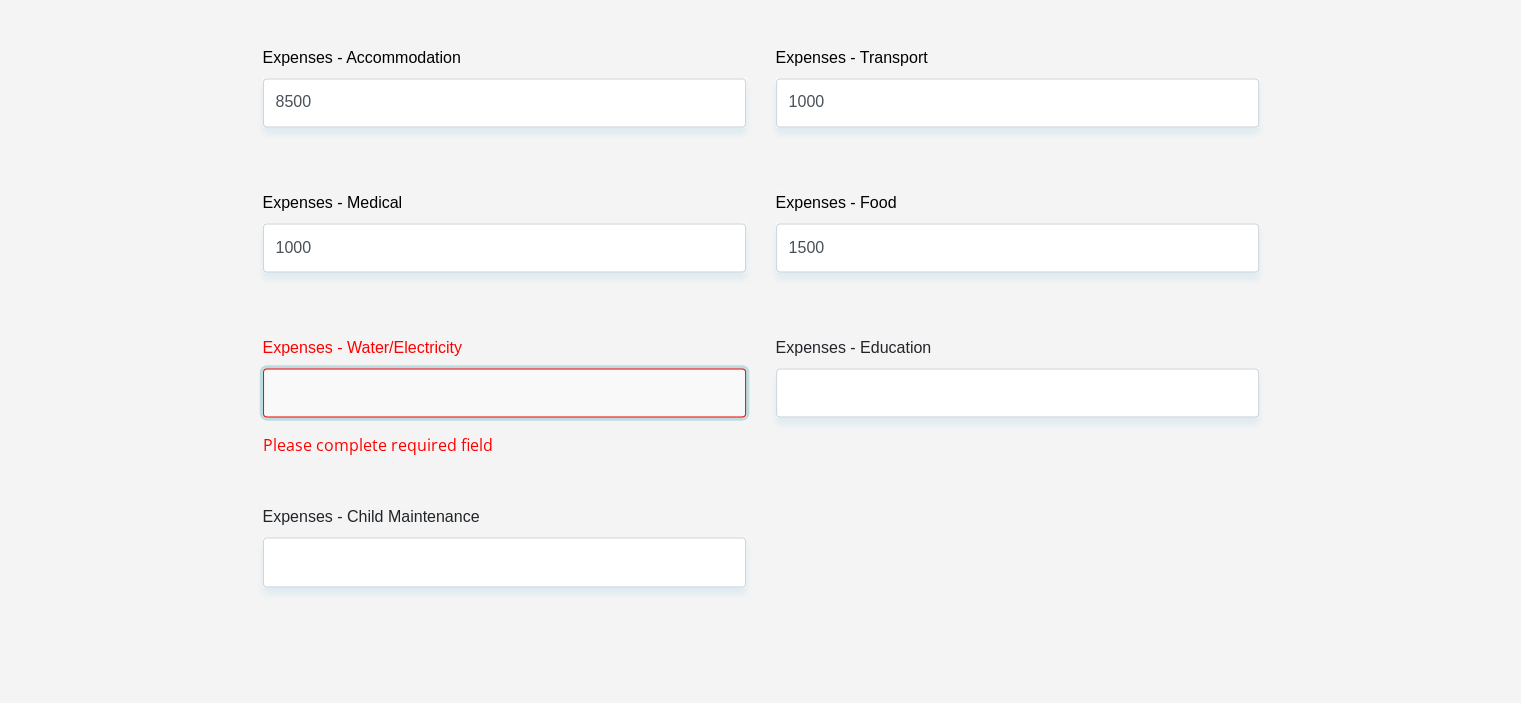 click on "Expenses - Water/Electricity" at bounding box center (504, 392) 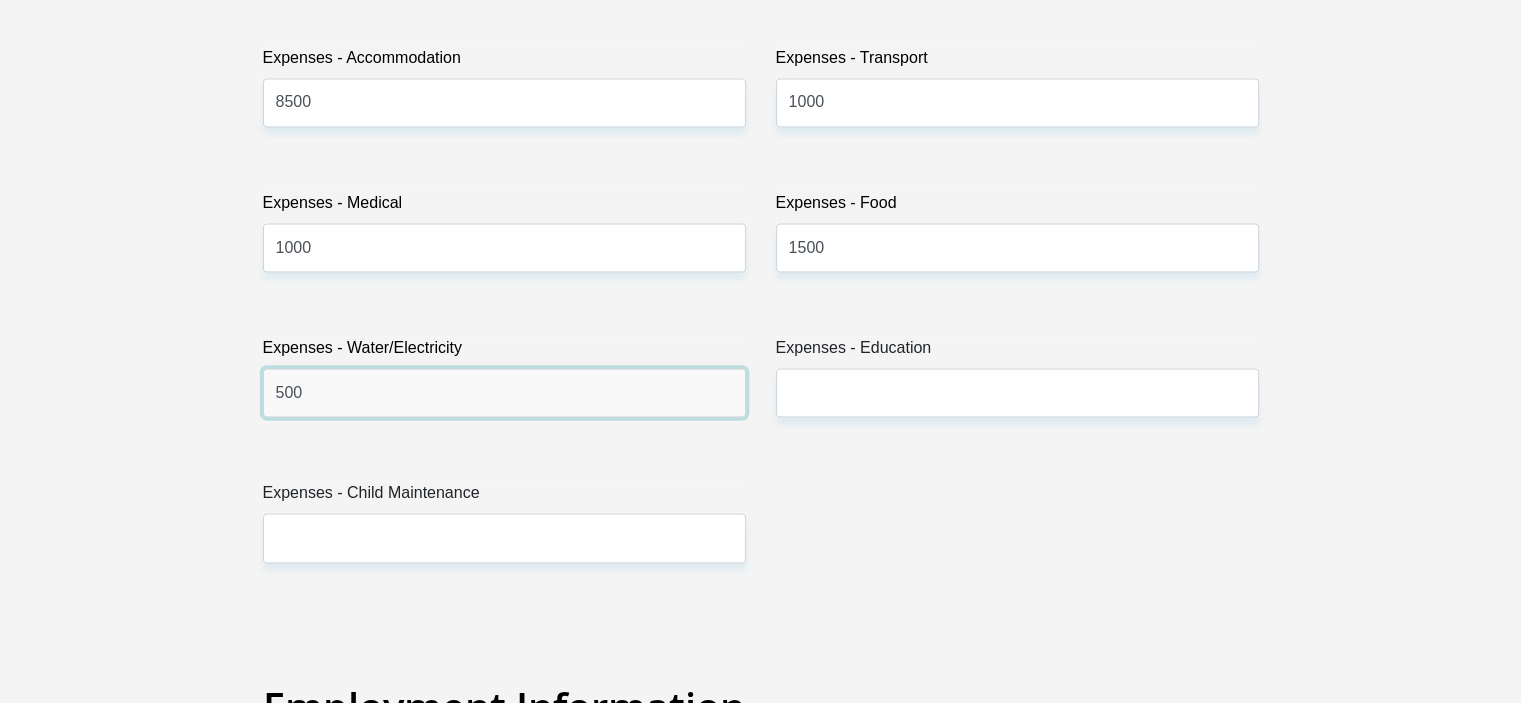 type on "500" 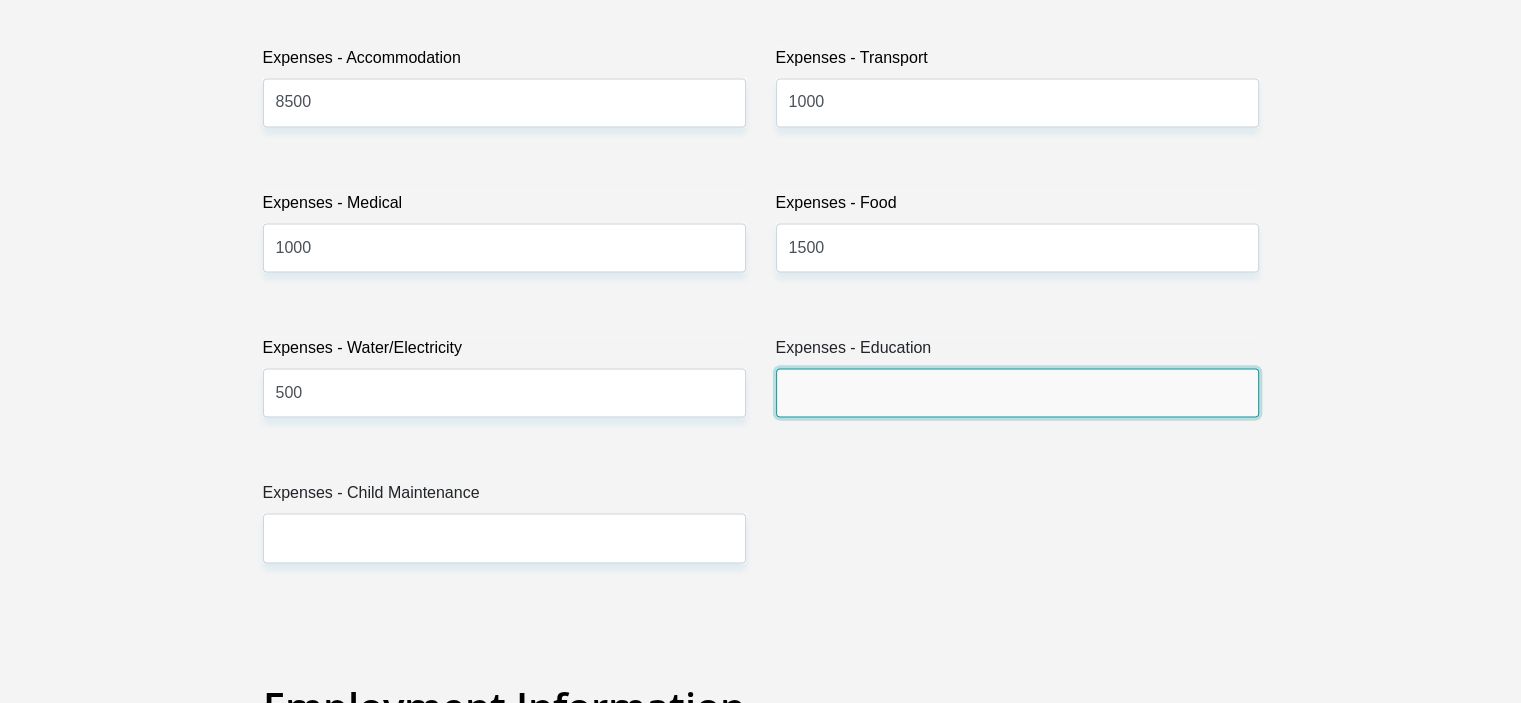 click on "Expenses - Education" at bounding box center [1017, 392] 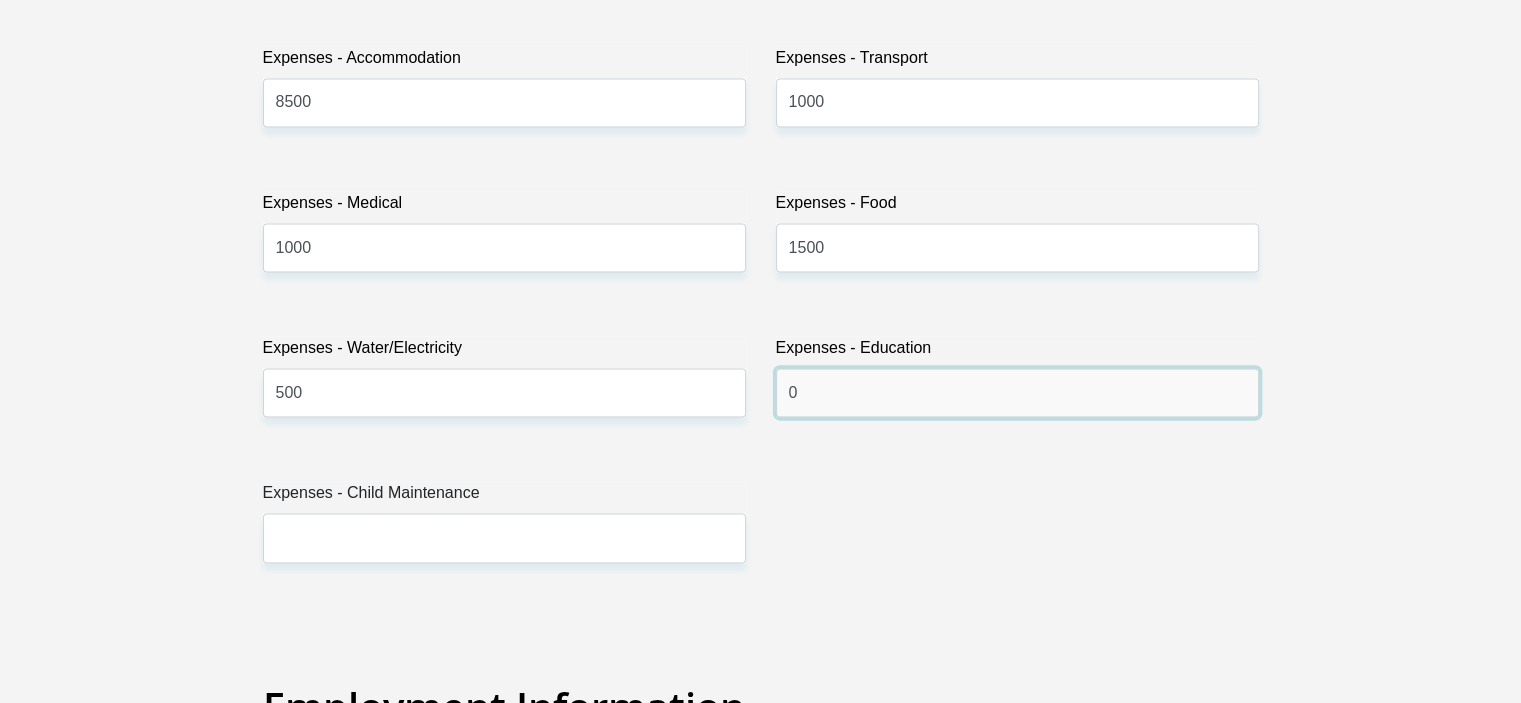 type on "0" 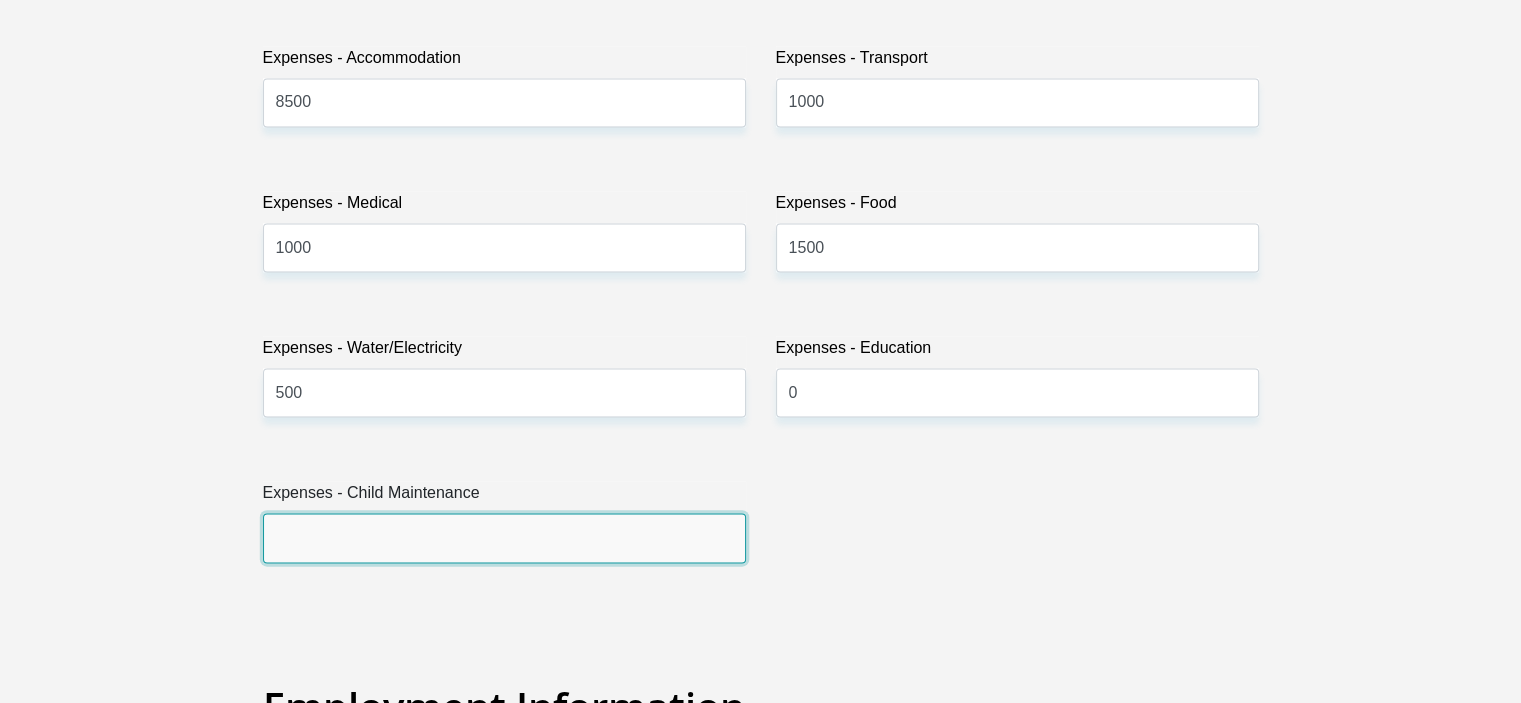 click on "Expenses - Child Maintenance" at bounding box center [504, 537] 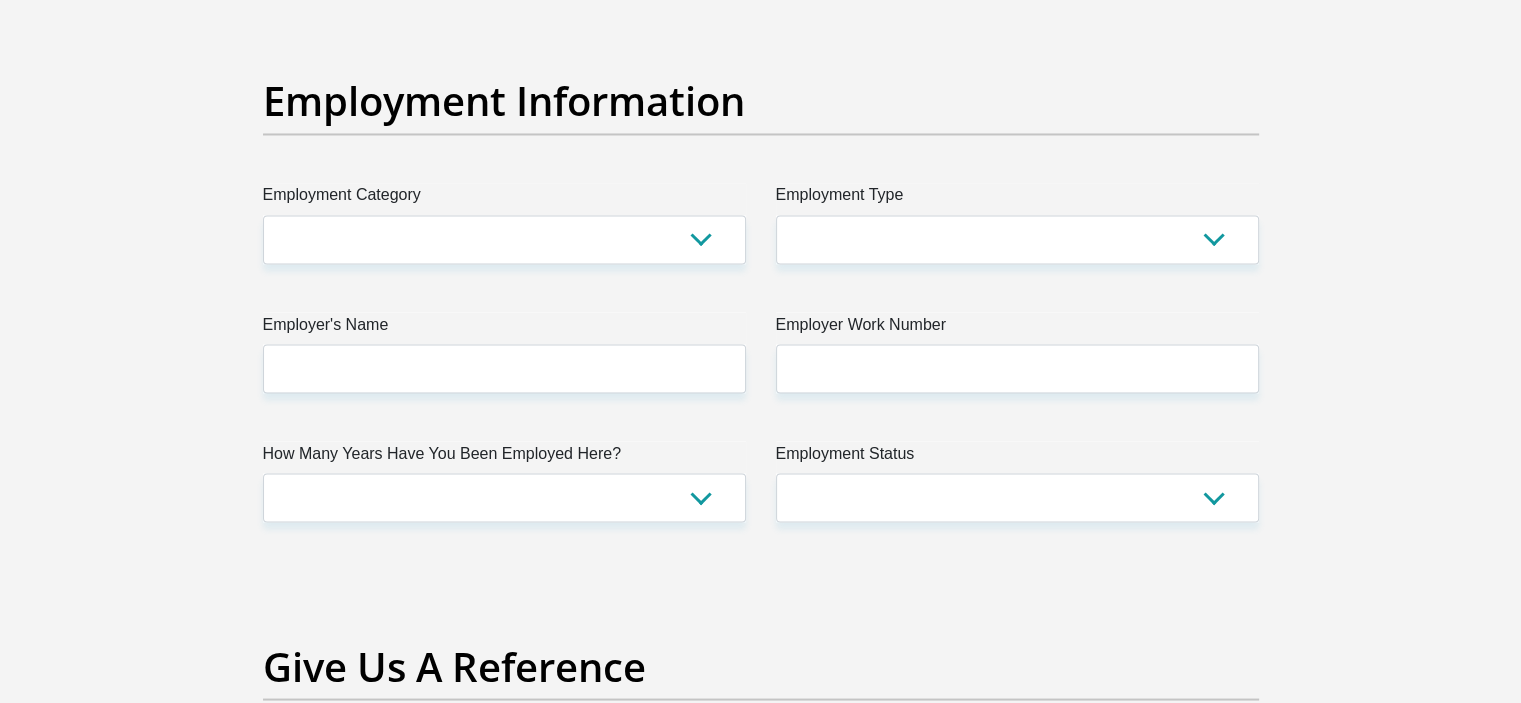 scroll, scrollTop: 3574, scrollLeft: 0, axis: vertical 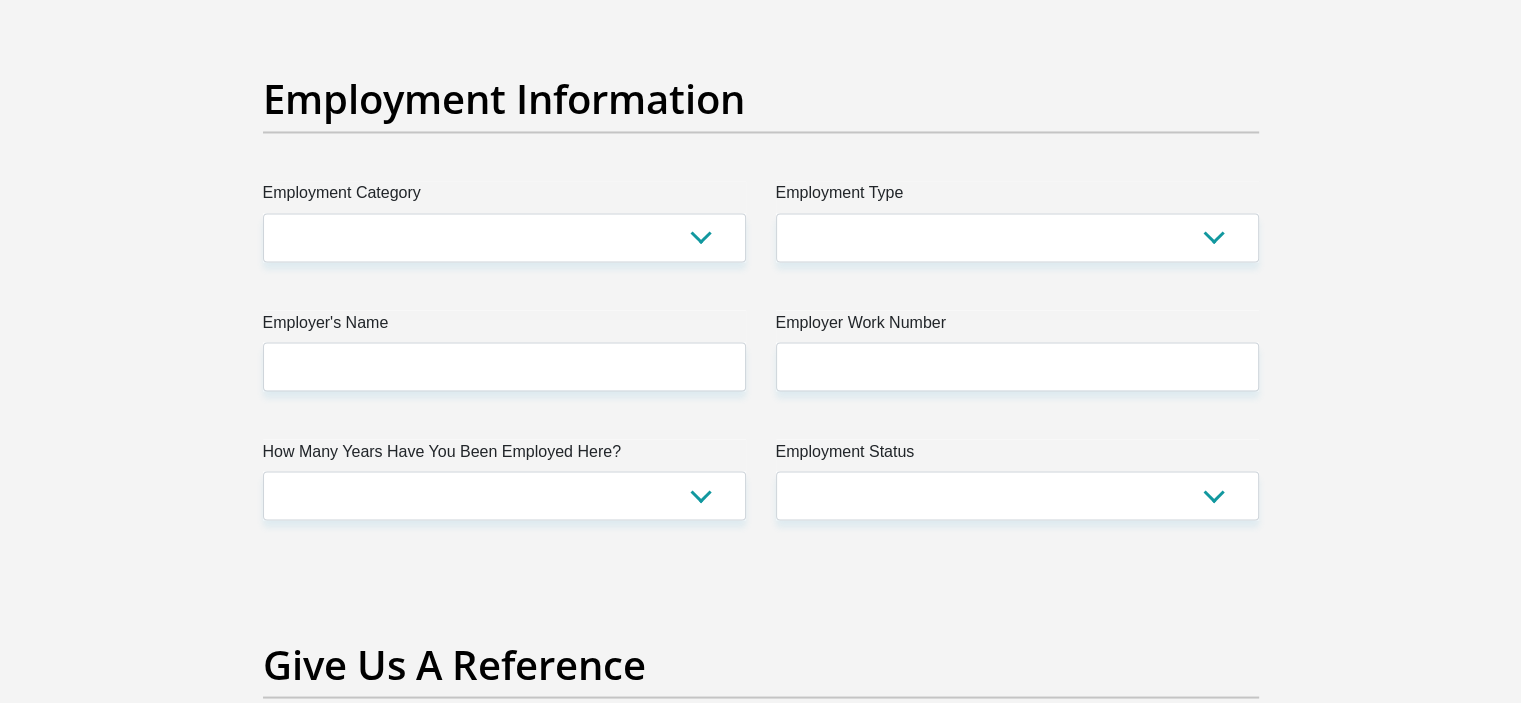 type on "0" 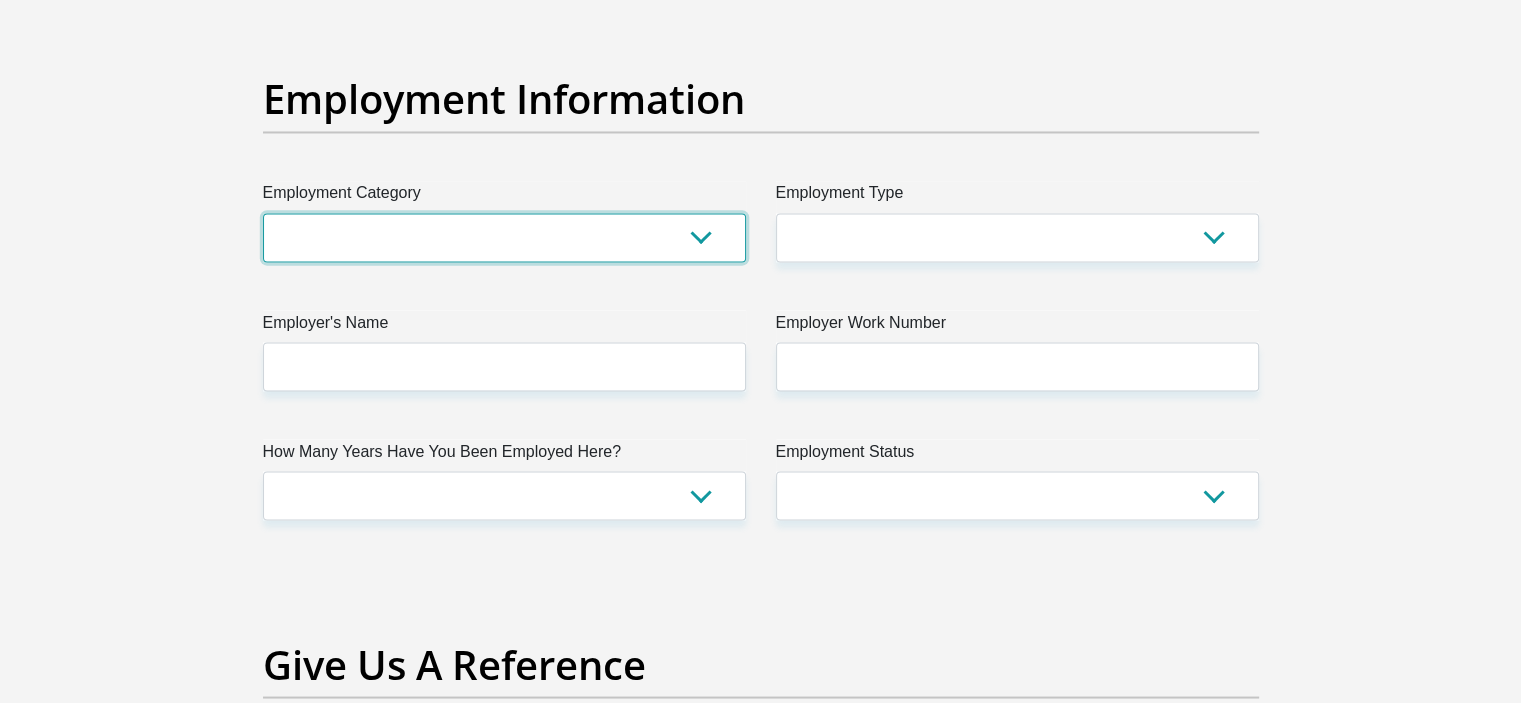 click on "AGRICULTURE
ALCOHOL & TOBACCO
CONSTRUCTION MATERIALS
METALLURGY
EQUIPMENT FOR RENEWABLE ENERGY
SPECIALIZED CONTRACTORS
CAR
GAMING (INCL. INTERNET
OTHER WHOLESALE
UNLICENSED PHARMACEUTICALS
CURRENCY EXCHANGE HOUSES
OTHER FINANCIAL INSTITUTIONS & INSURANCE
REAL ESTATE AGENTS
OIL & GAS
OTHER MATERIALS (E.G. IRON ORE)
PRECIOUS STONES & PRECIOUS METALS
POLITICAL ORGANIZATIONS
RELIGIOUS ORGANIZATIONS(NOT SECTS)
ACTI. HAVING BUSINESS DEAL WITH PUBLIC ADMINISTRATION
LAUNDROMATS" at bounding box center (504, 237) 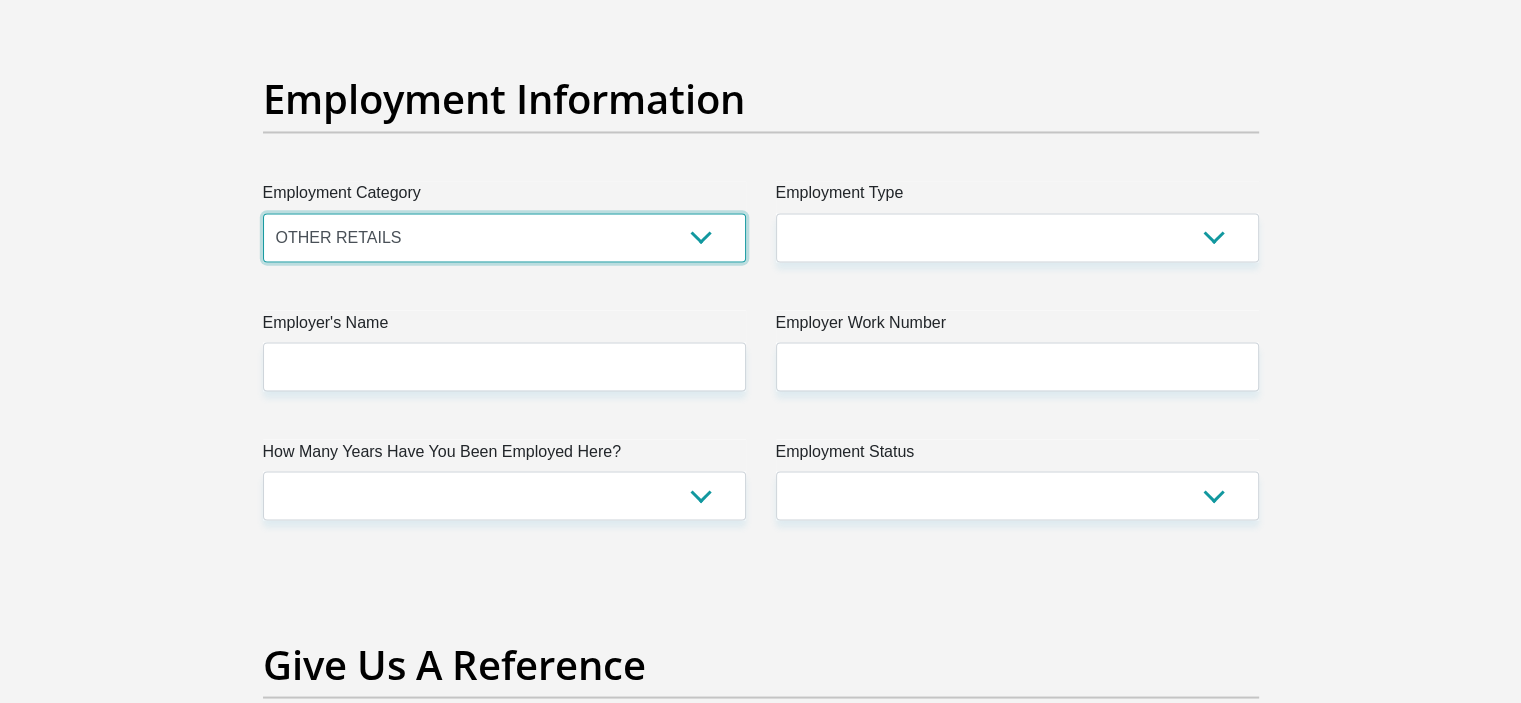click on "AGRICULTURE
ALCOHOL & TOBACCO
CONSTRUCTION MATERIALS
METALLURGY
EQUIPMENT FOR RENEWABLE ENERGY
SPECIALIZED CONTRACTORS
CAR
GAMING (INCL. INTERNET
OTHER WHOLESALE
UNLICENSED PHARMACEUTICALS
CURRENCY EXCHANGE HOUSES
OTHER FINANCIAL INSTITUTIONS & INSURANCE
REAL ESTATE AGENTS
OIL & GAS
OTHER MATERIALS (E.G. IRON ORE)
PRECIOUS STONES & PRECIOUS METALS
POLITICAL ORGANIZATIONS
RELIGIOUS ORGANIZATIONS(NOT SECTS)
ACTI. HAVING BUSINESS DEAL WITH PUBLIC ADMINISTRATION
LAUNDROMATS" at bounding box center (504, 237) 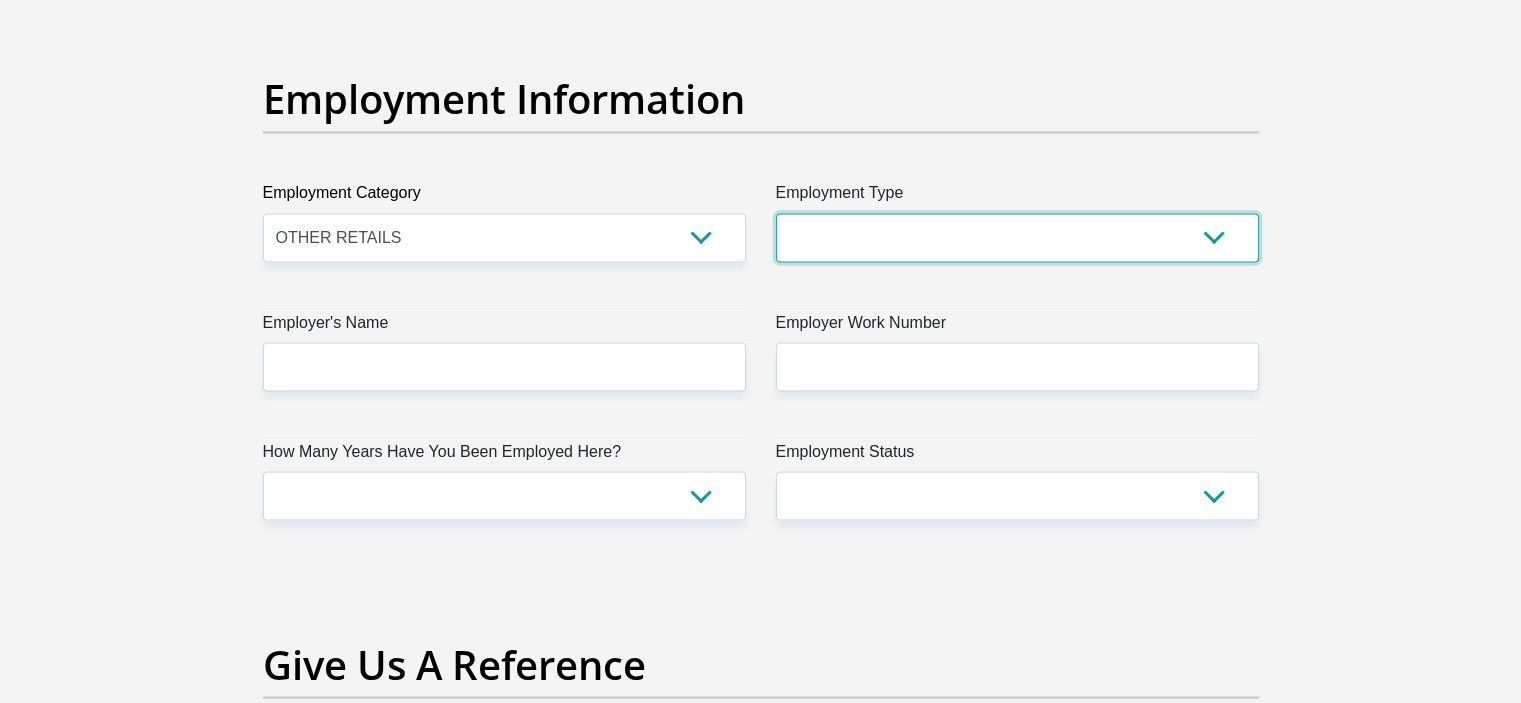 click on "College/Lecturer
Craft Seller
Creative
Driver
Executive
Farmer
Forces - Non Commissioned
Forces - Officer
Hawker
Housewife
Labourer
Licenced Professional
Manager
Miner
Non Licenced Professional
Office Staff/Clerk
Outside Worker
Pensioner
Permanent Teacher
Production/Manufacturing
Sales
Self-Employed
Semi-Professional Worker
Service Industry  Social Worker  Student" at bounding box center (1017, 237) 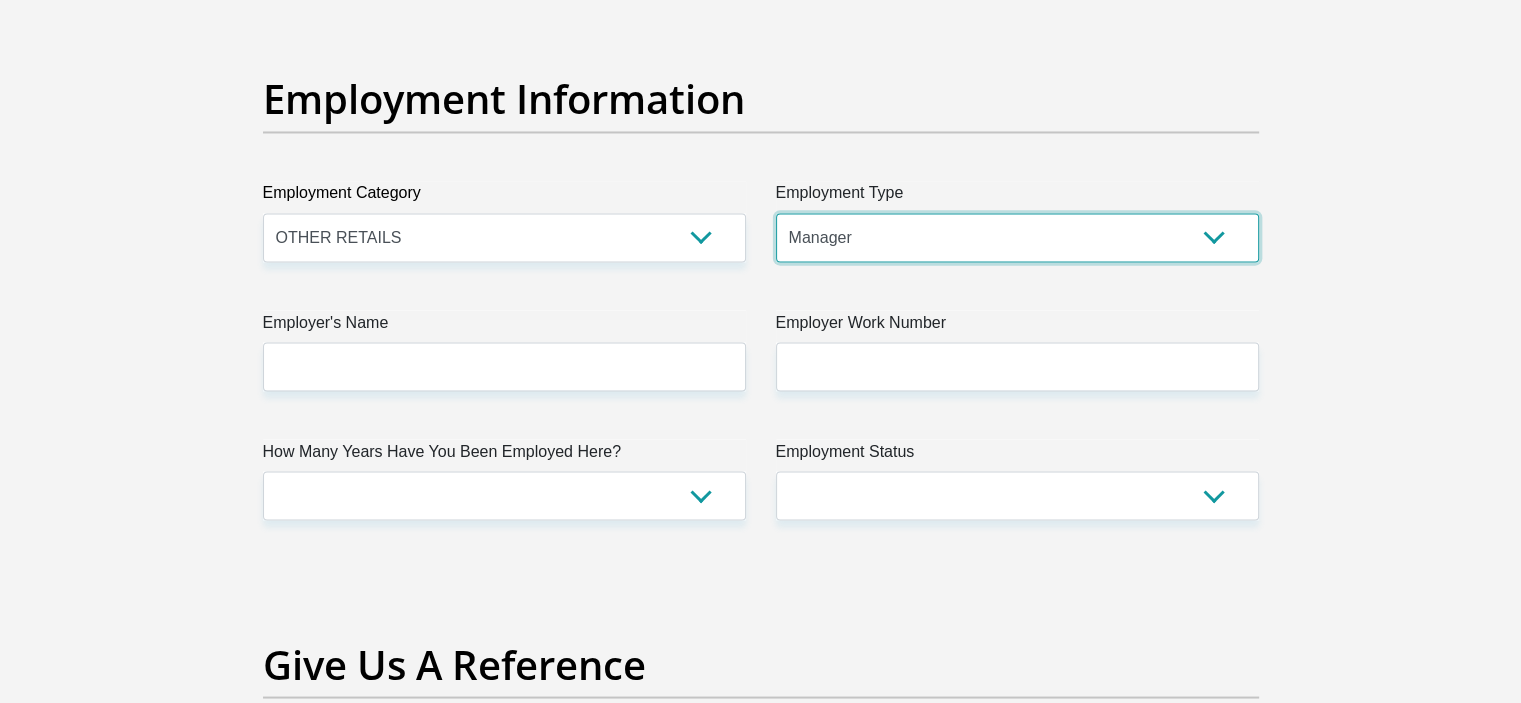click on "College/Lecturer
Craft Seller
Creative
Driver
Executive
Farmer
Forces - Non Commissioned
Forces - Officer
Hawker
Housewife
Labourer
Licenced Professional
Manager
Miner
Non Licenced Professional
Office Staff/Clerk
Outside Worker
Pensioner
Permanent Teacher
Production/Manufacturing
Sales
Self-Employed
Semi-Professional Worker
Service Industry  Social Worker  Student" at bounding box center [1017, 237] 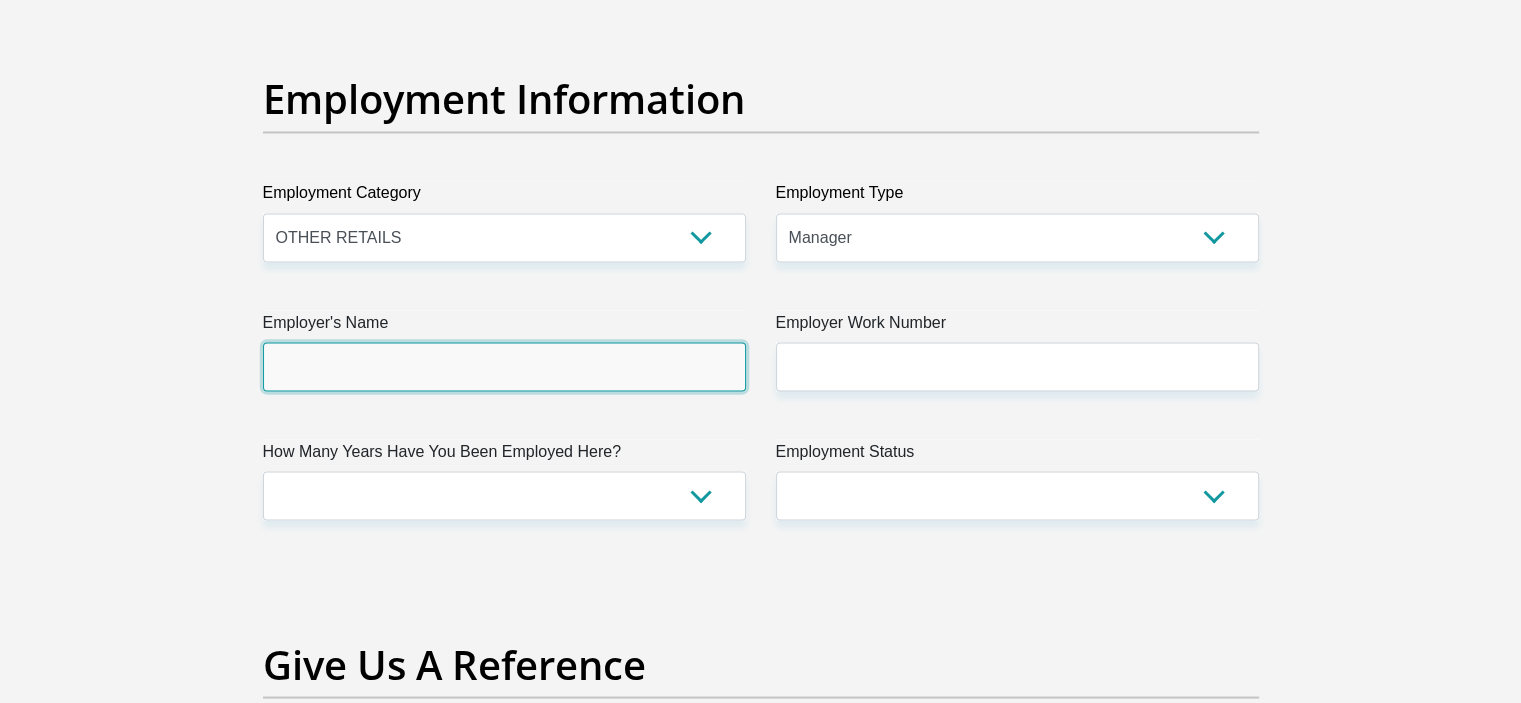 click on "Employer's Name" at bounding box center (504, 366) 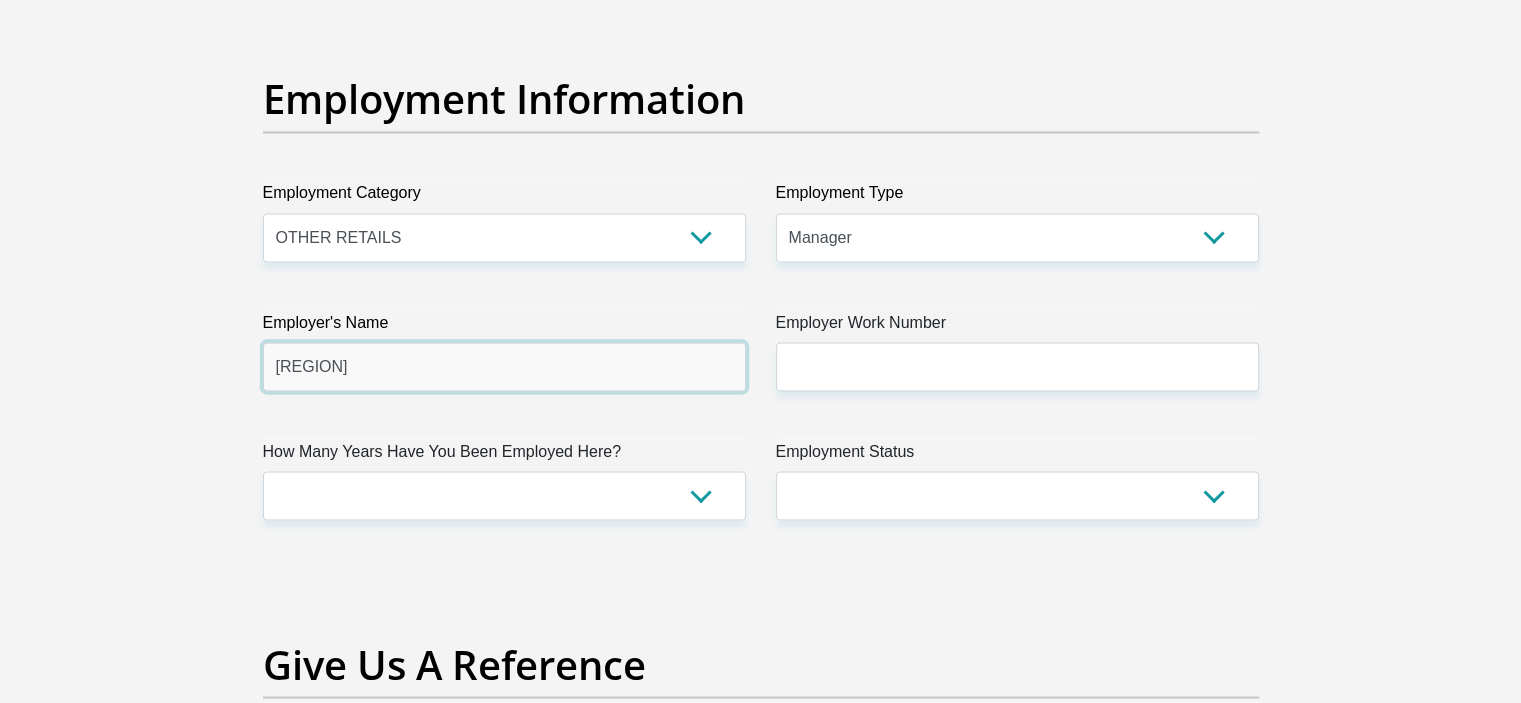 type on "westerncape" 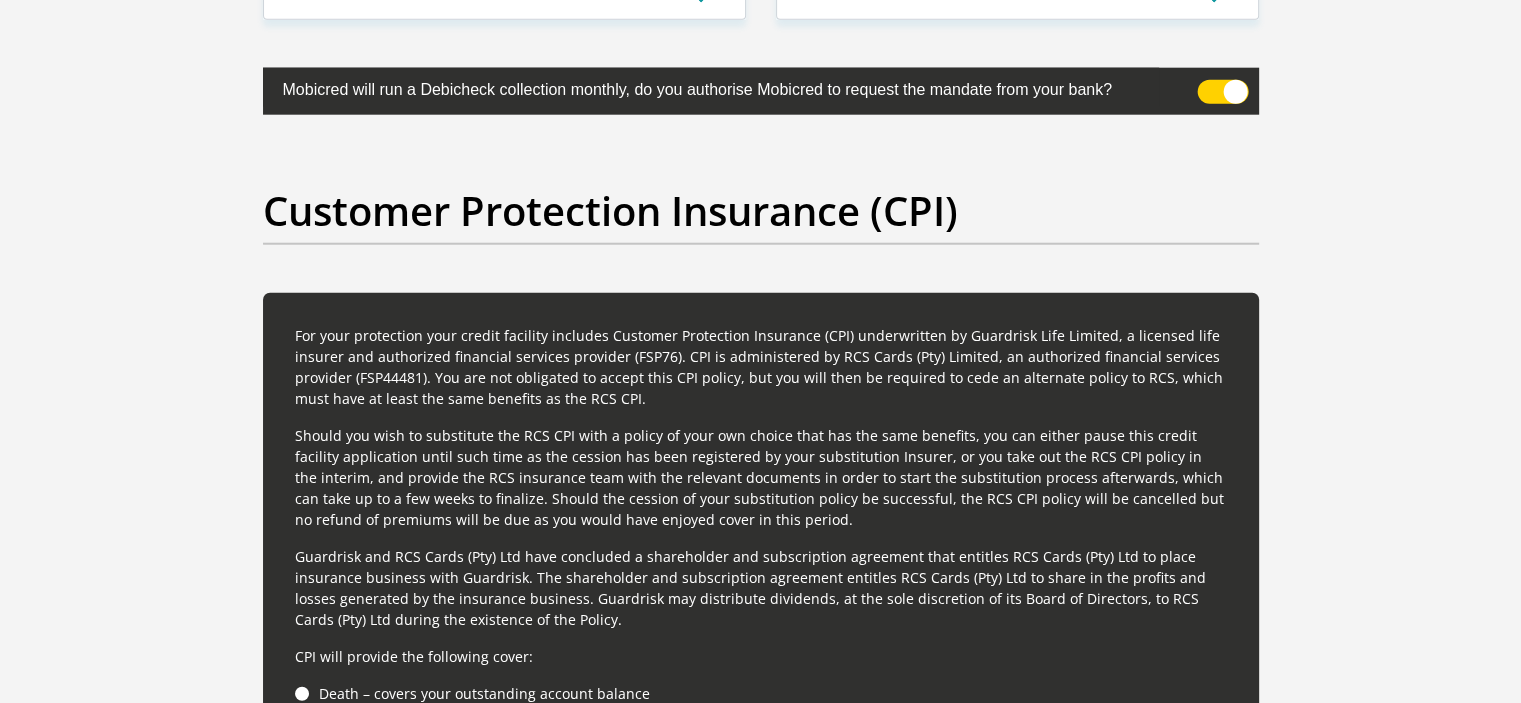 scroll, scrollTop: 5084, scrollLeft: 0, axis: vertical 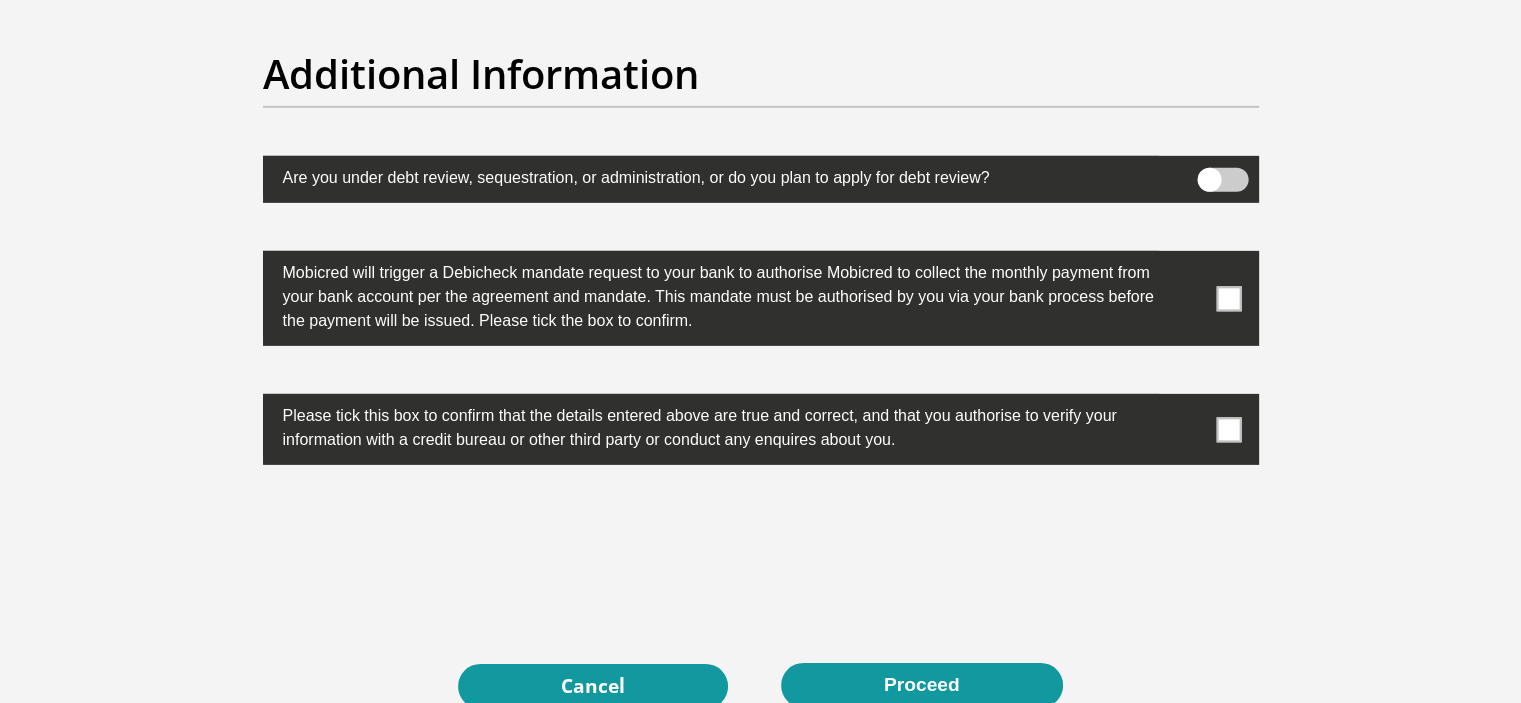 click at bounding box center [1228, 298] 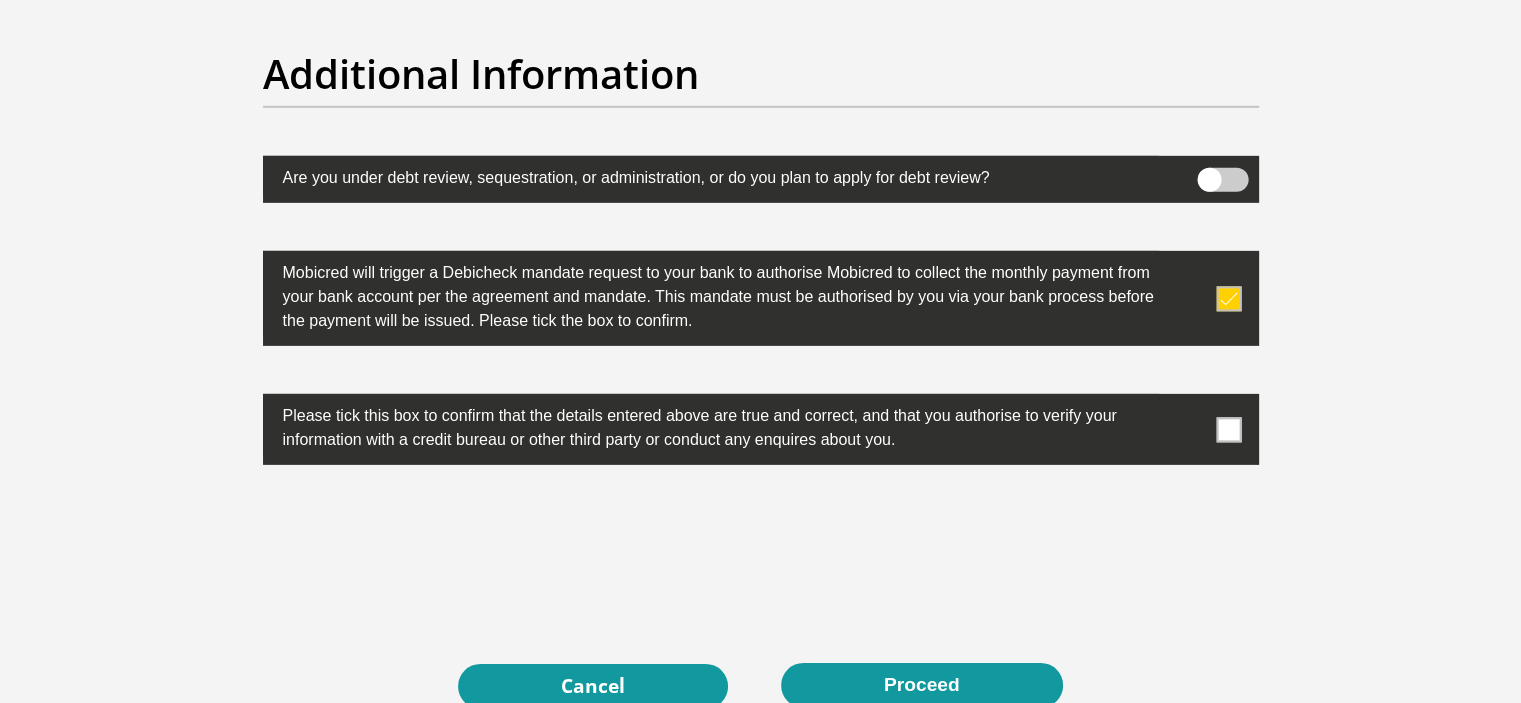 click at bounding box center (1228, 429) 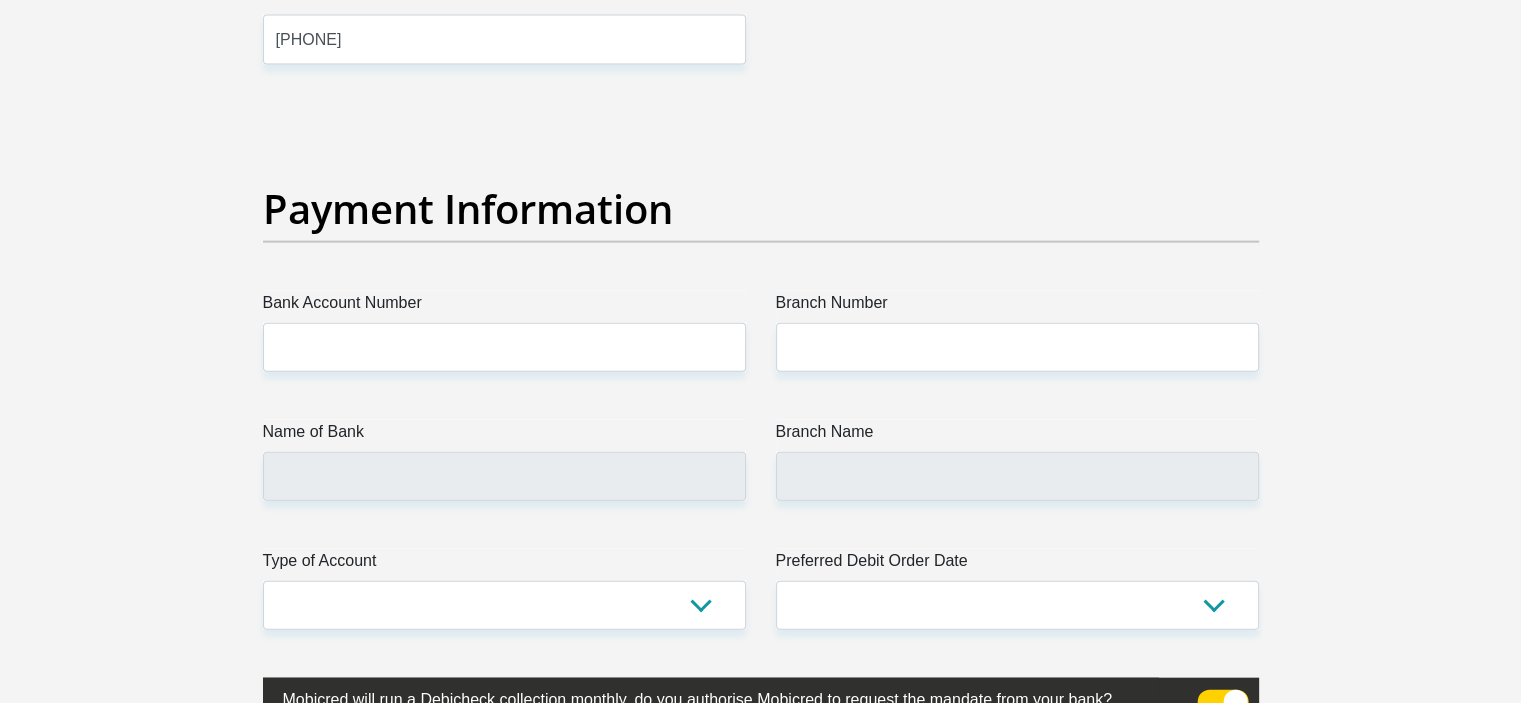scroll, scrollTop: 4550, scrollLeft: 0, axis: vertical 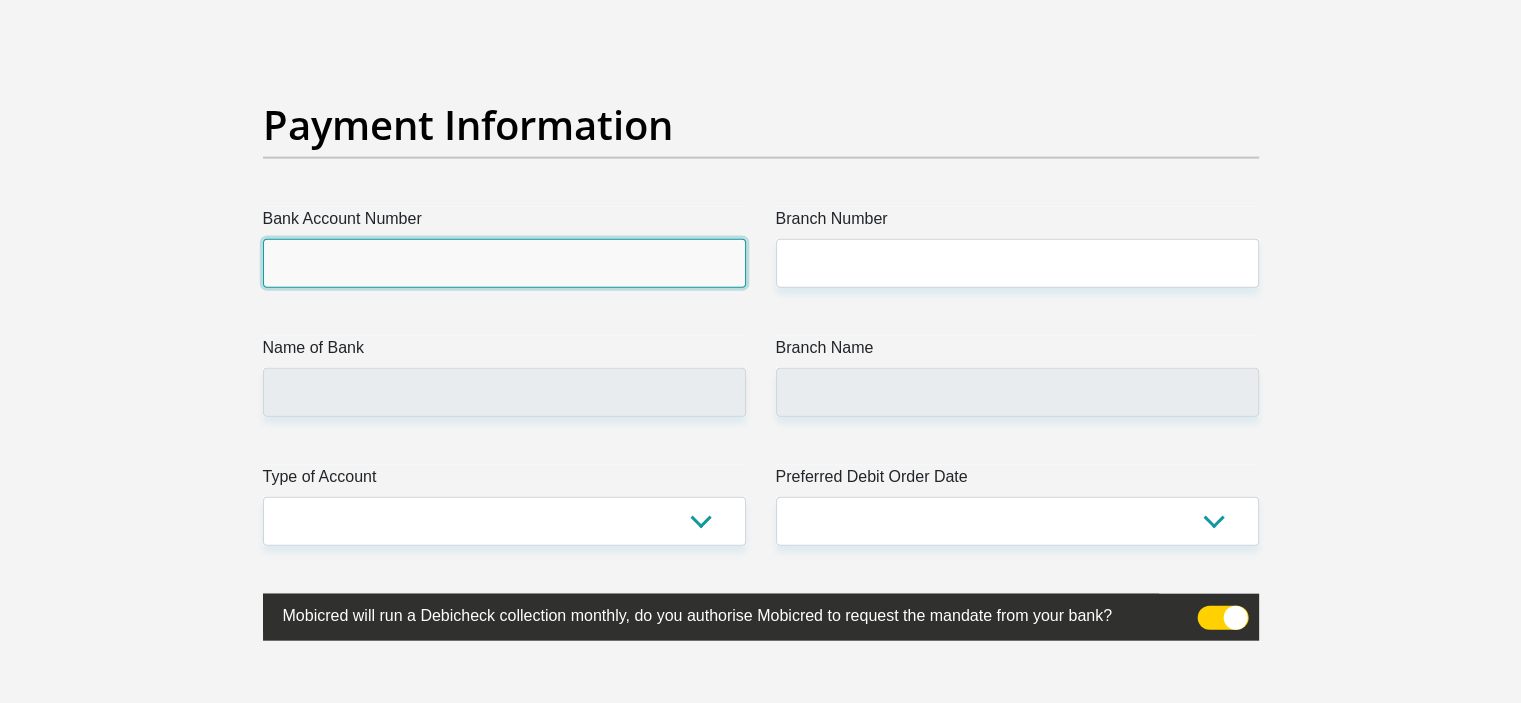 click on "Bank Account Number" at bounding box center (504, 263) 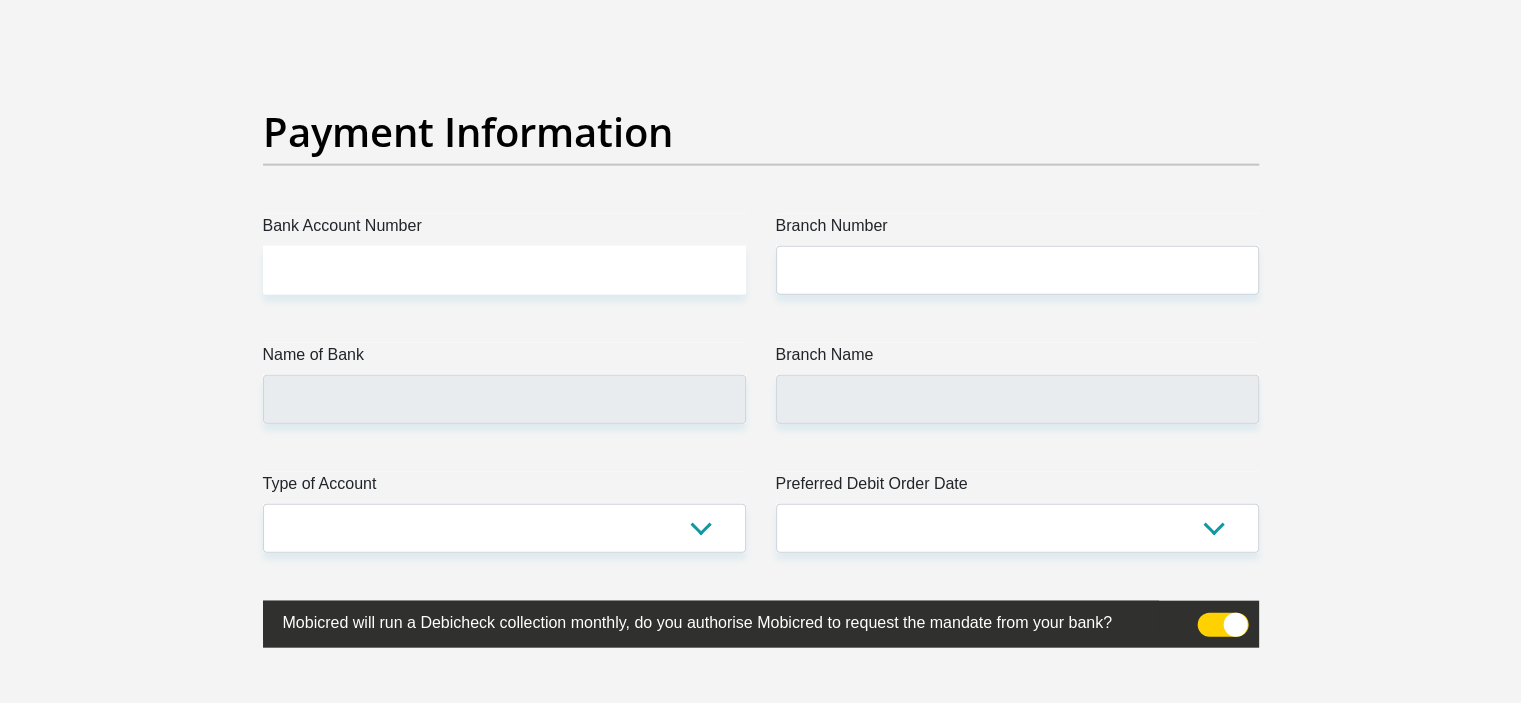 scroll, scrollTop: 4542, scrollLeft: 0, axis: vertical 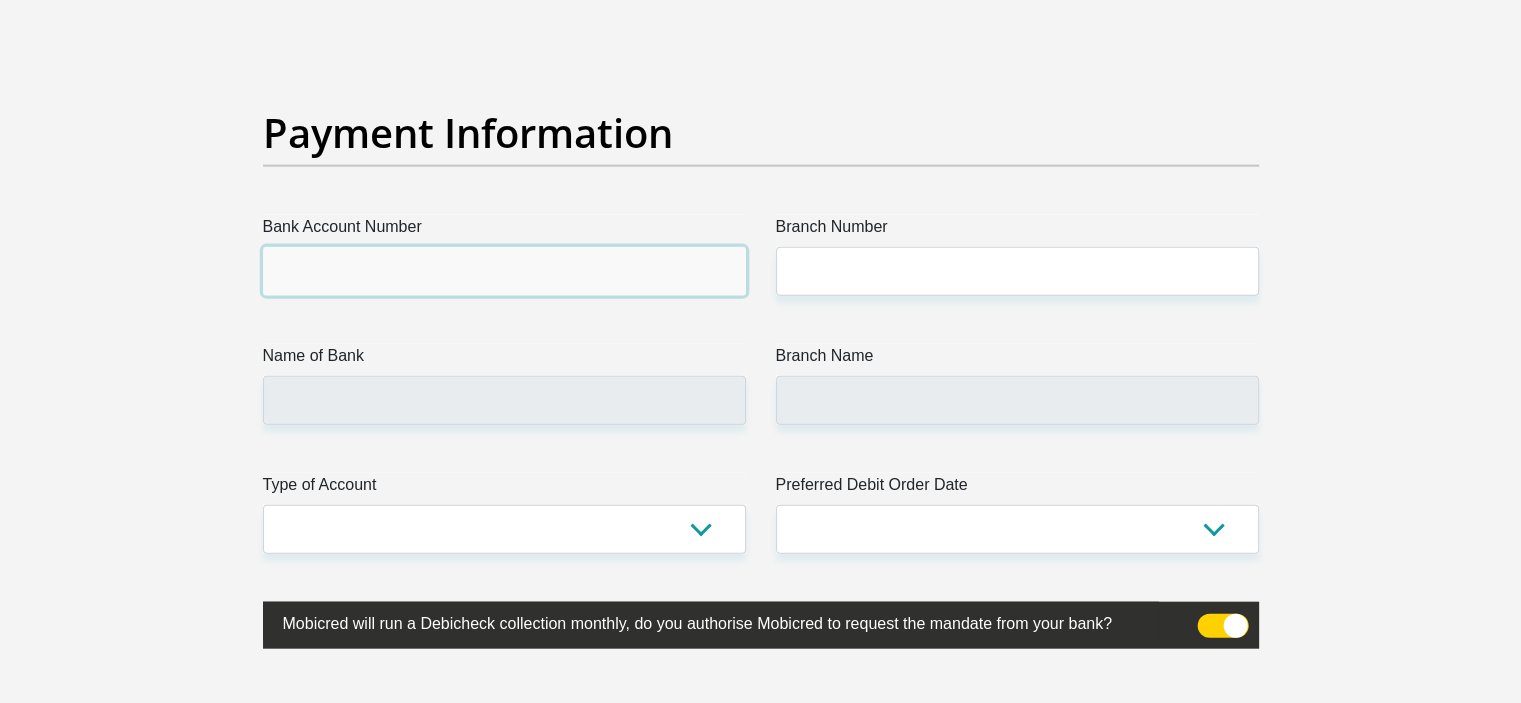 click on "Bank Account Number" at bounding box center (504, 271) 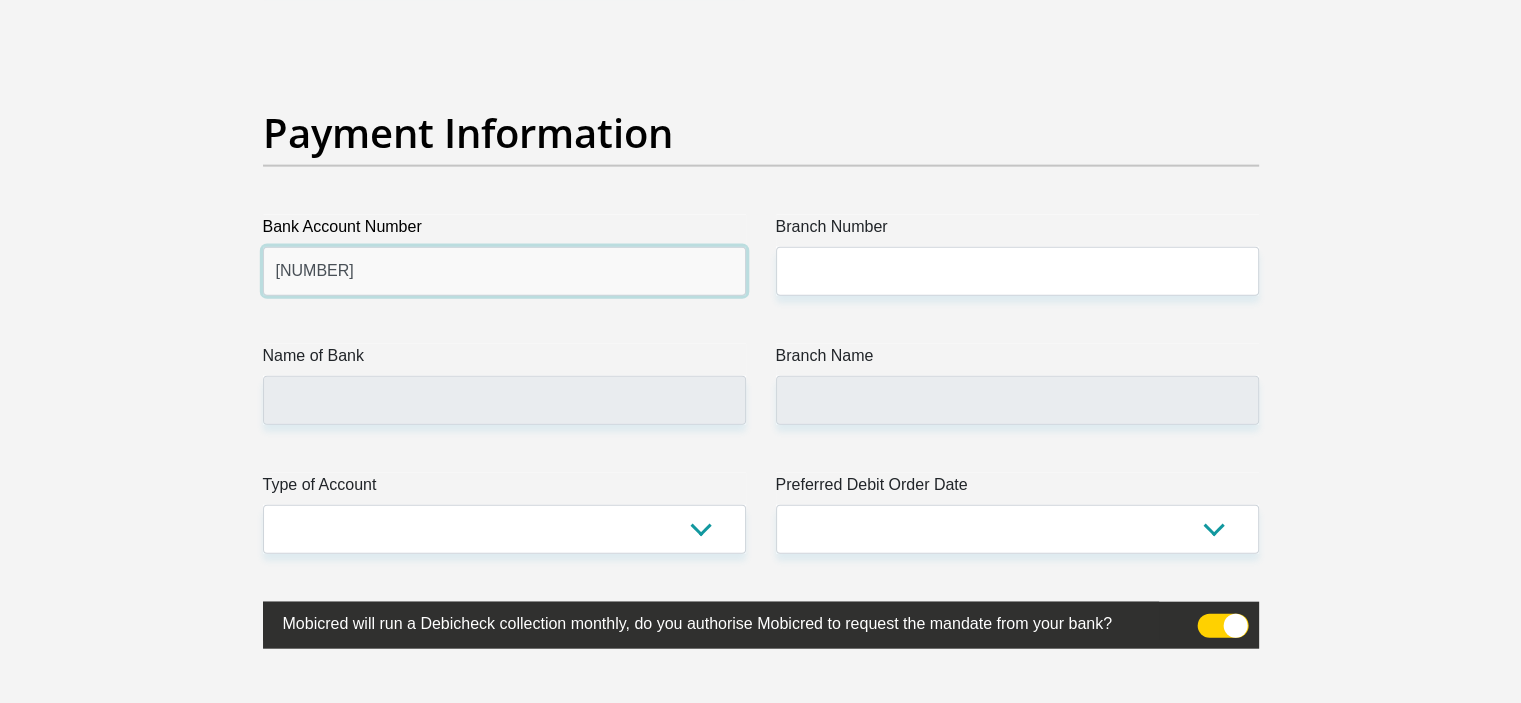 type on "62253494951" 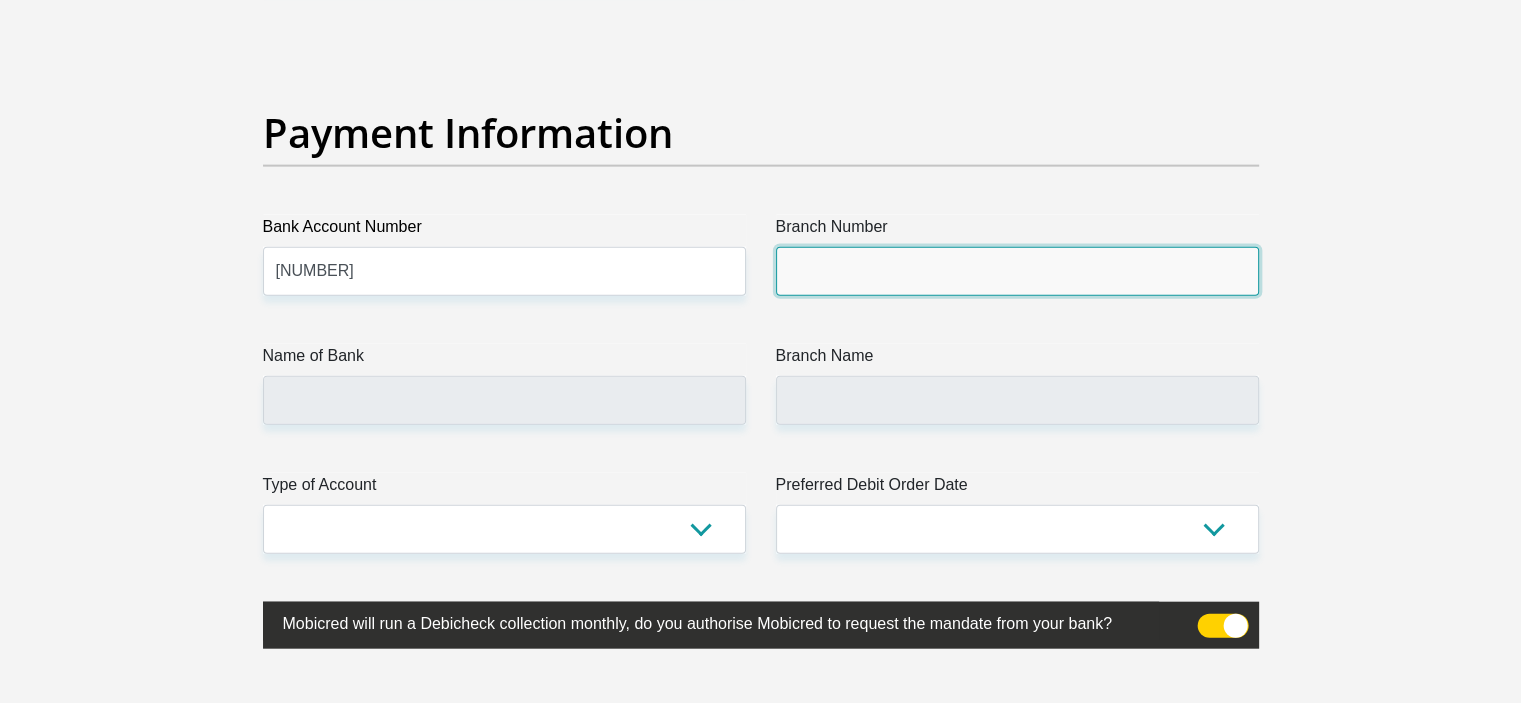 click on "Branch Number" at bounding box center (1017, 271) 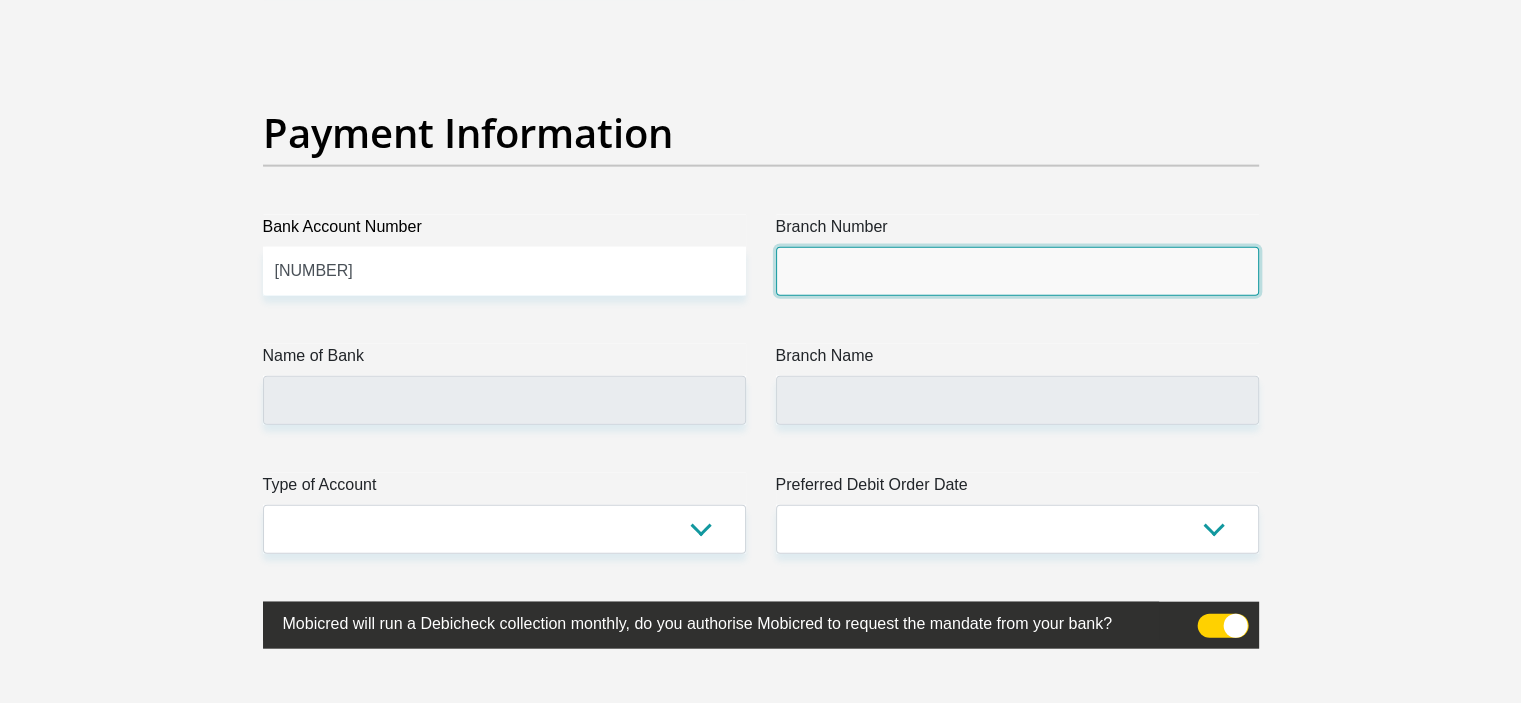 paste on "250655" 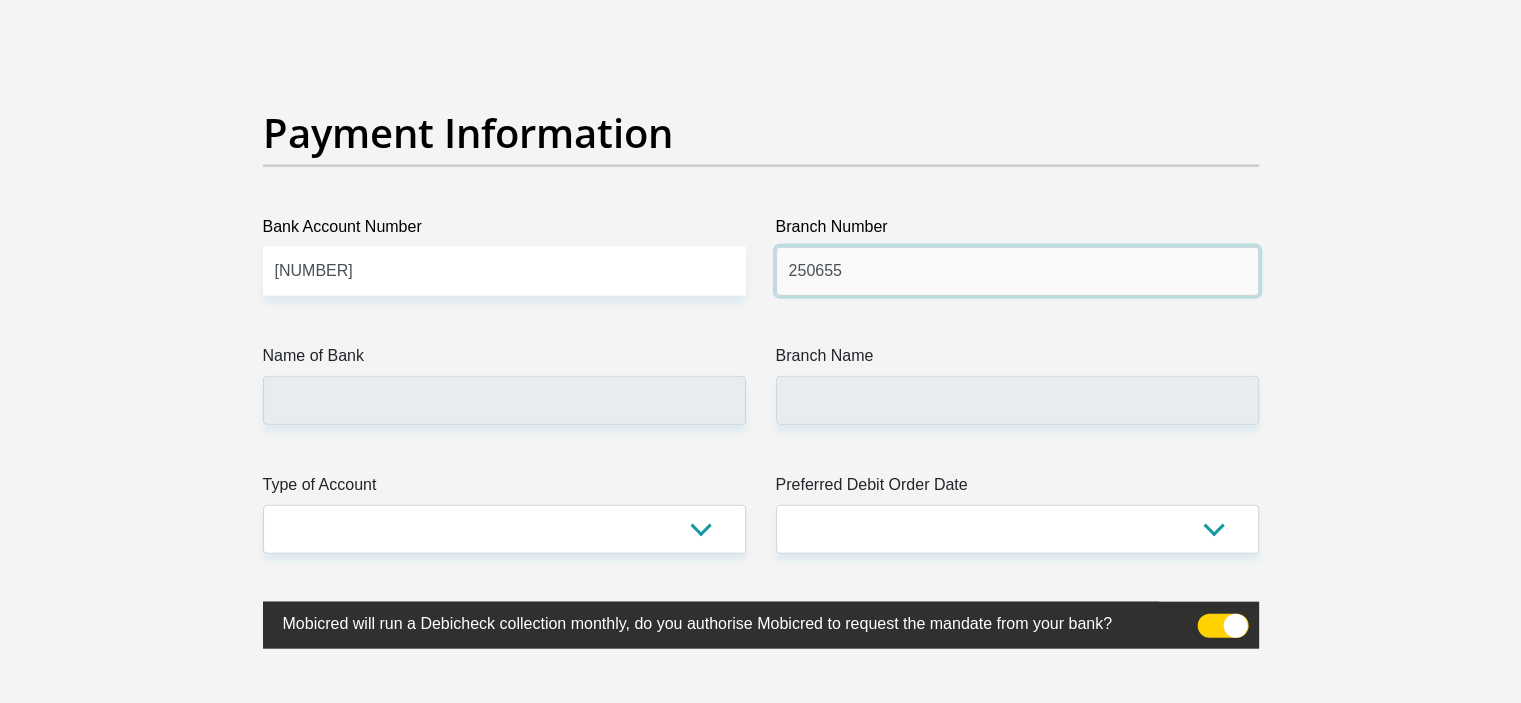 type on "250655" 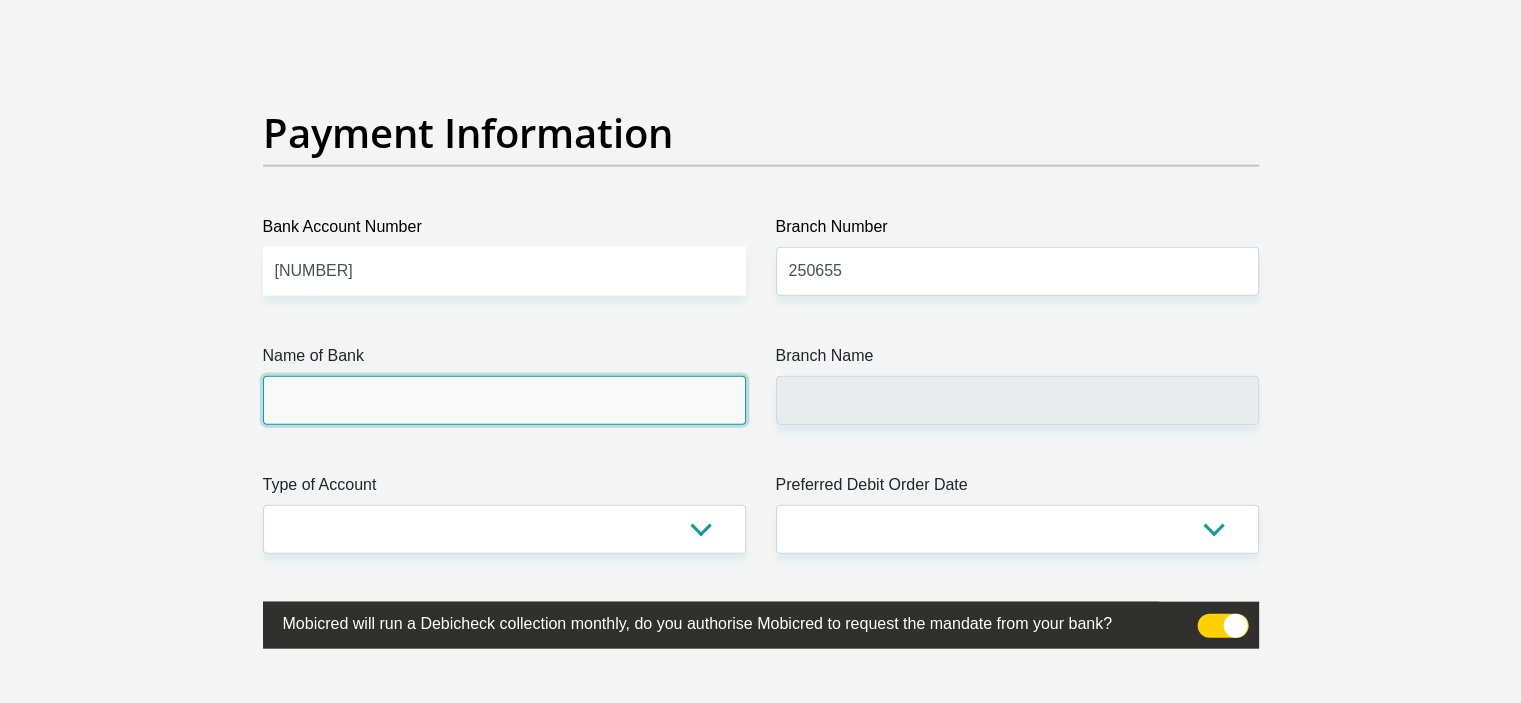 click on "Name of Bank" at bounding box center [504, 400] 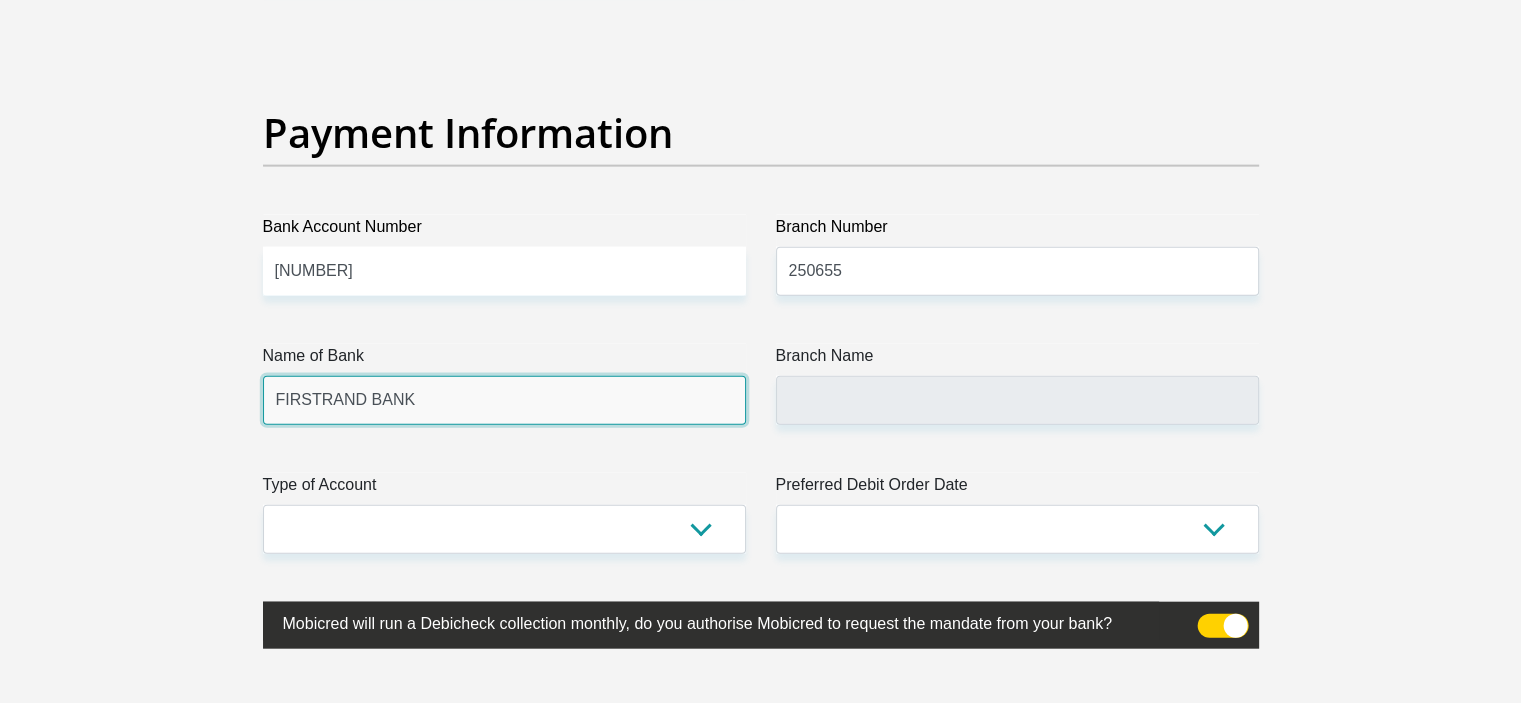 type on "BRANCH 560" 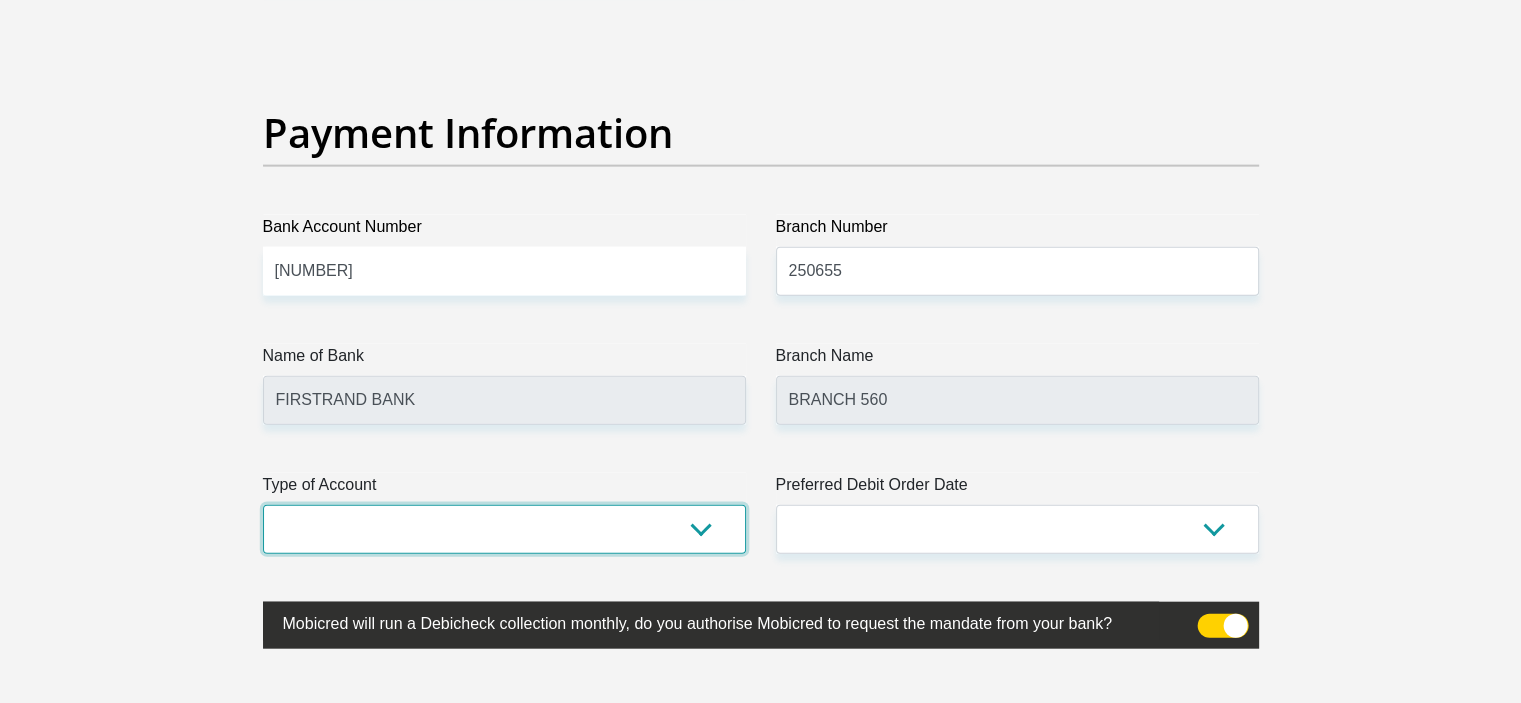 click on "Cheque
Savings" at bounding box center [504, 529] 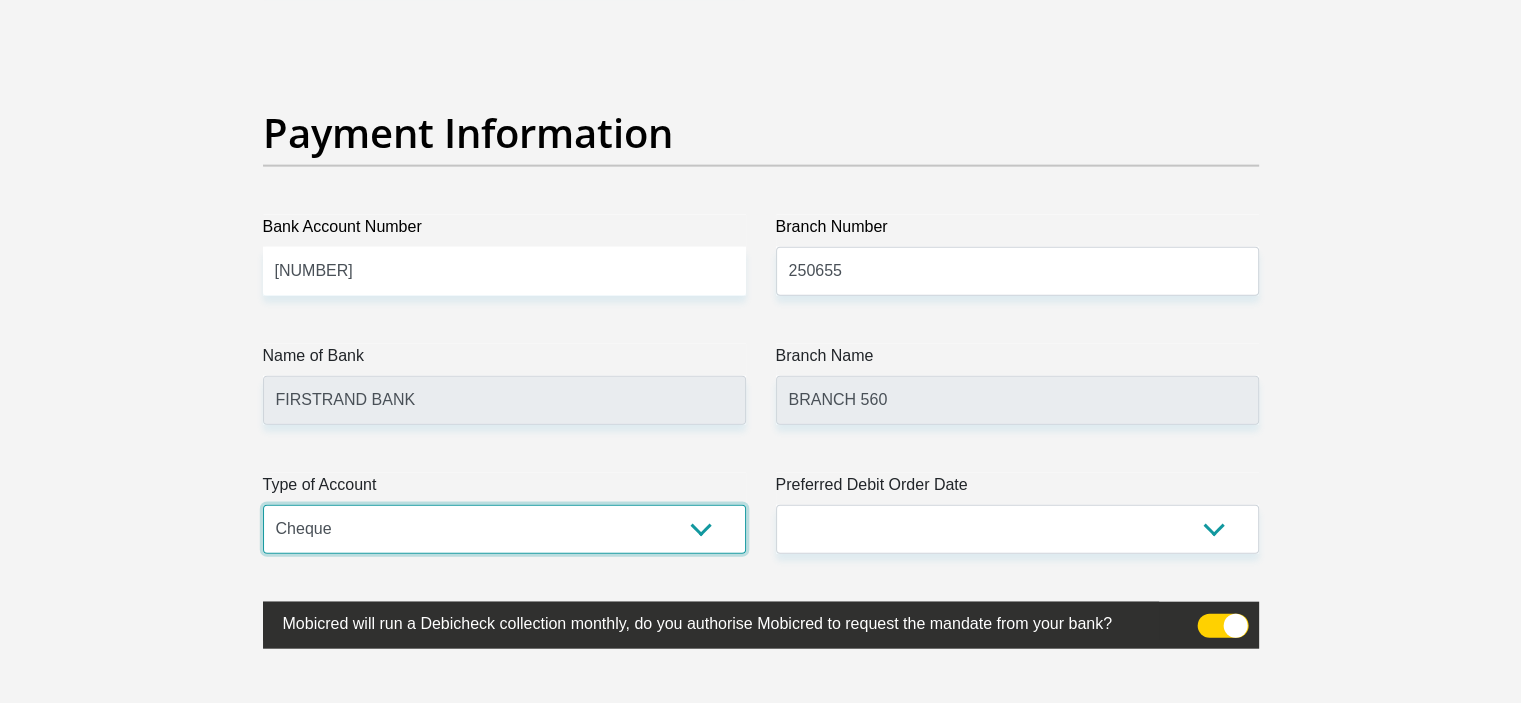 click on "Cheque
Savings" at bounding box center (504, 529) 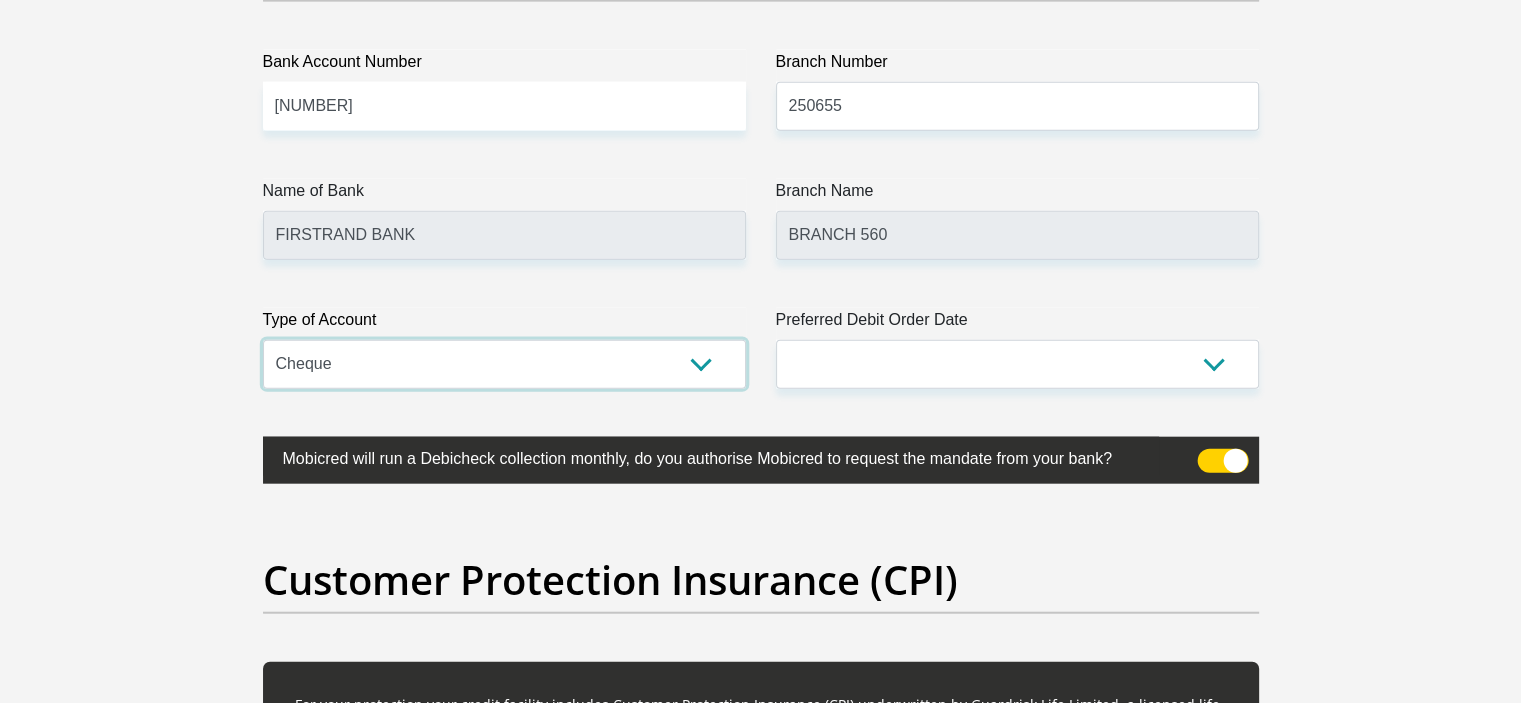 scroll, scrollTop: 4708, scrollLeft: 0, axis: vertical 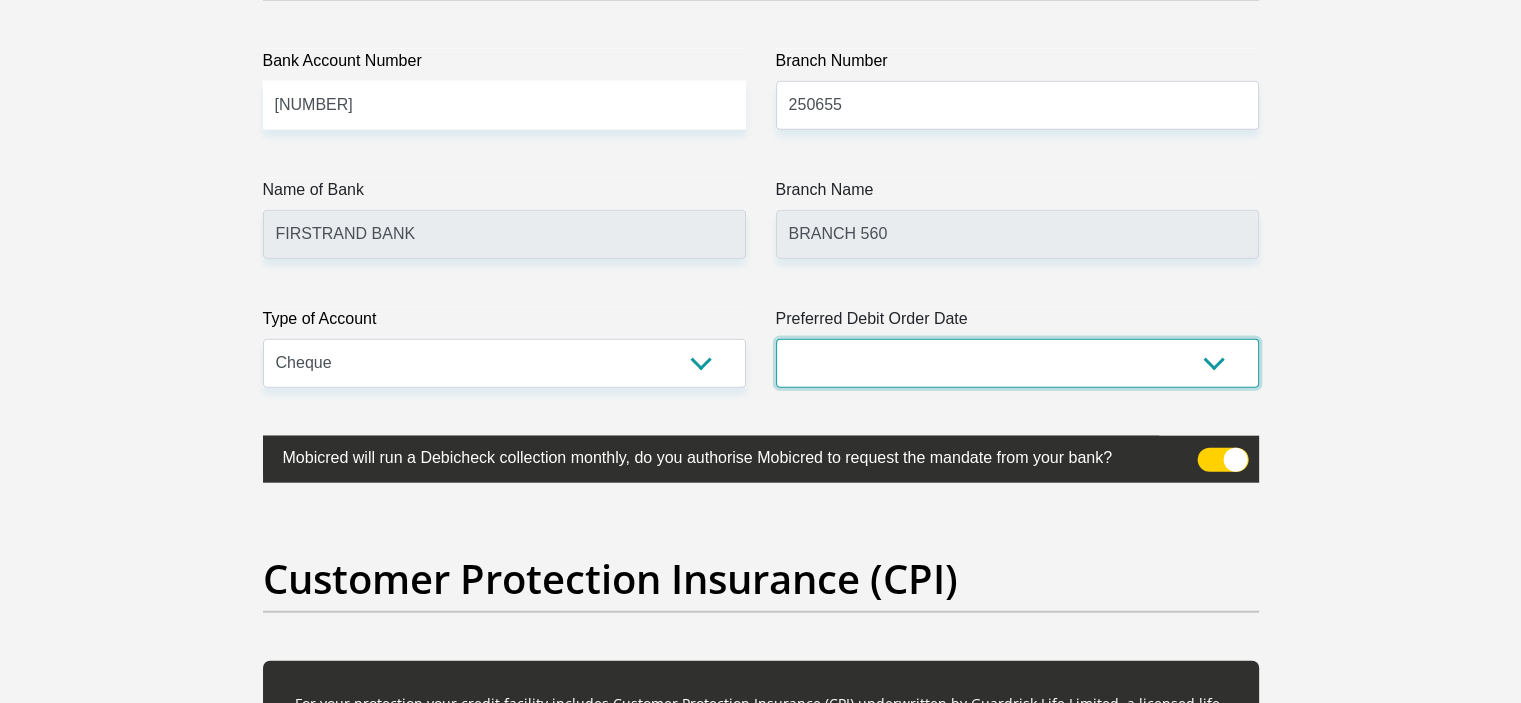 click on "1st
2nd
3rd
4th
5th
7th
18th
19th
20th
21st
22nd
23rd
24th
25th
26th
27th
28th
29th
30th" at bounding box center [1017, 363] 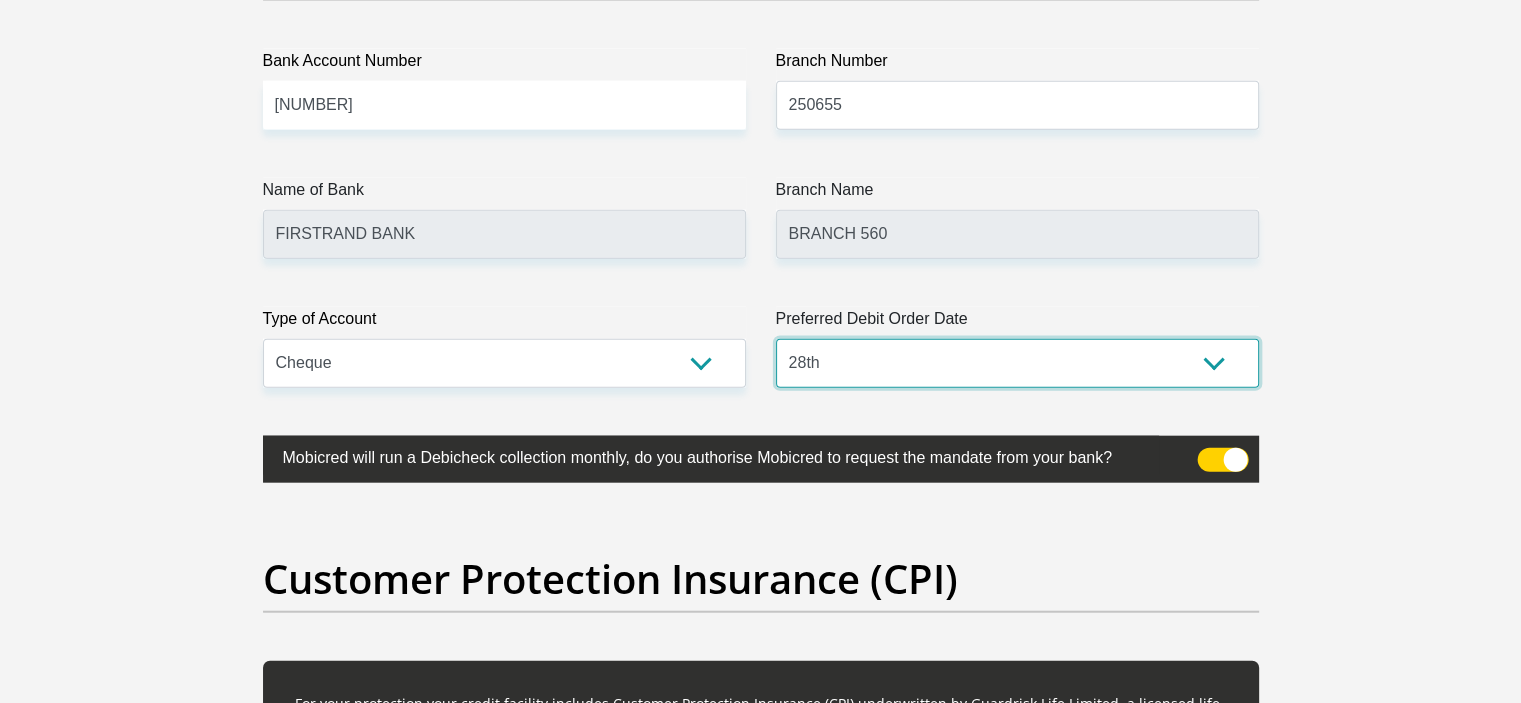 click on "1st
2nd
3rd
4th
5th
7th
18th
19th
20th
21st
22nd
23rd
24th
25th
26th
27th
28th
29th
30th" at bounding box center (1017, 363) 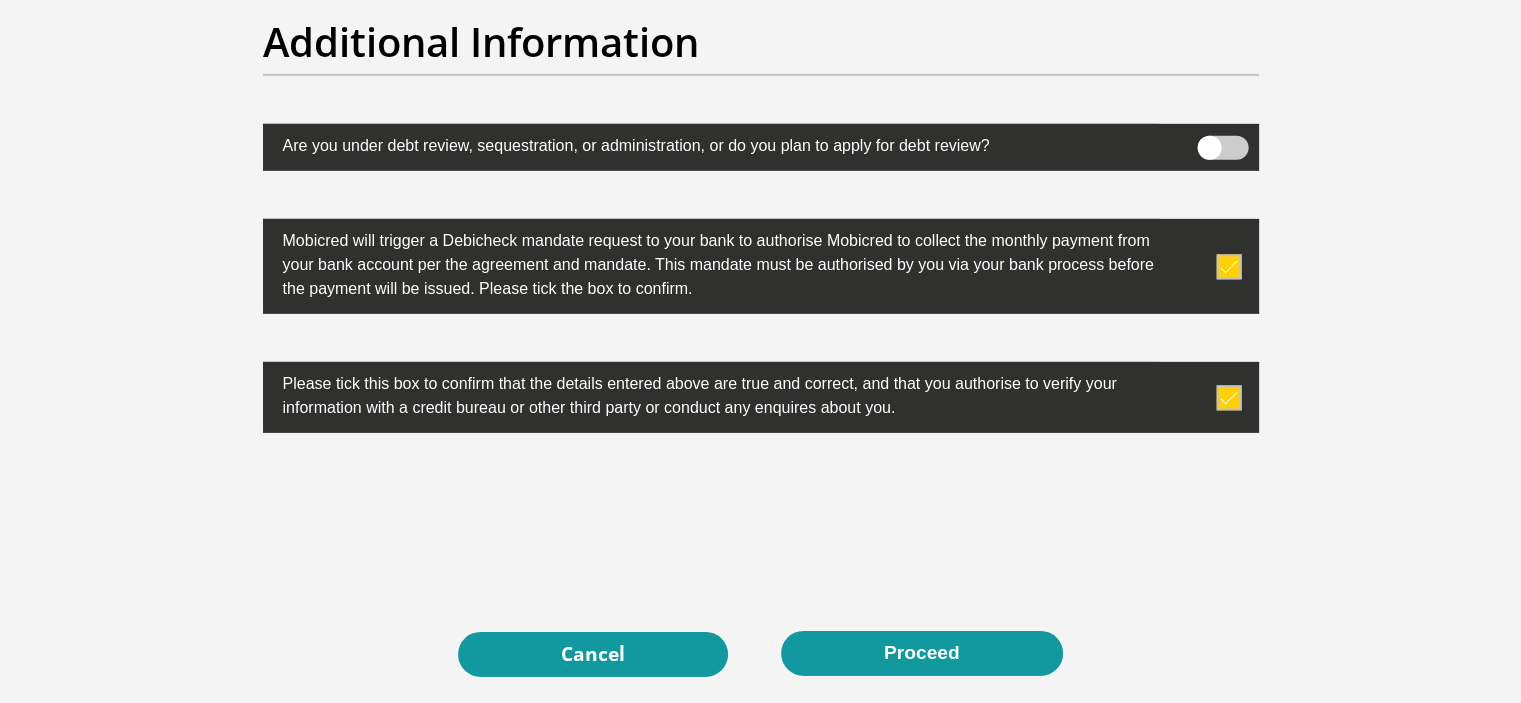 scroll, scrollTop: 6288, scrollLeft: 0, axis: vertical 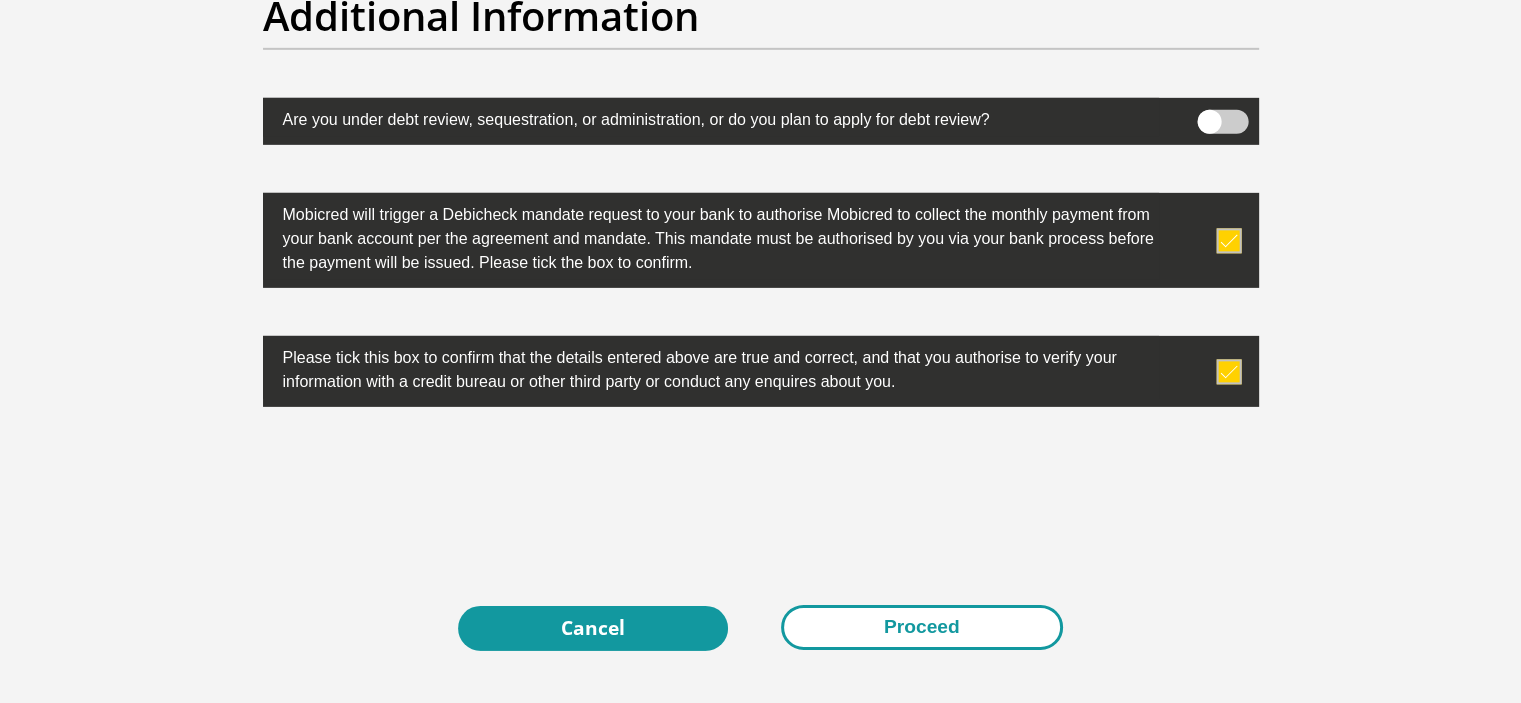 click on "Proceed" at bounding box center [922, 627] 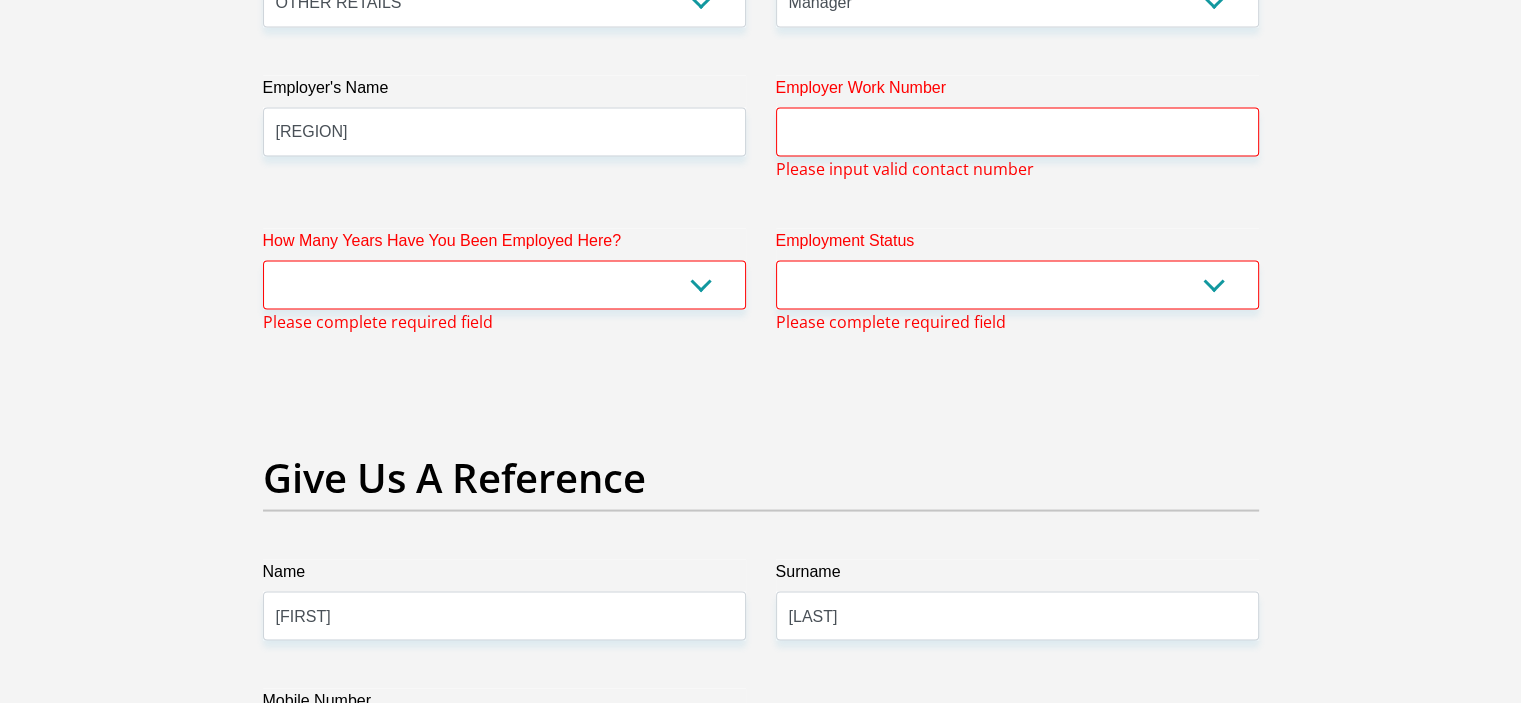 scroll, scrollTop: 3792, scrollLeft: 0, axis: vertical 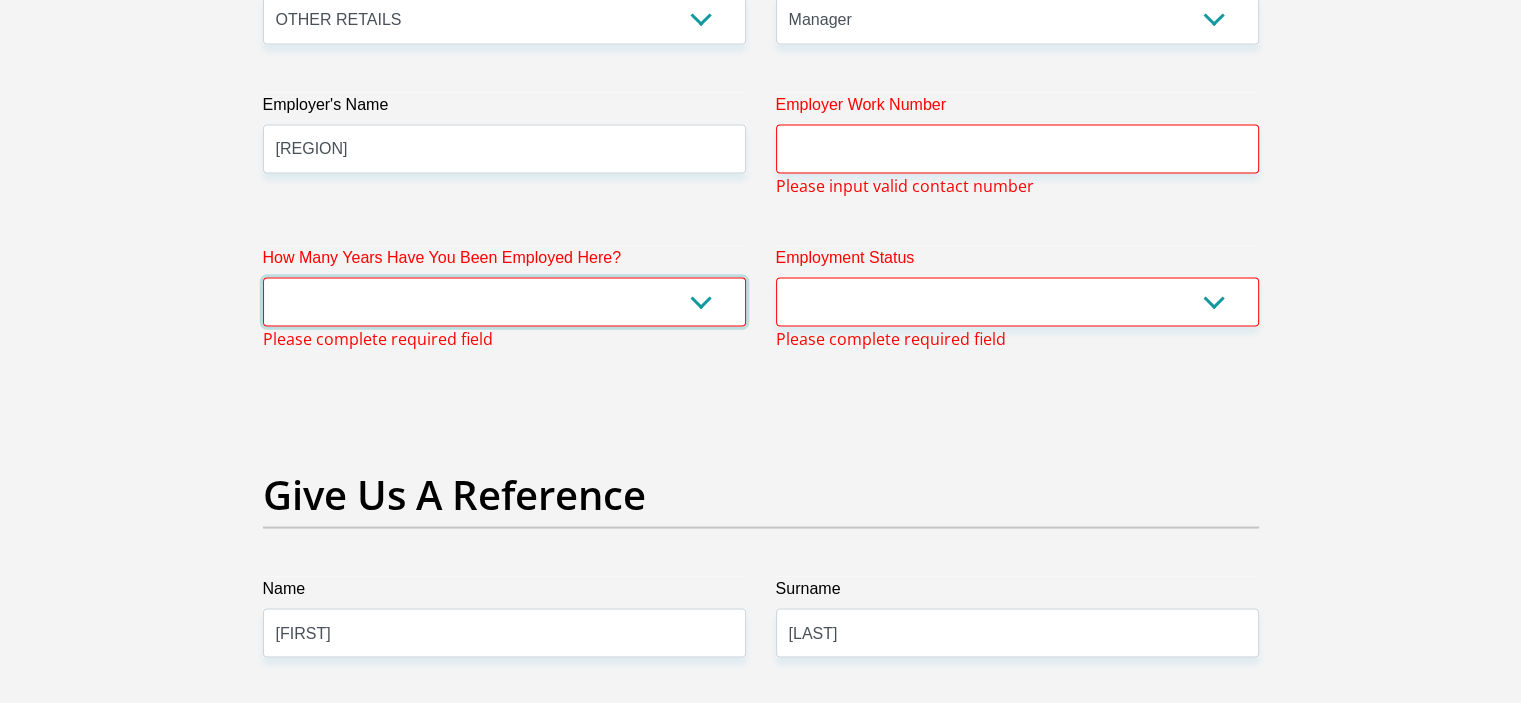 click on "less than 1 year
1-3 years
3-5 years
5+ years" at bounding box center [504, 301] 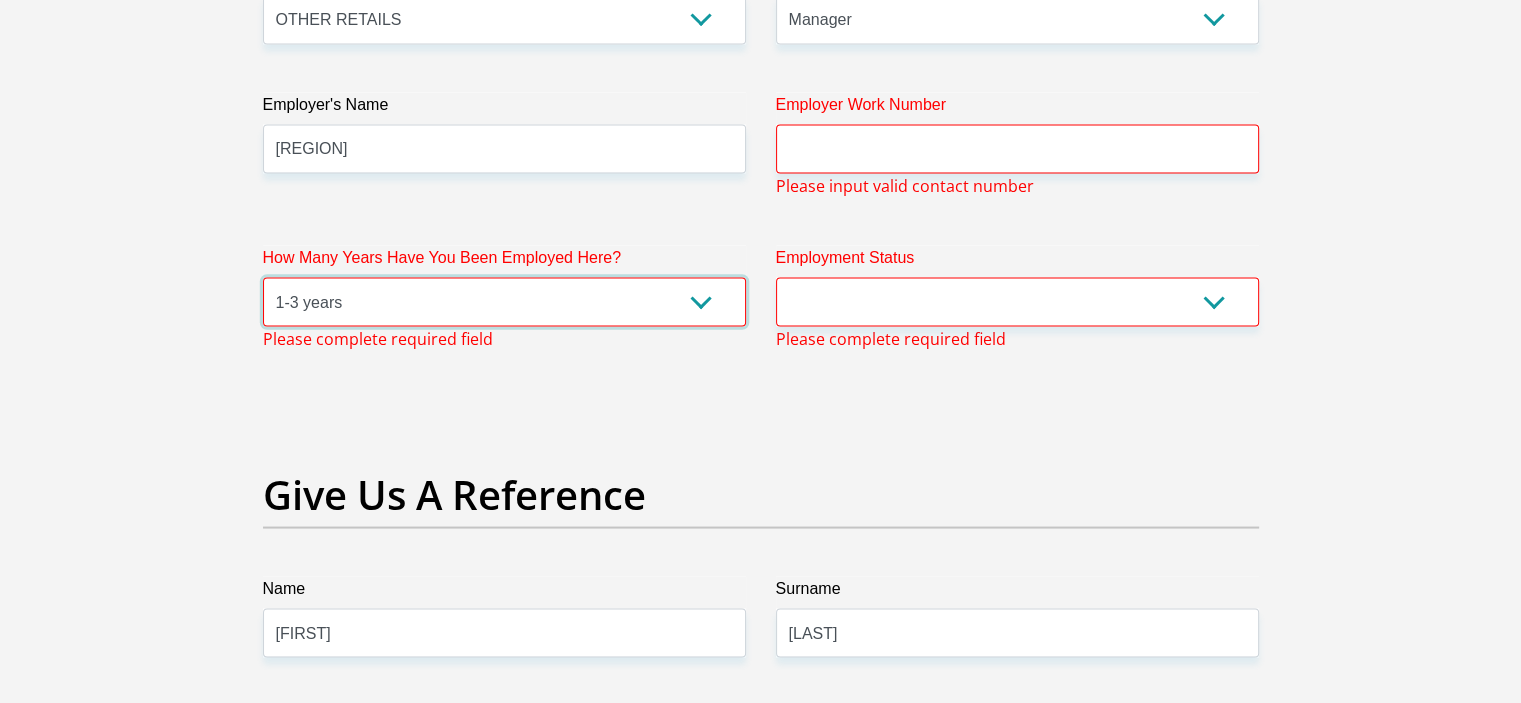 click on "less than 1 year
1-3 years
3-5 years
5+ years" at bounding box center [504, 301] 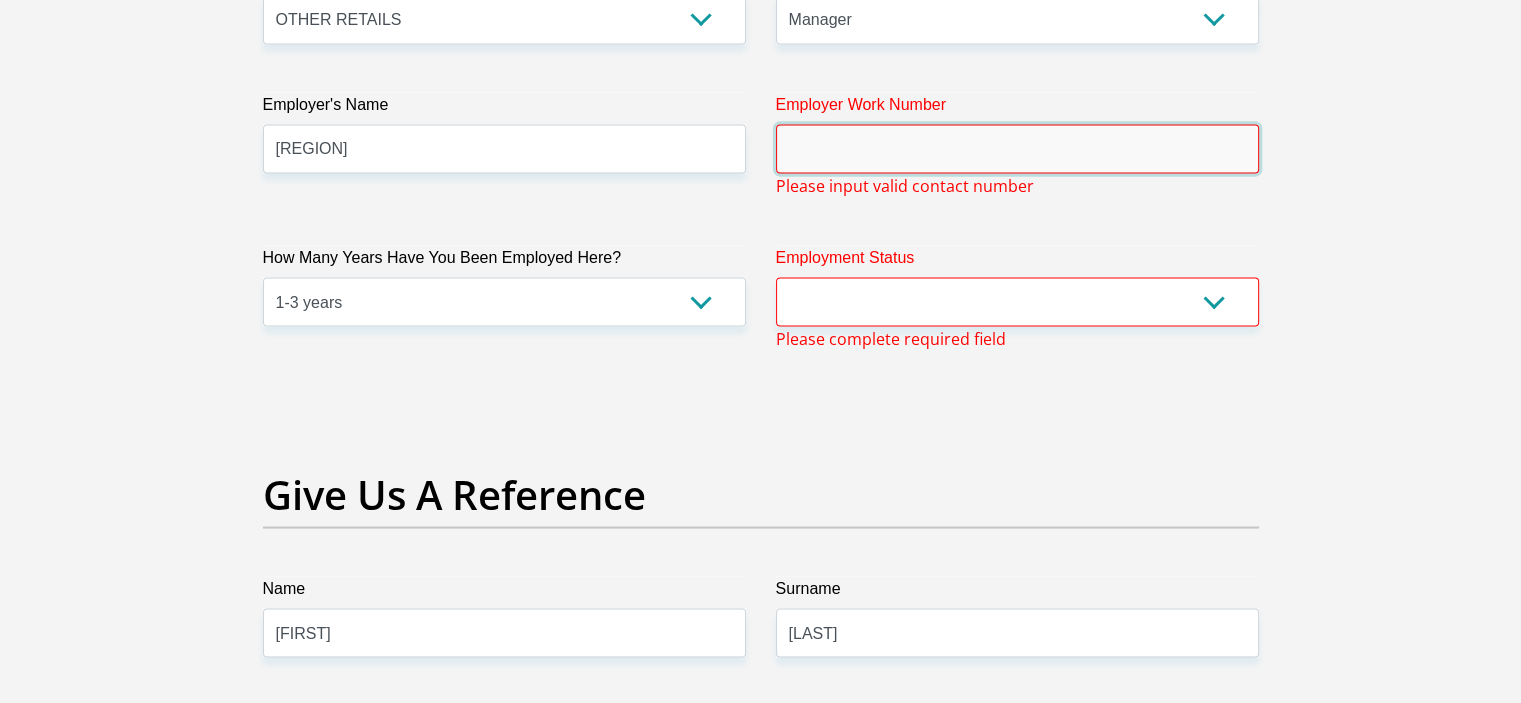 click on "Employer Work Number" at bounding box center [1017, 148] 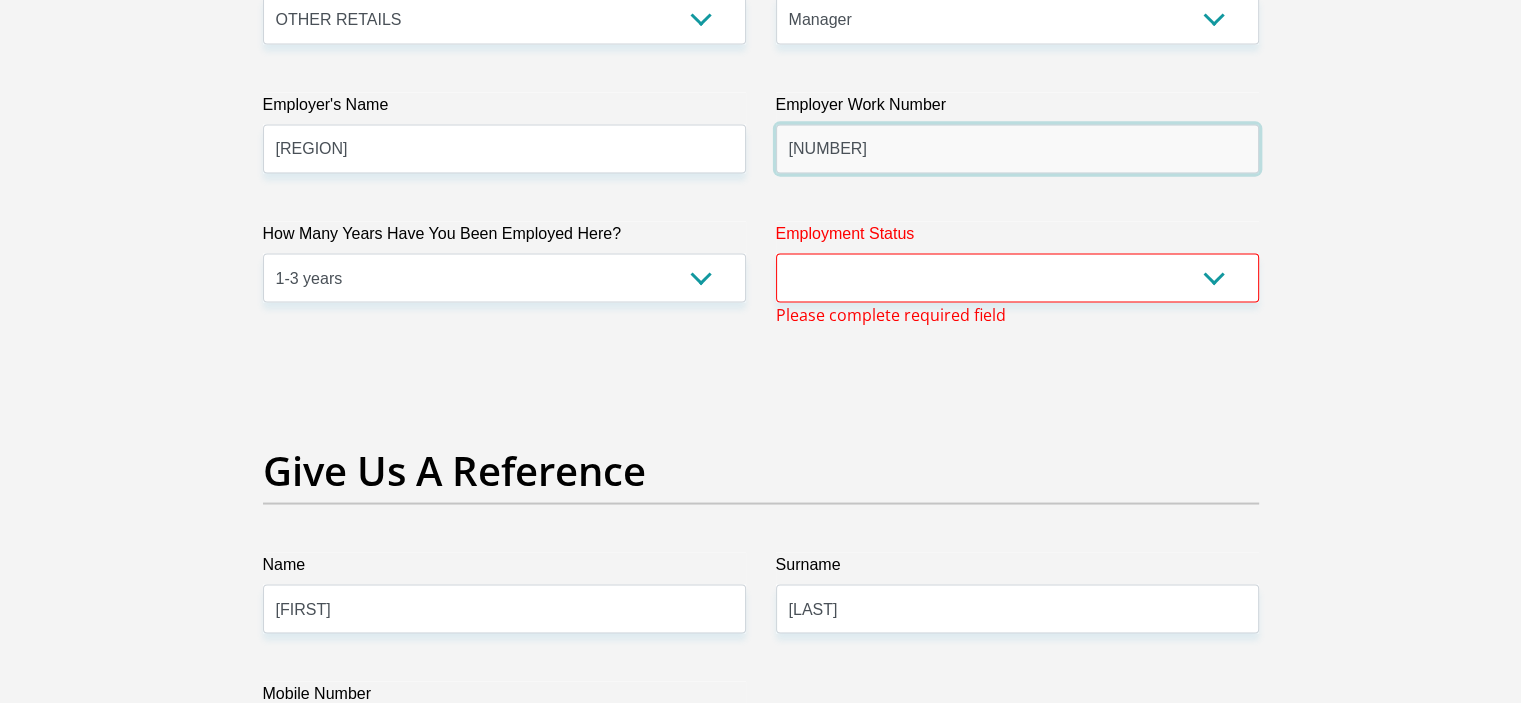 type on "0214833555" 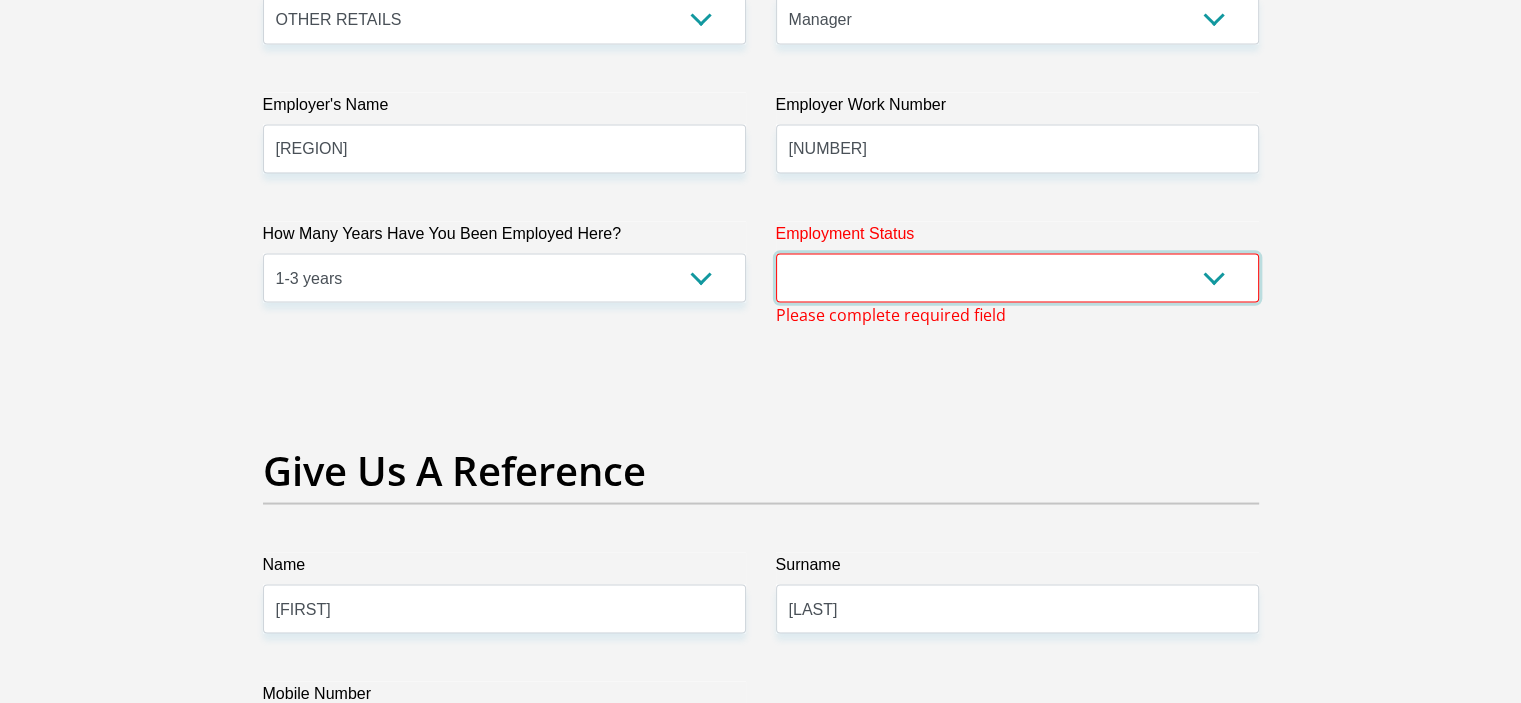 click on "Permanent/Full-time
Part-time/Casual
Contract Worker
Self-Employed
Housewife
Retired
Student
Medically Boarded
Disability
Unemployed" at bounding box center [1017, 277] 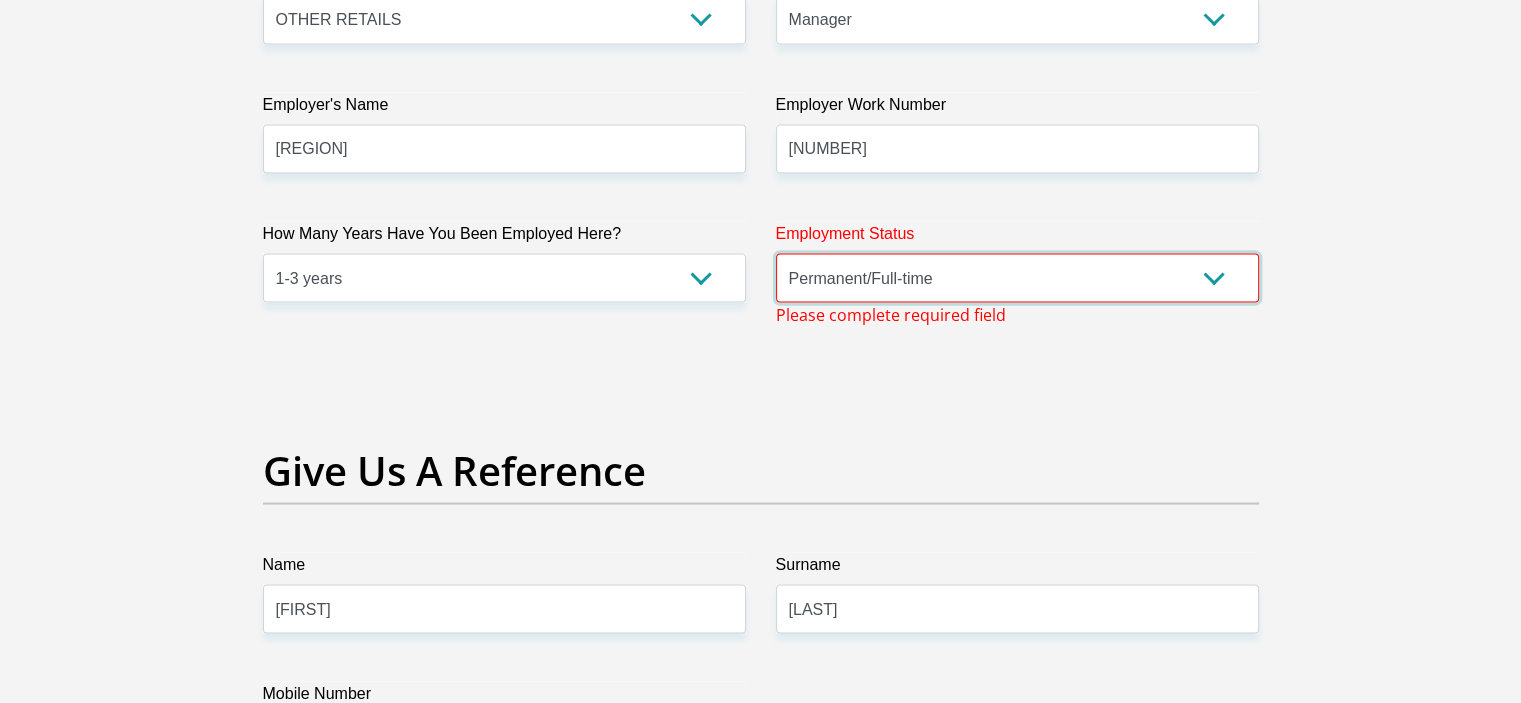click on "Permanent/Full-time
Part-time/Casual
Contract Worker
Self-Employed
Housewife
Retired
Student
Medically Boarded
Disability
Unemployed" at bounding box center (1017, 277) 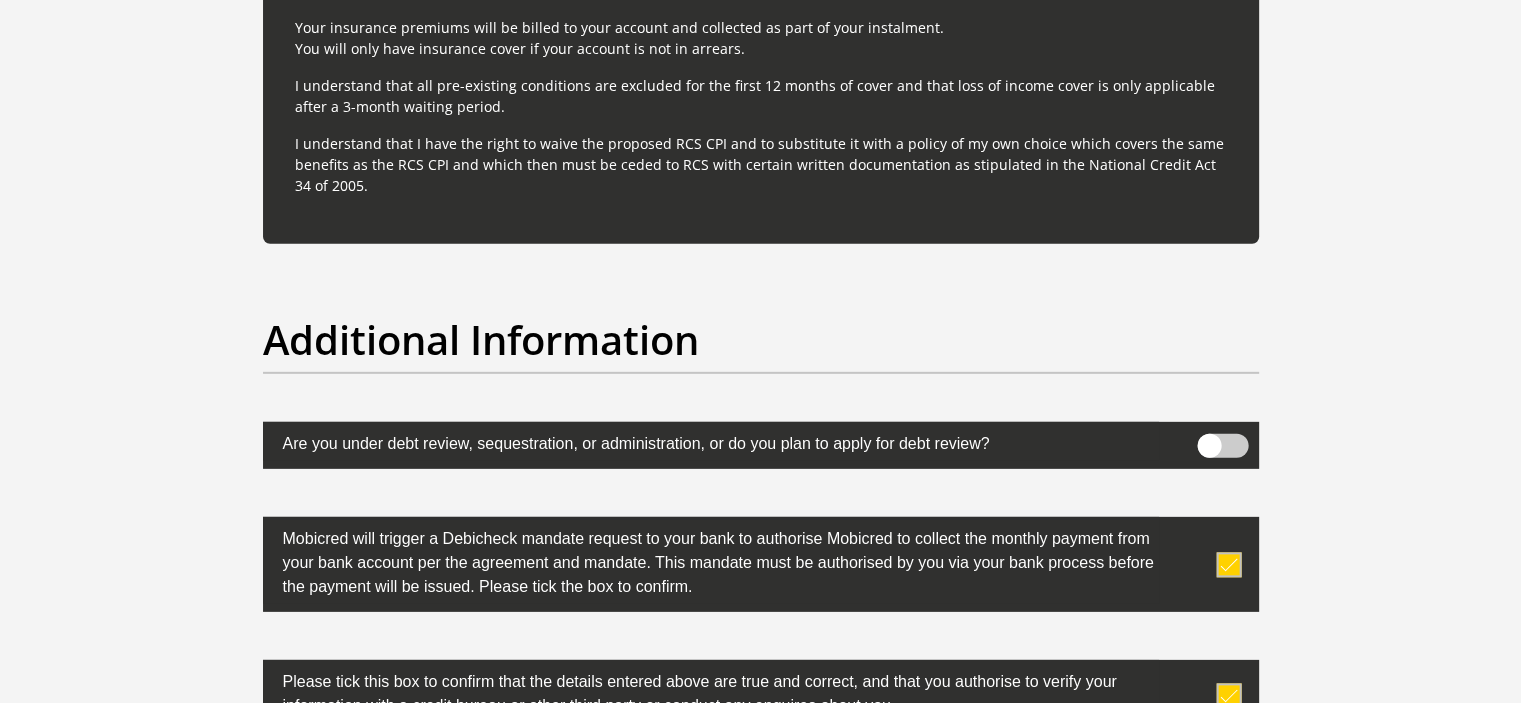 scroll, scrollTop: 6468, scrollLeft: 0, axis: vertical 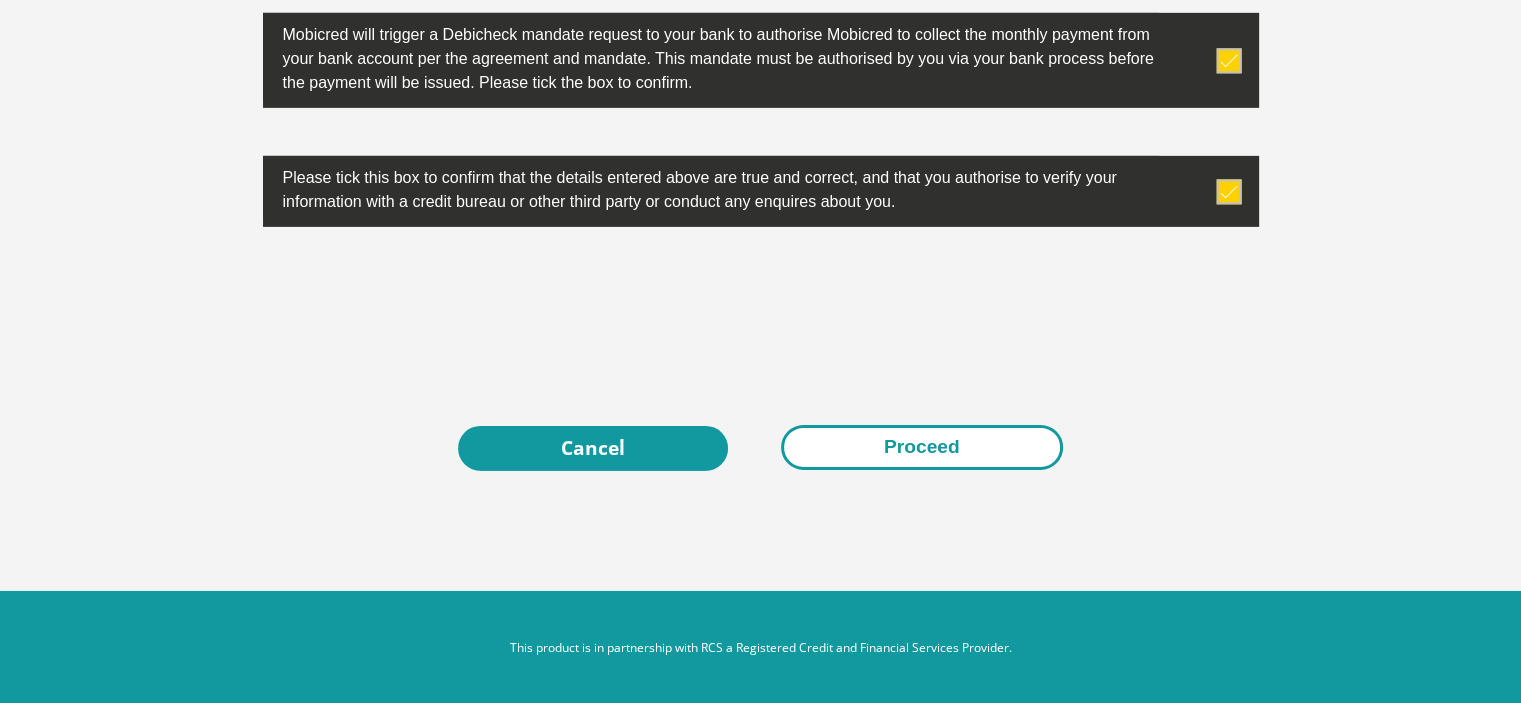 click on "Proceed" at bounding box center [922, 447] 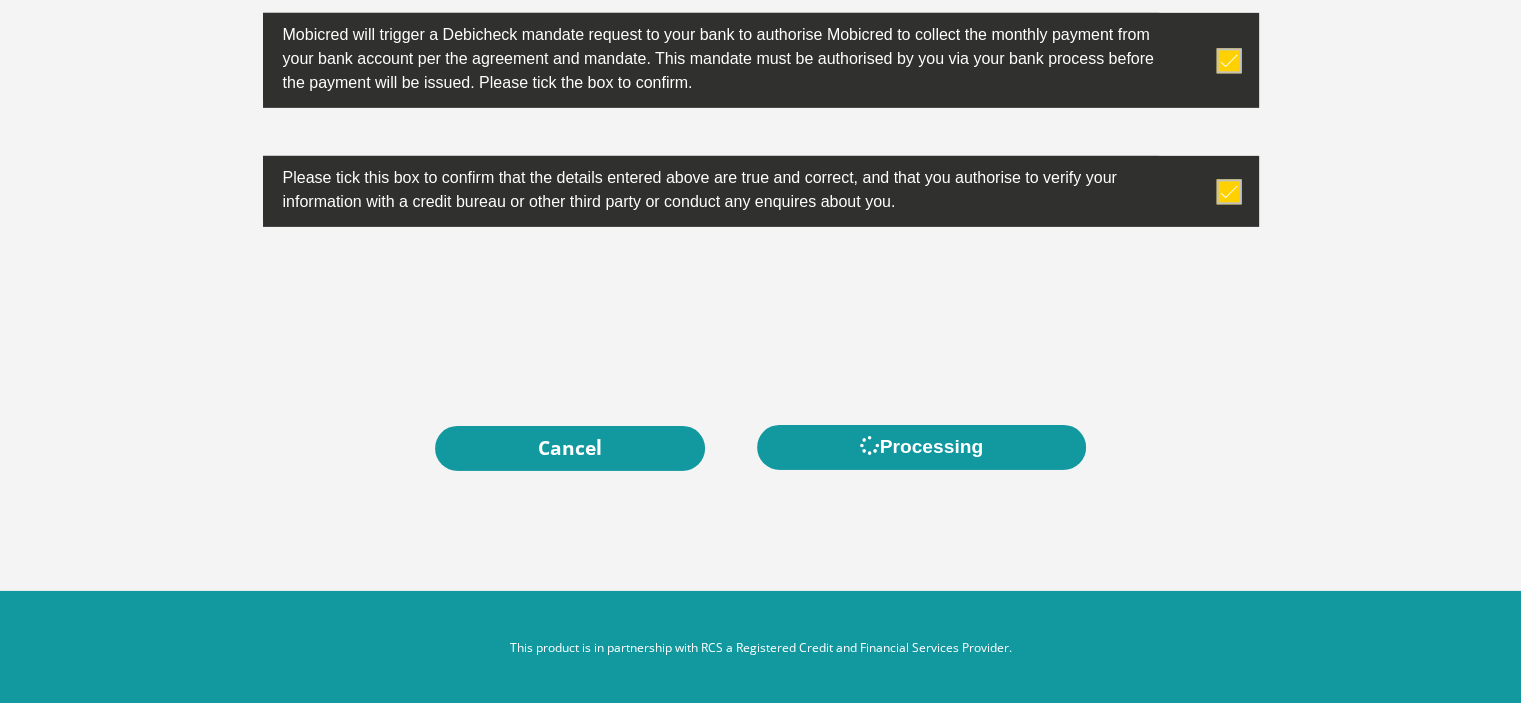 scroll, scrollTop: 0, scrollLeft: 0, axis: both 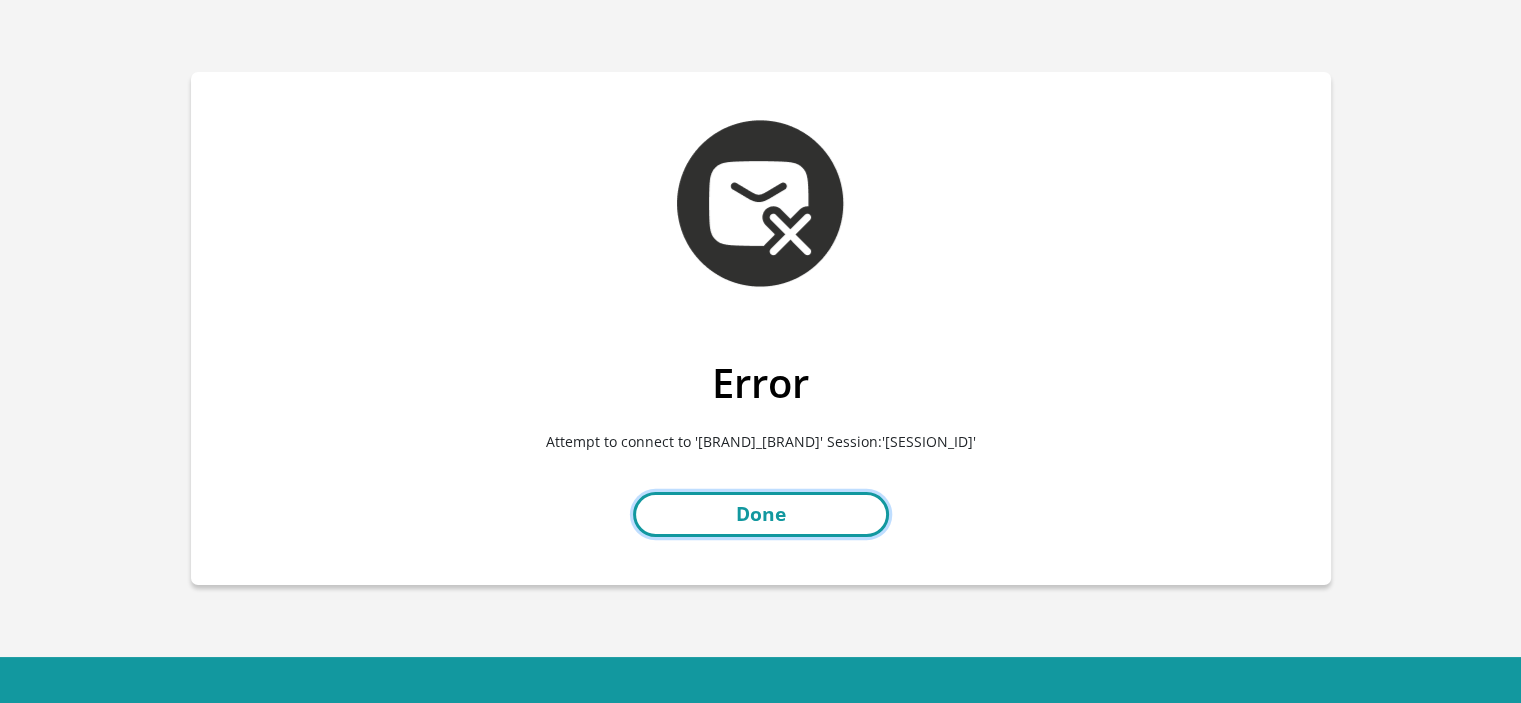 click on "Done" at bounding box center [761, 514] 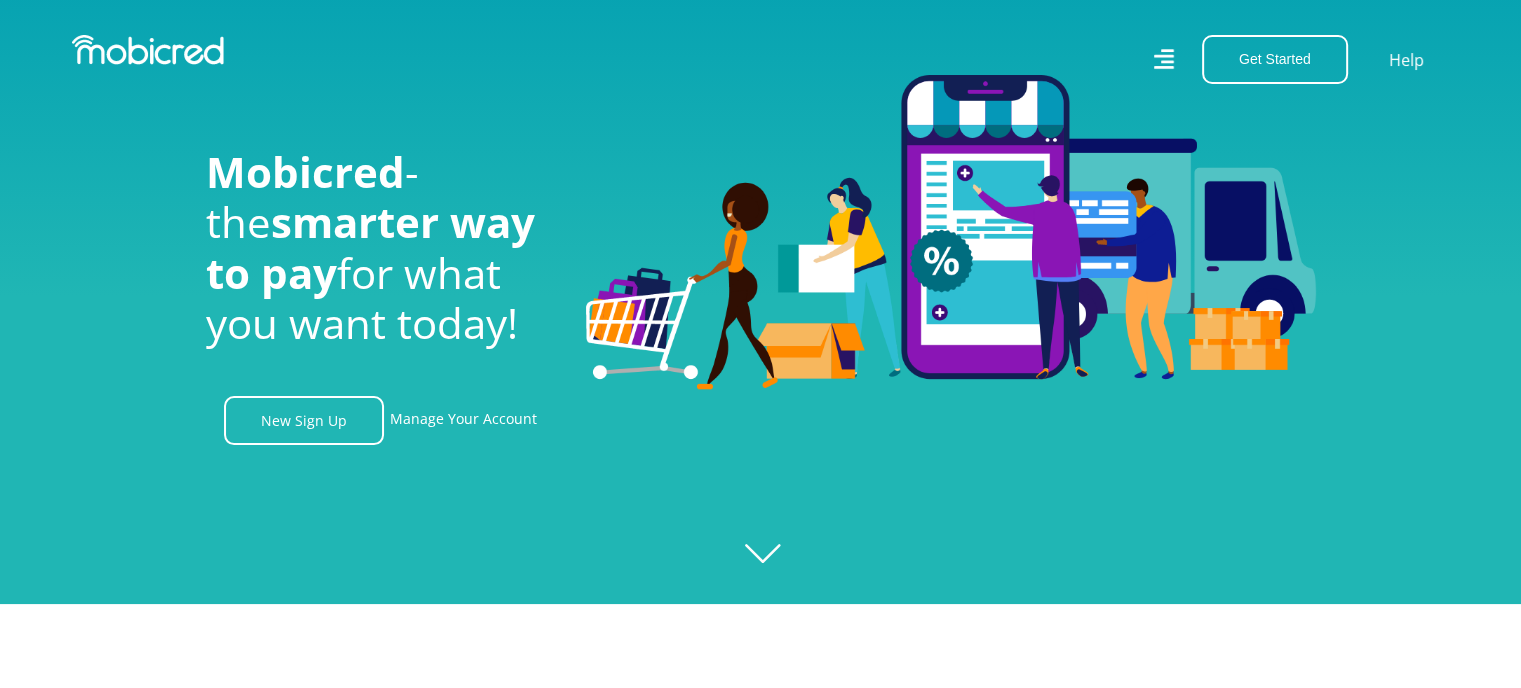 scroll, scrollTop: 86, scrollLeft: 0, axis: vertical 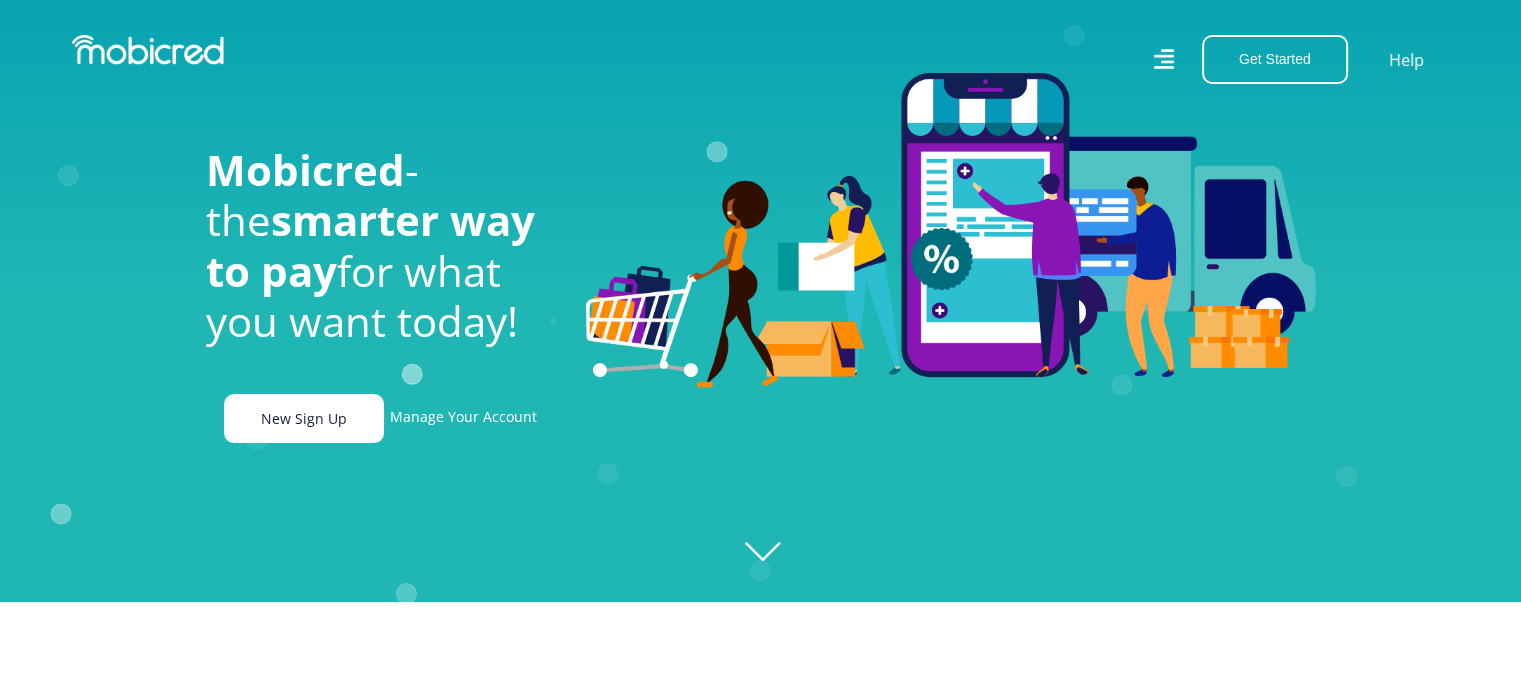 click on "New Sign Up" at bounding box center (304, 418) 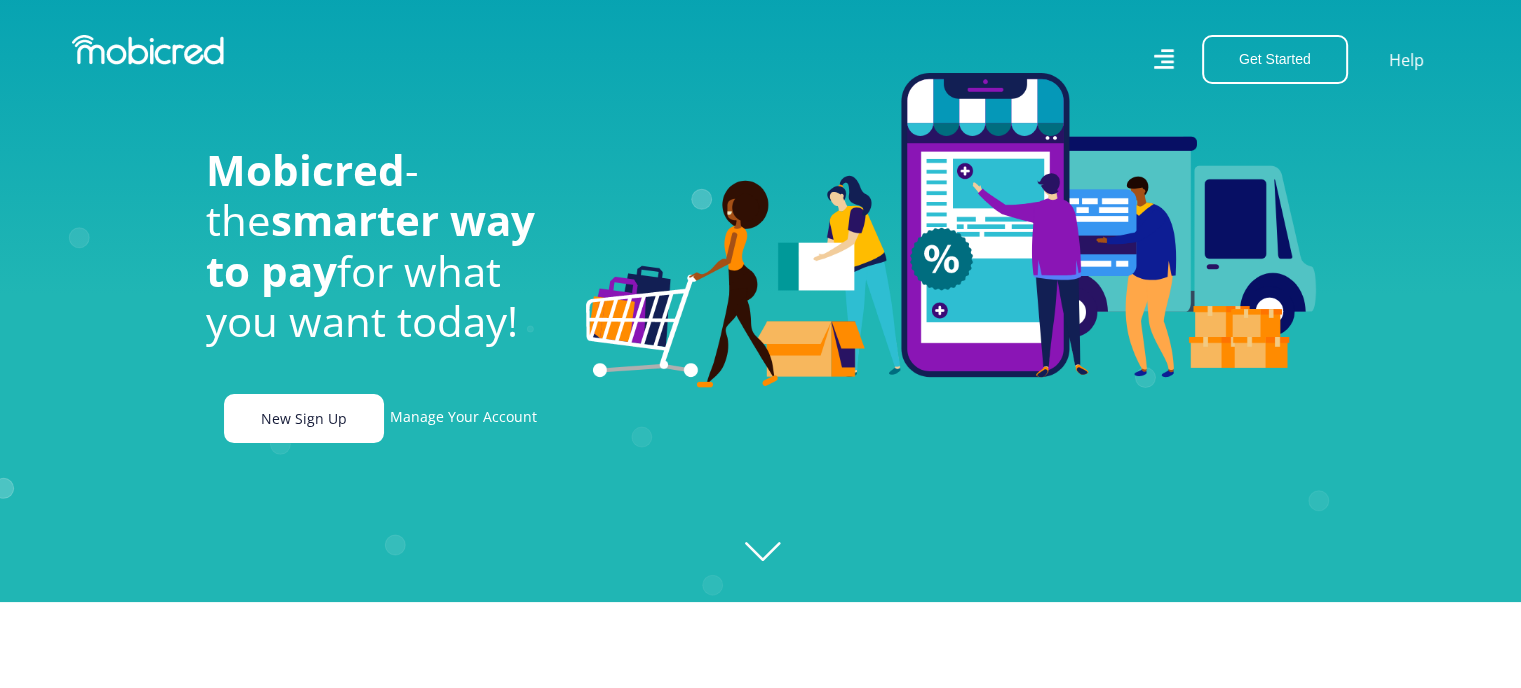 scroll, scrollTop: 0, scrollLeft: 1424, axis: horizontal 